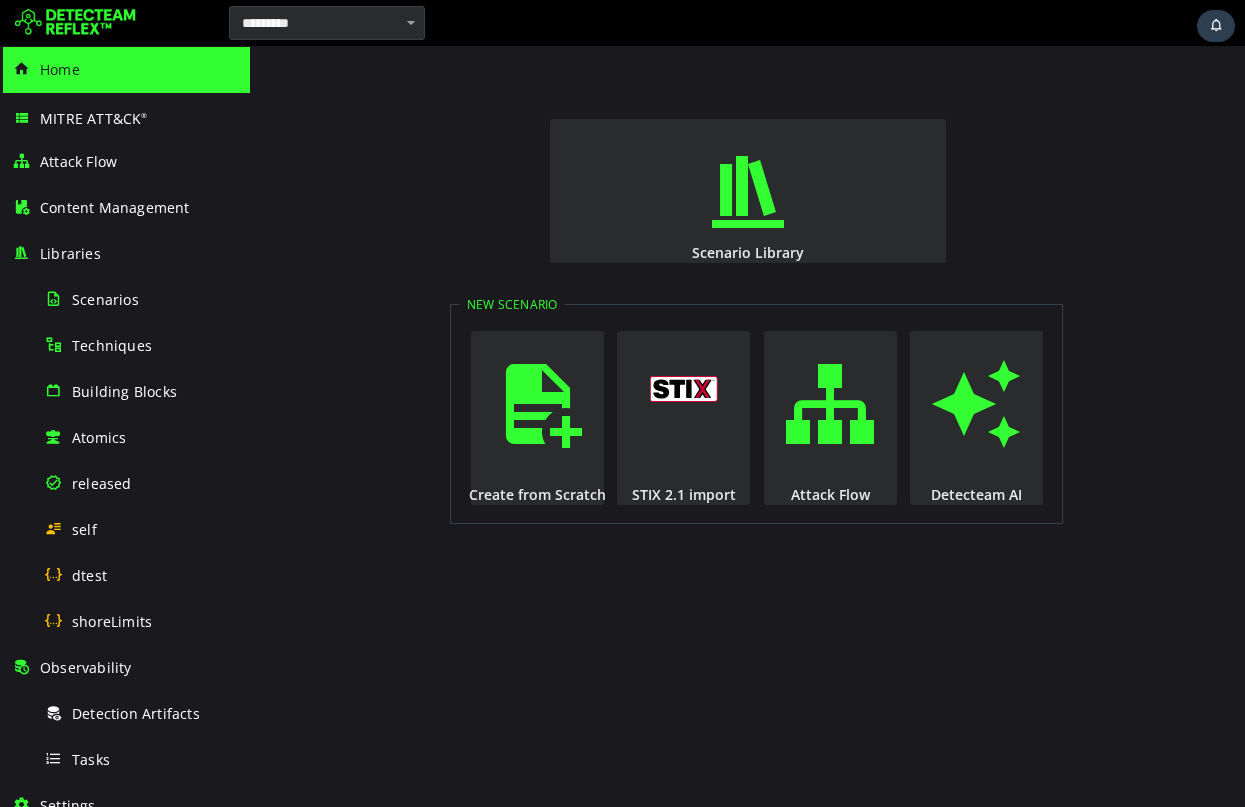 scroll, scrollTop: 0, scrollLeft: 0, axis: both 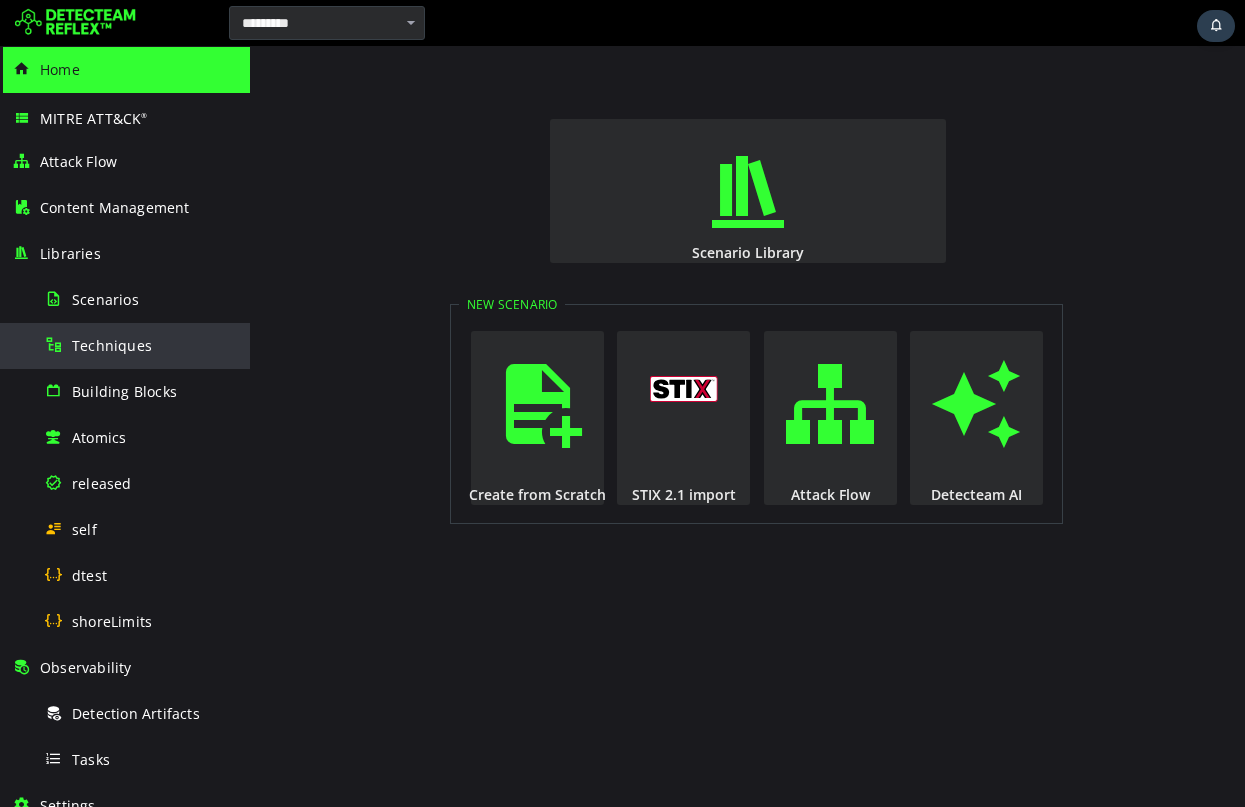 click on "Techniques" at bounding box center [141, 345] 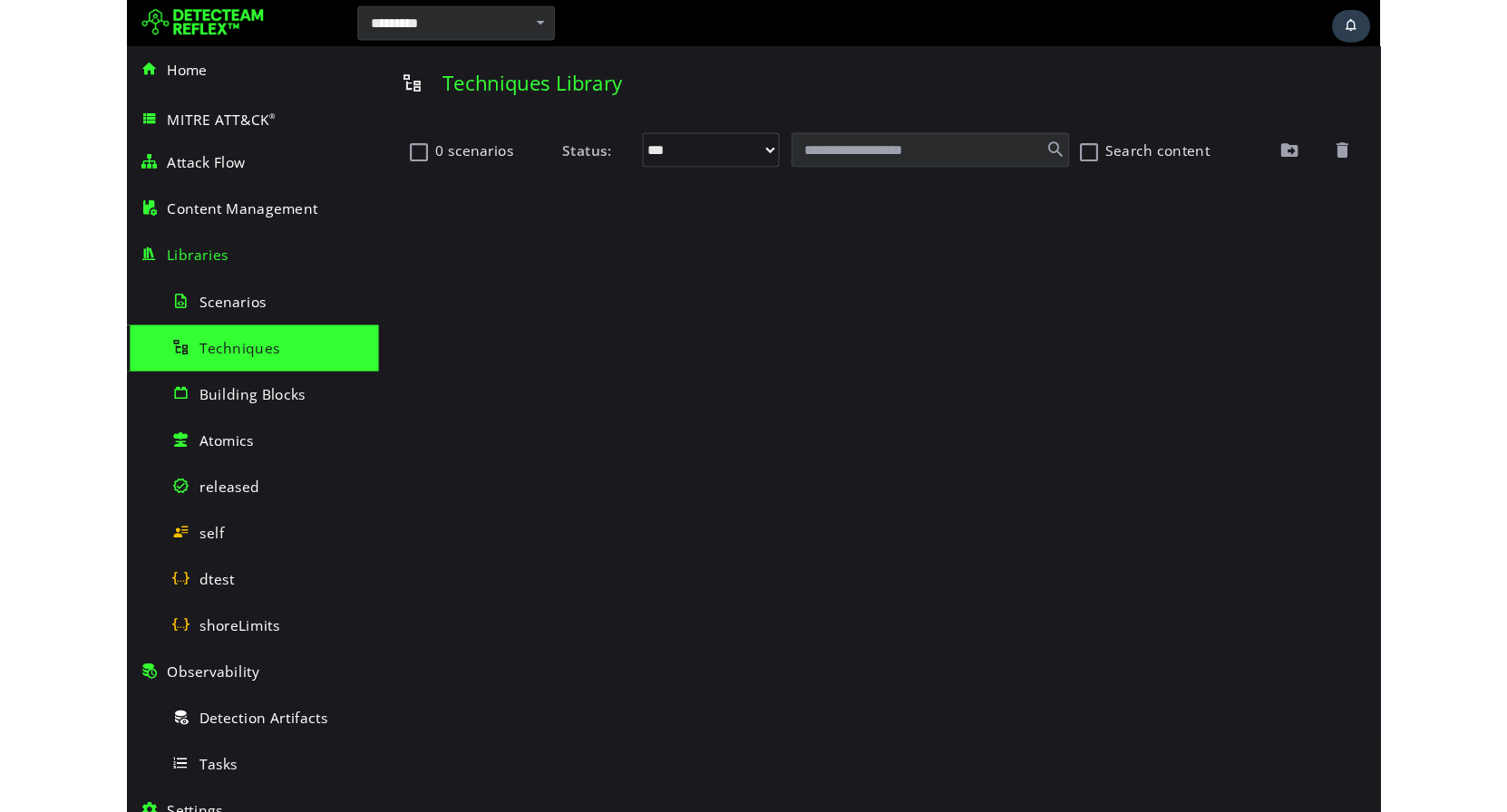 scroll, scrollTop: 0, scrollLeft: 0, axis: both 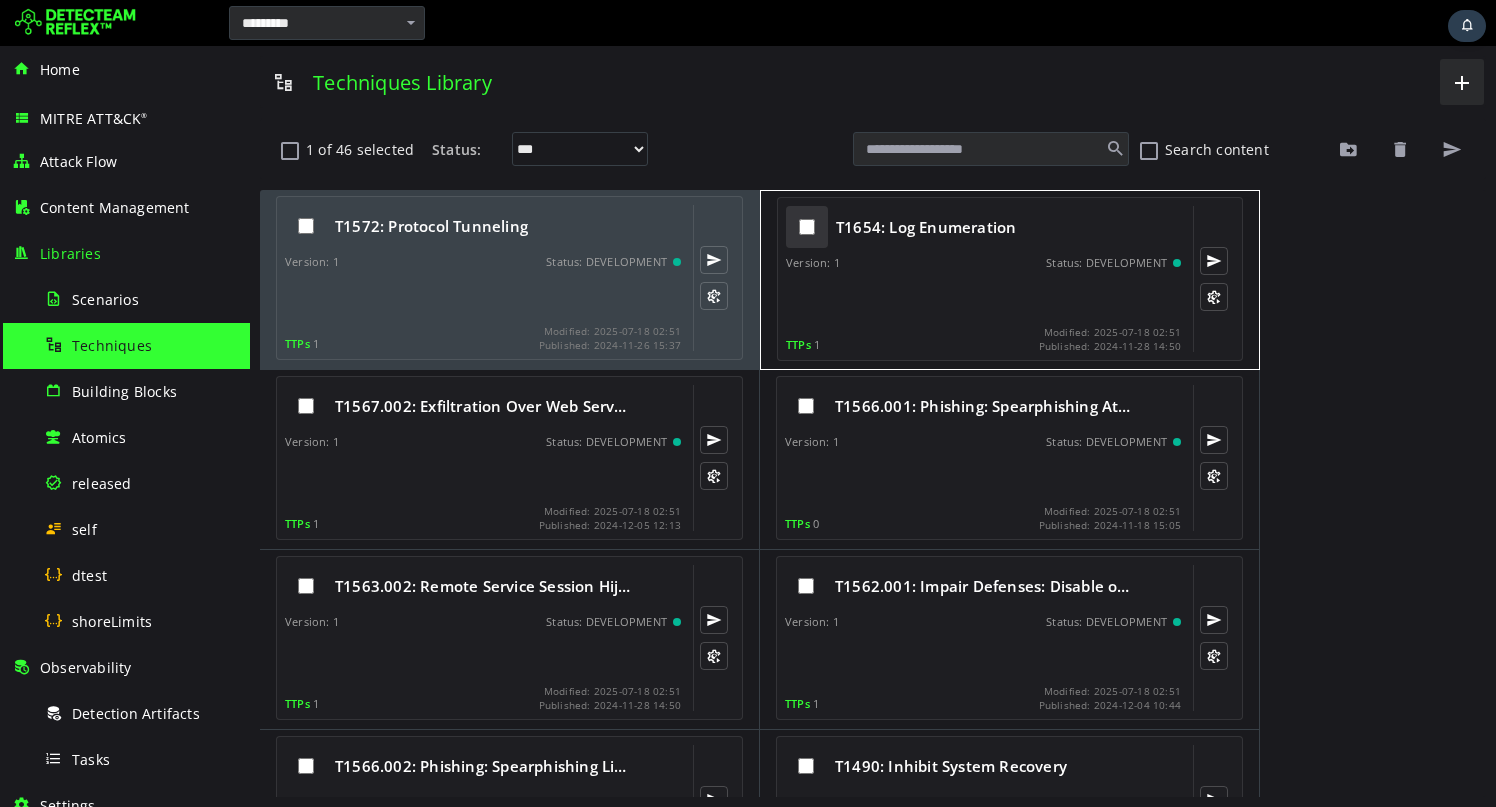 click at bounding box center [807, 227] 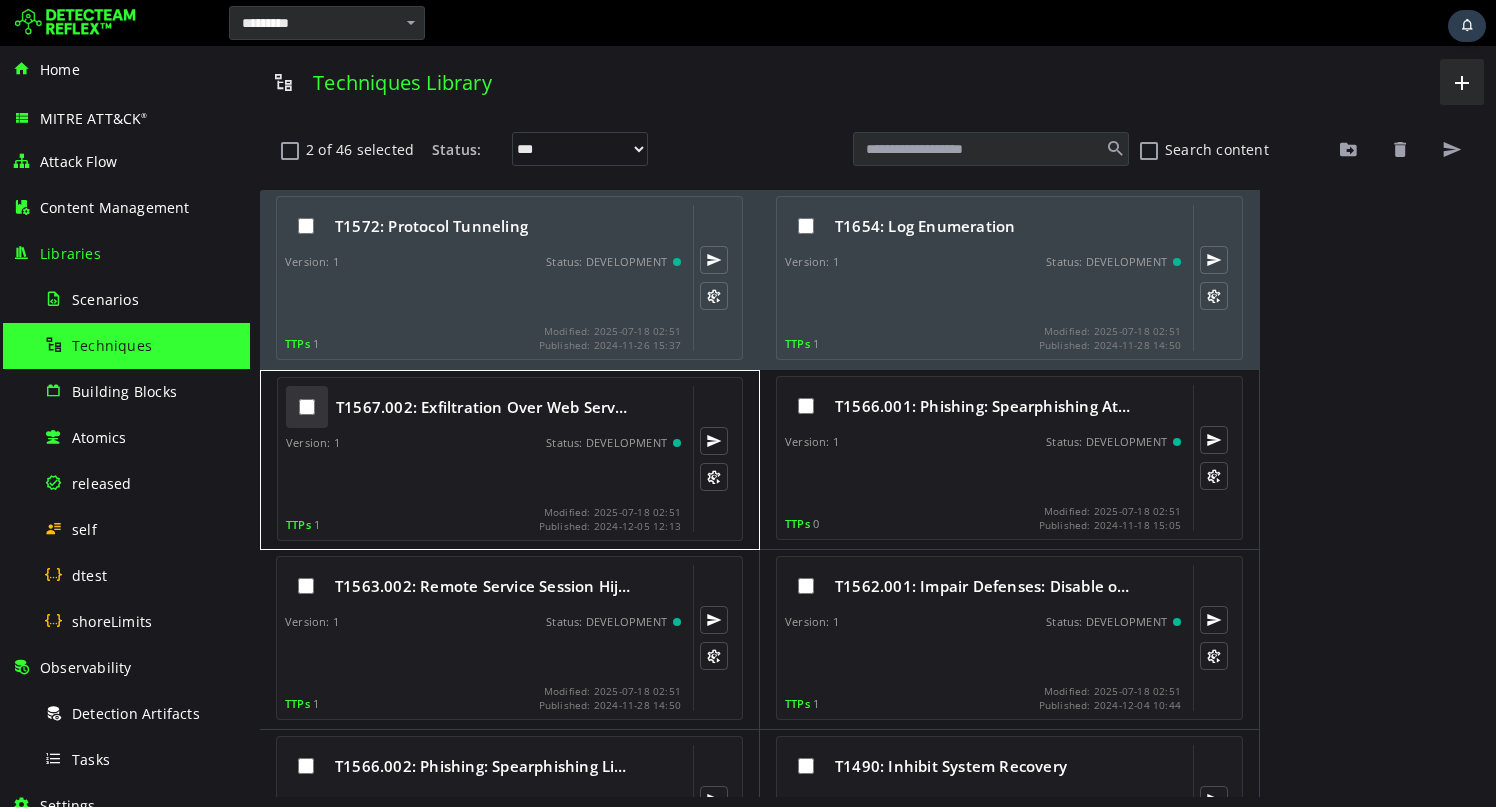 click at bounding box center (307, 407) 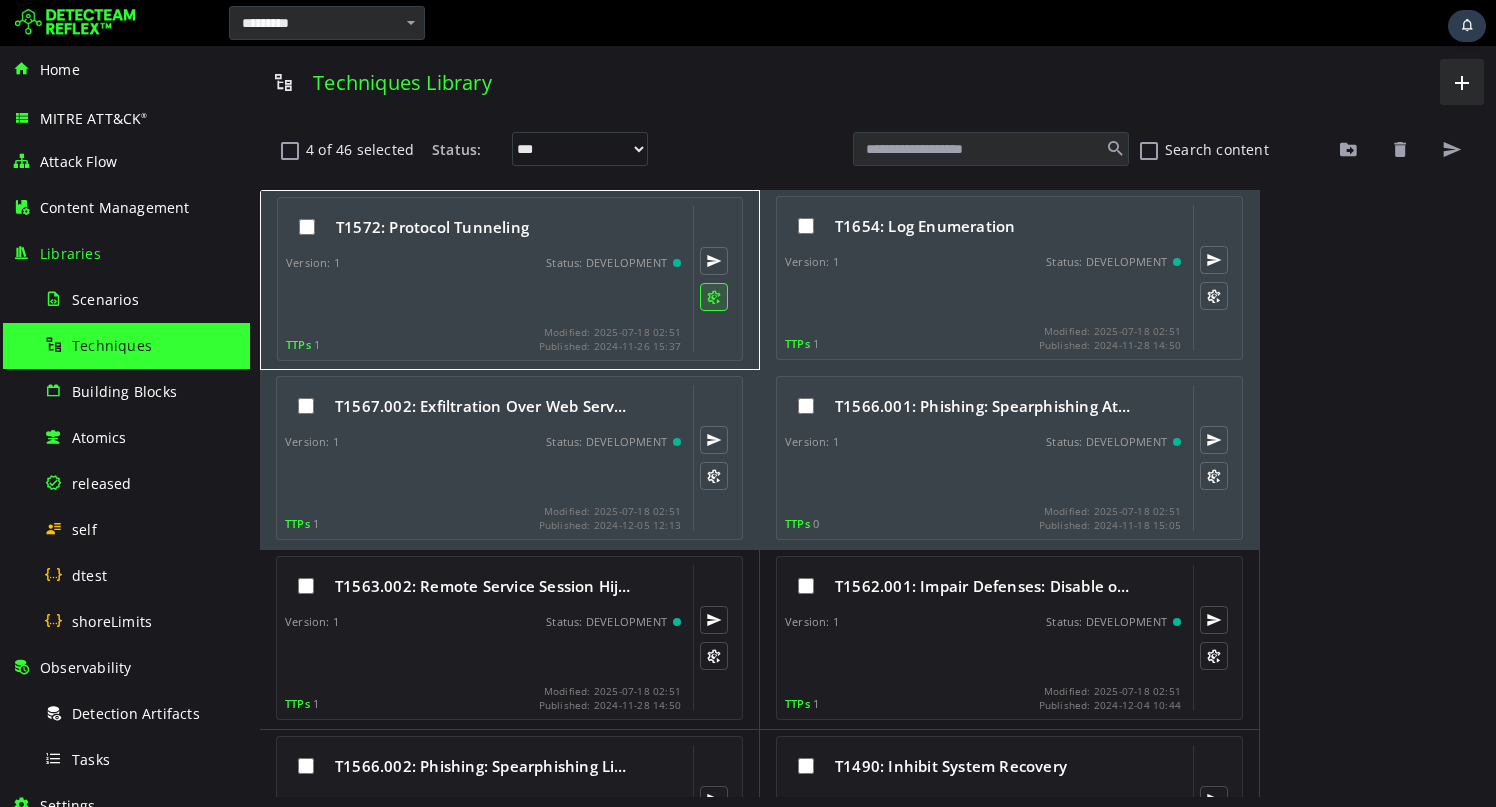 click at bounding box center (714, 297) 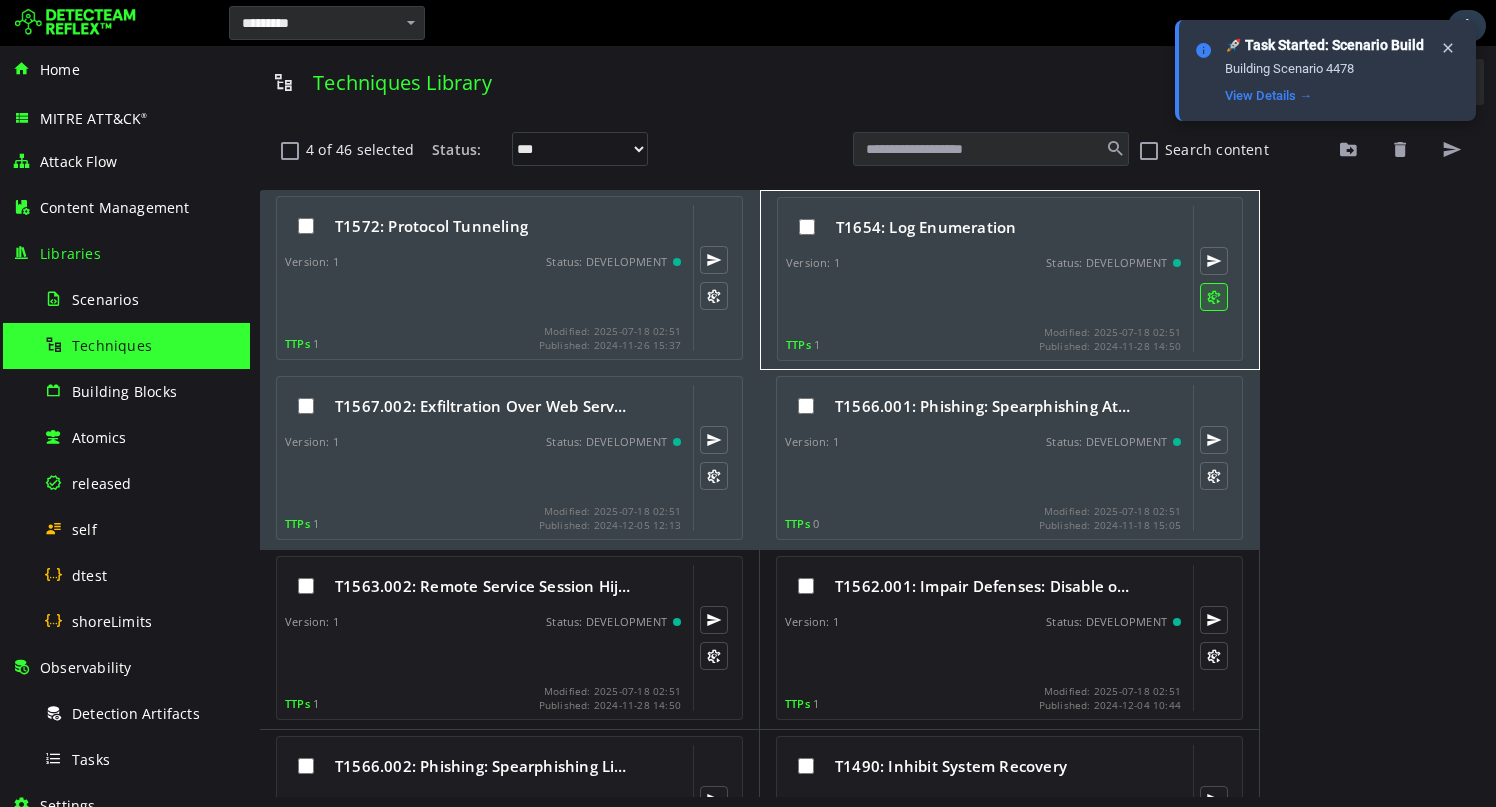 click at bounding box center (1214, 297) 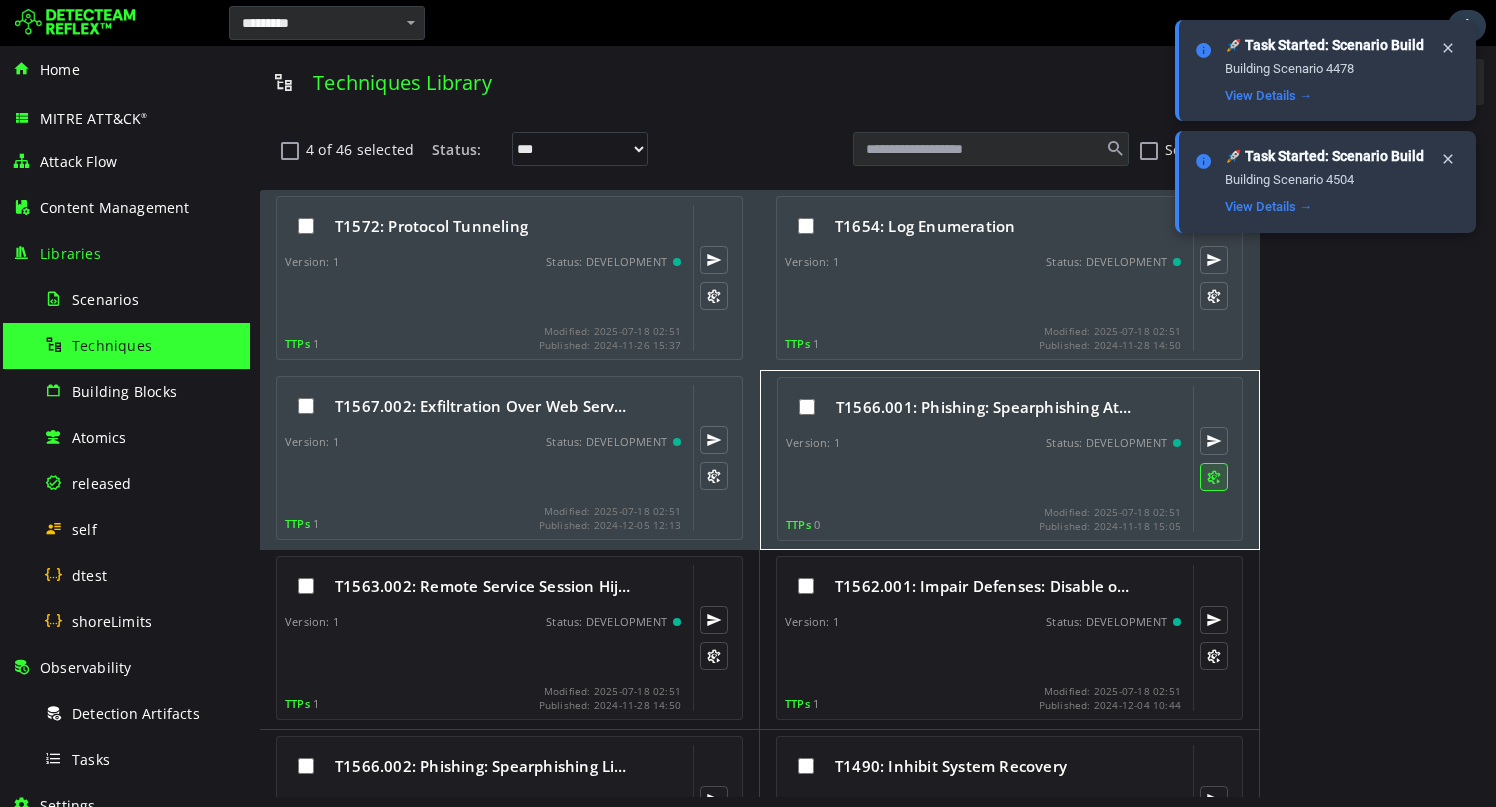 click at bounding box center [1214, 477] 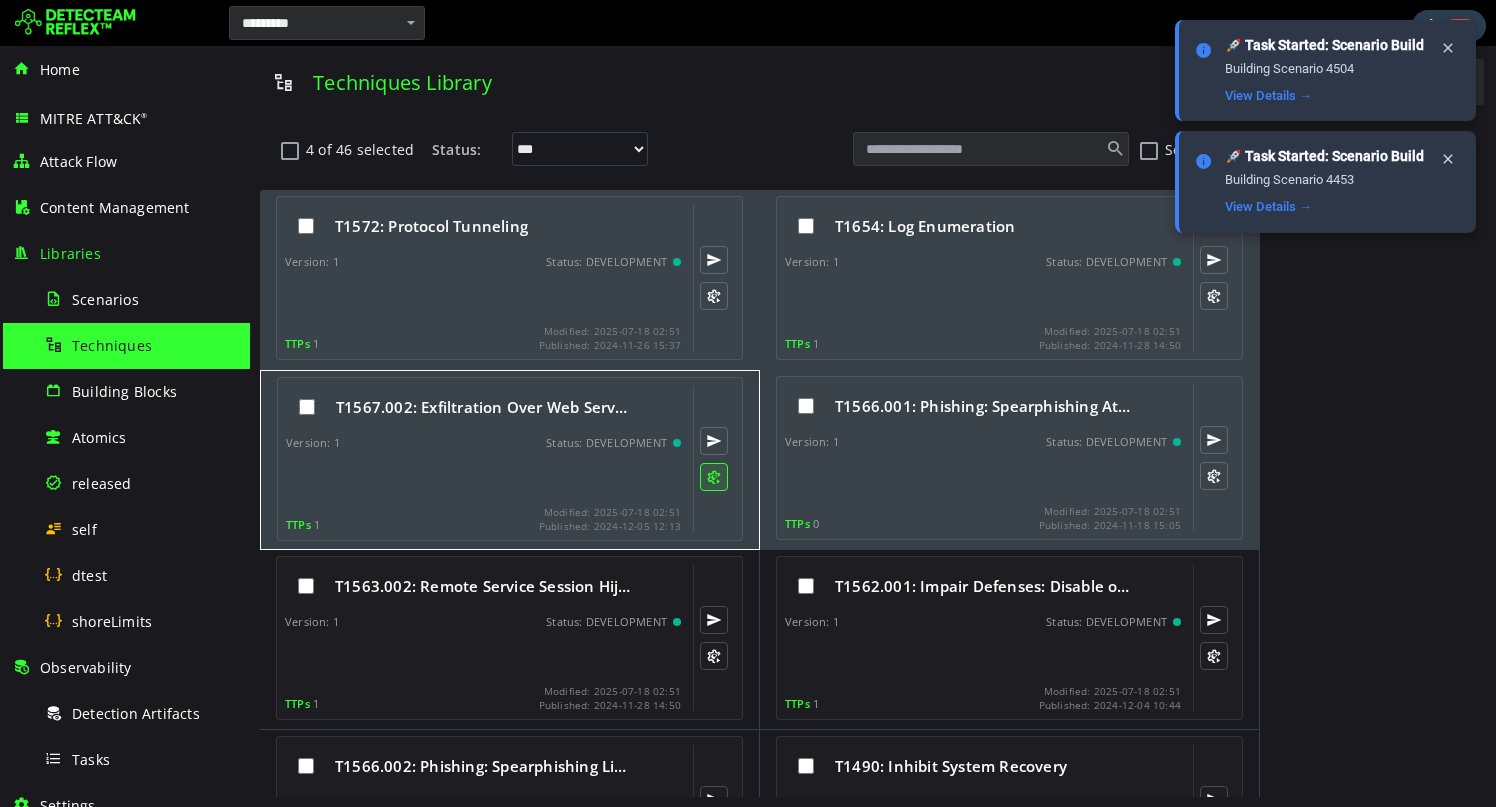 click at bounding box center (714, 477) 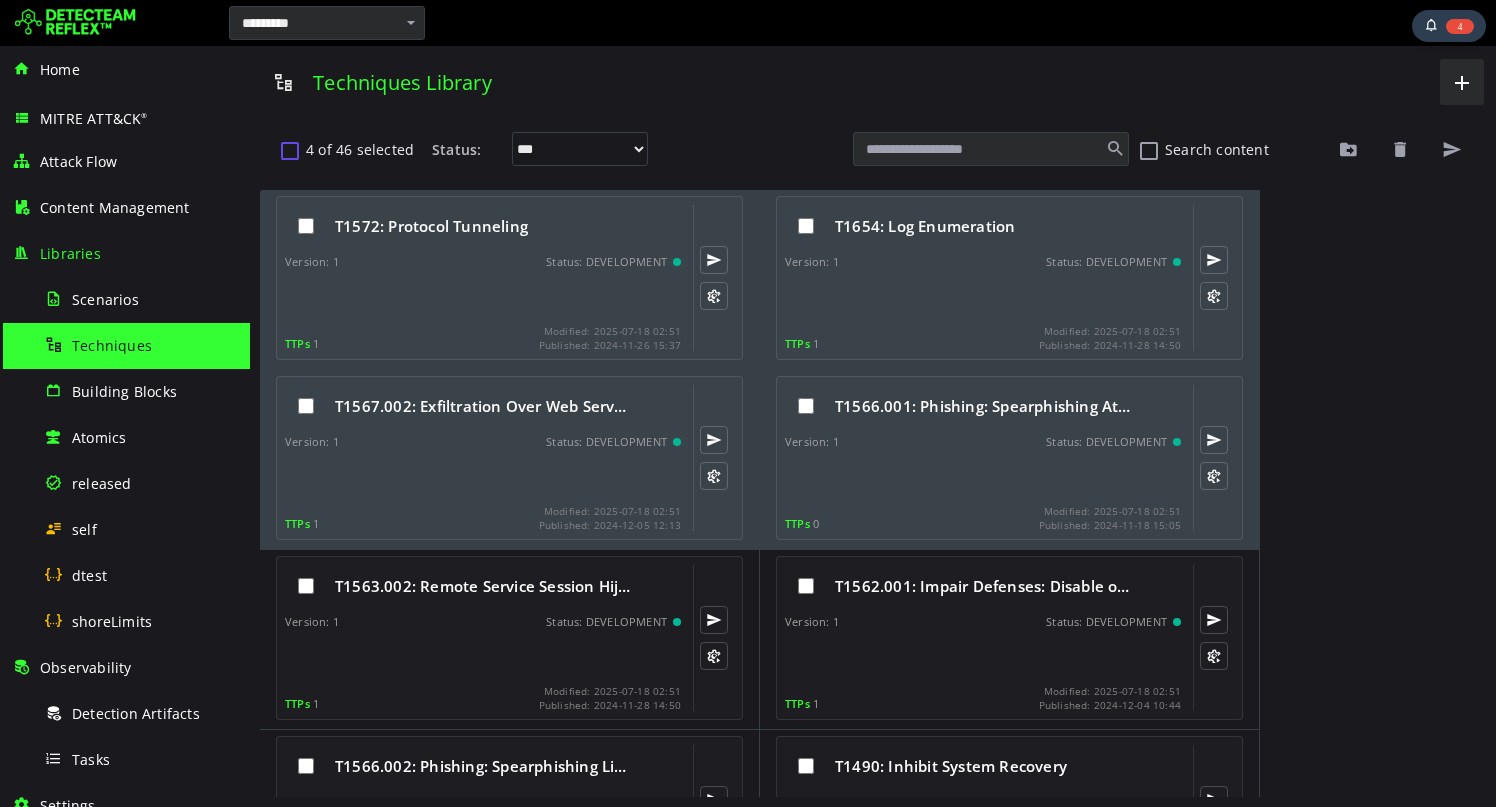 click at bounding box center [290, 150] 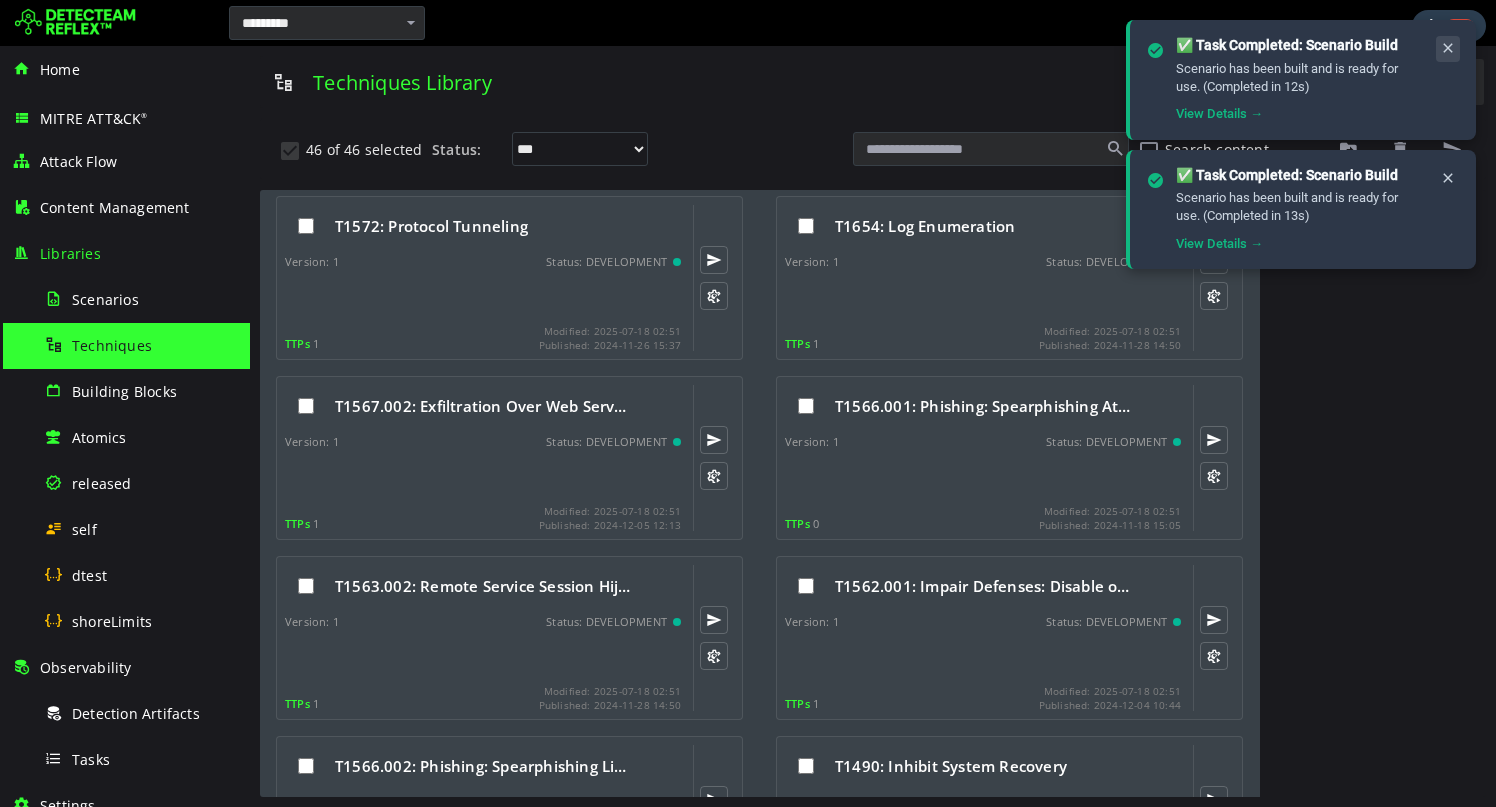 click at bounding box center [1448, 48] 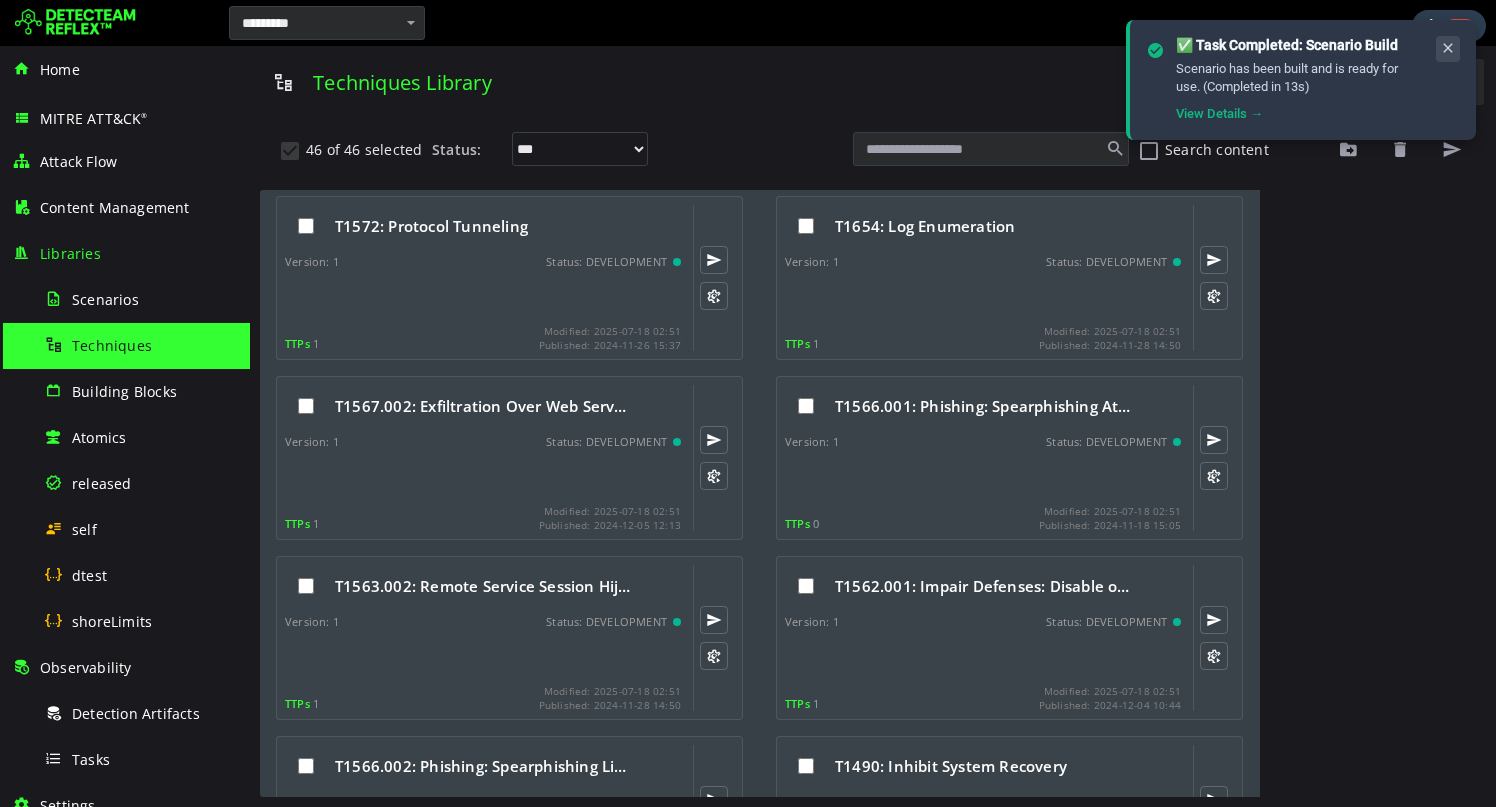 click at bounding box center [1448, 48] 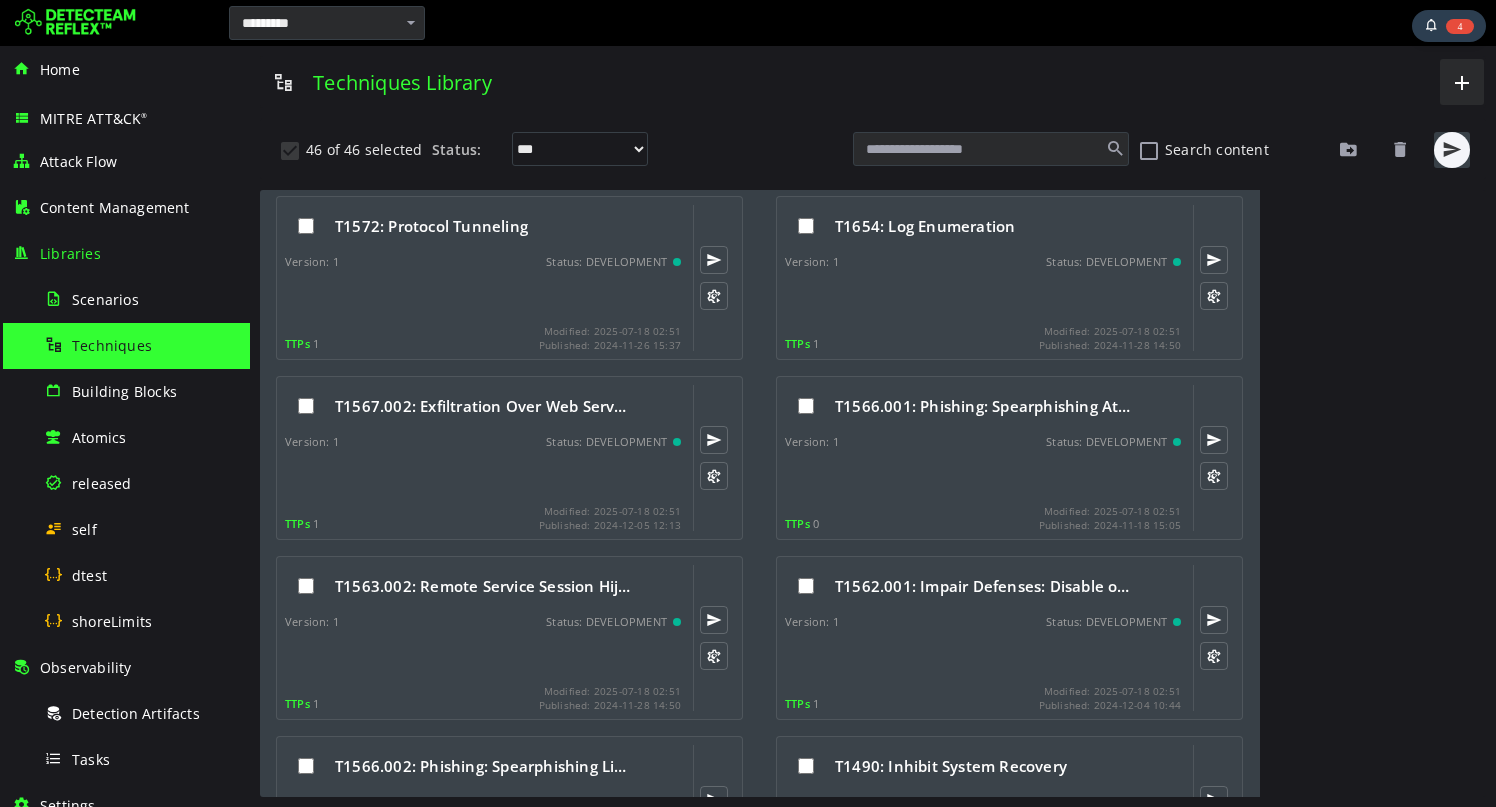 click at bounding box center [1452, 150] 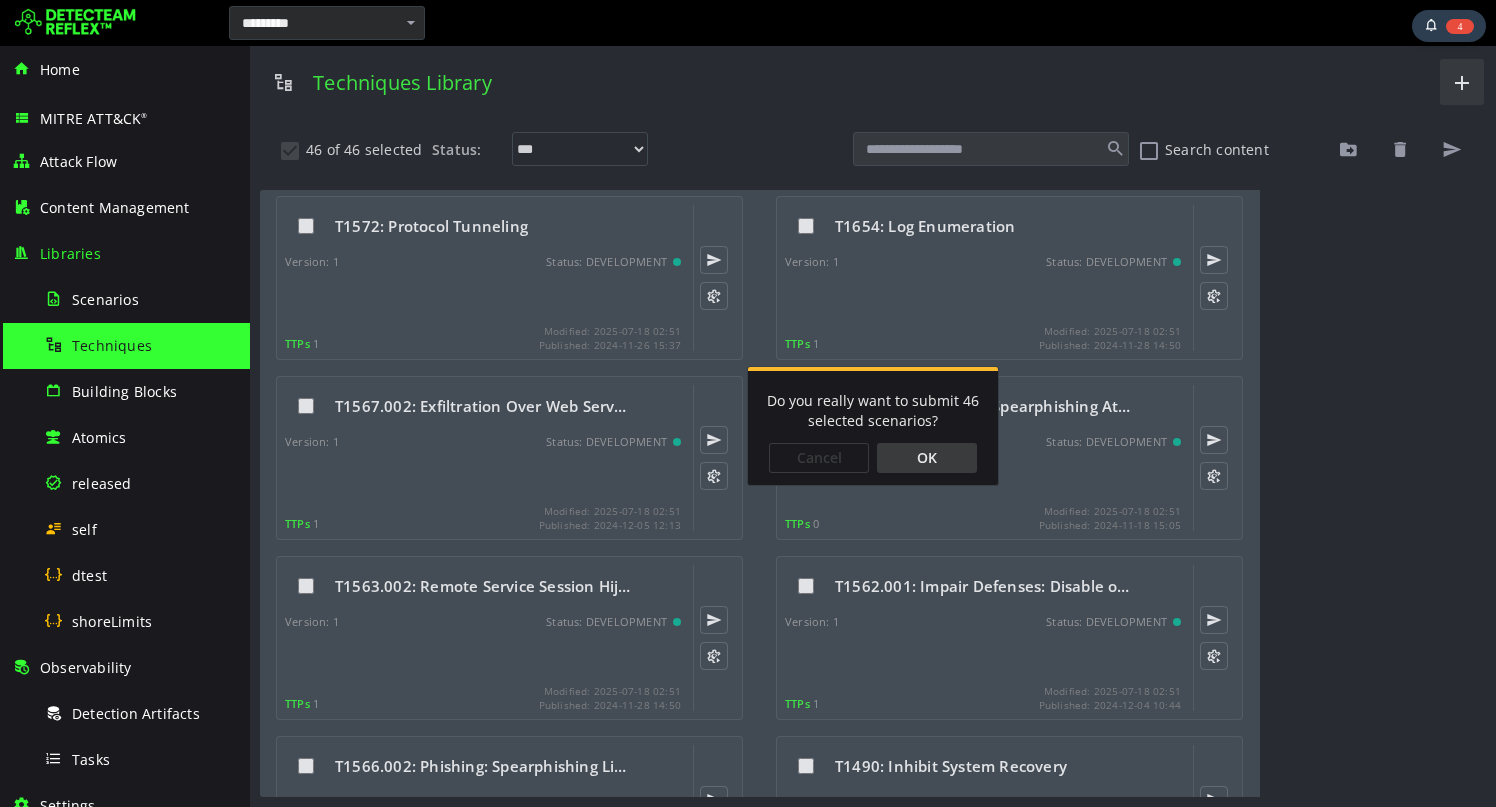 click on "OK" at bounding box center (927, 458) 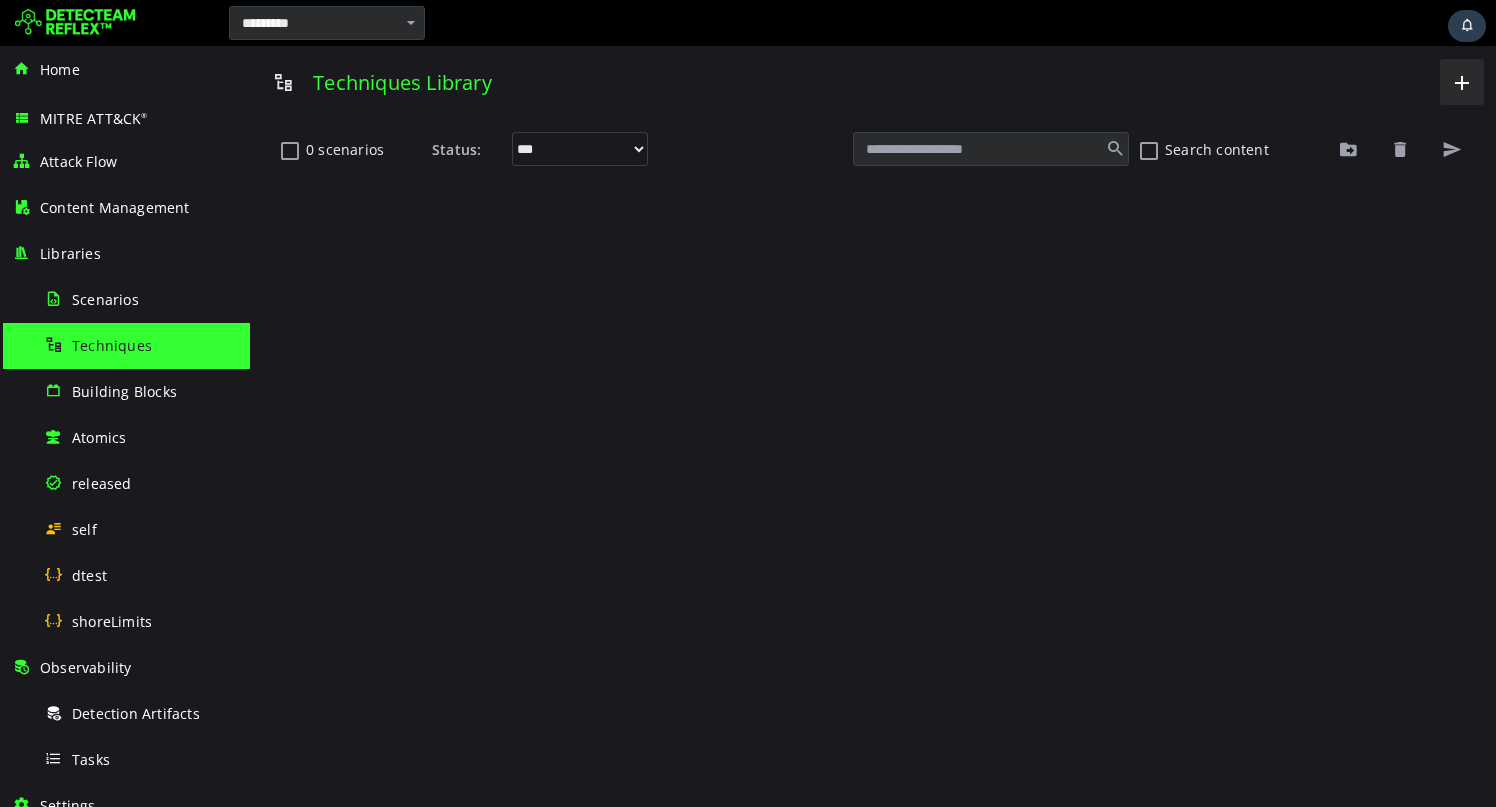 scroll, scrollTop: 0, scrollLeft: 0, axis: both 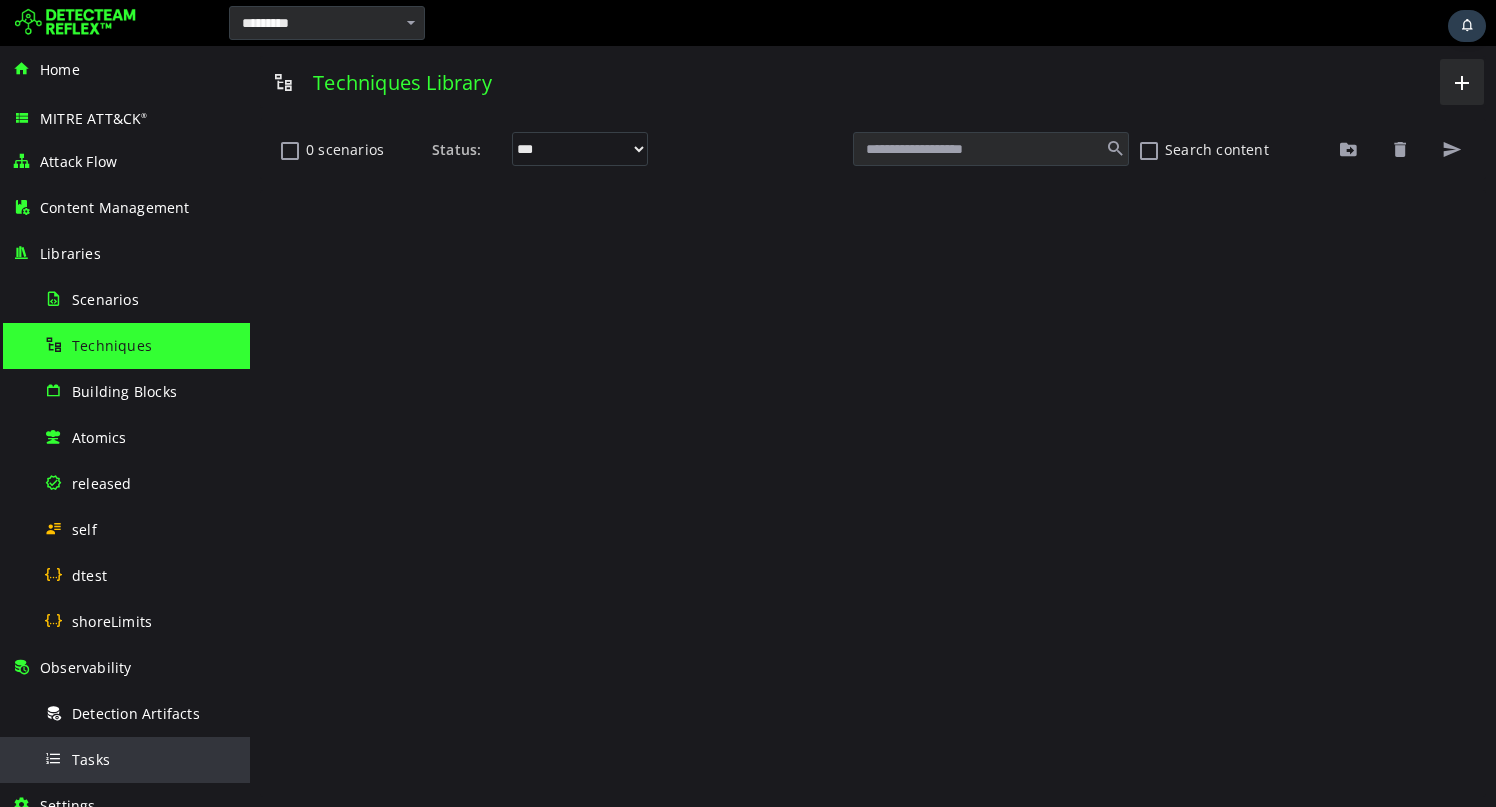 click on "Tasks" at bounding box center (141, 759) 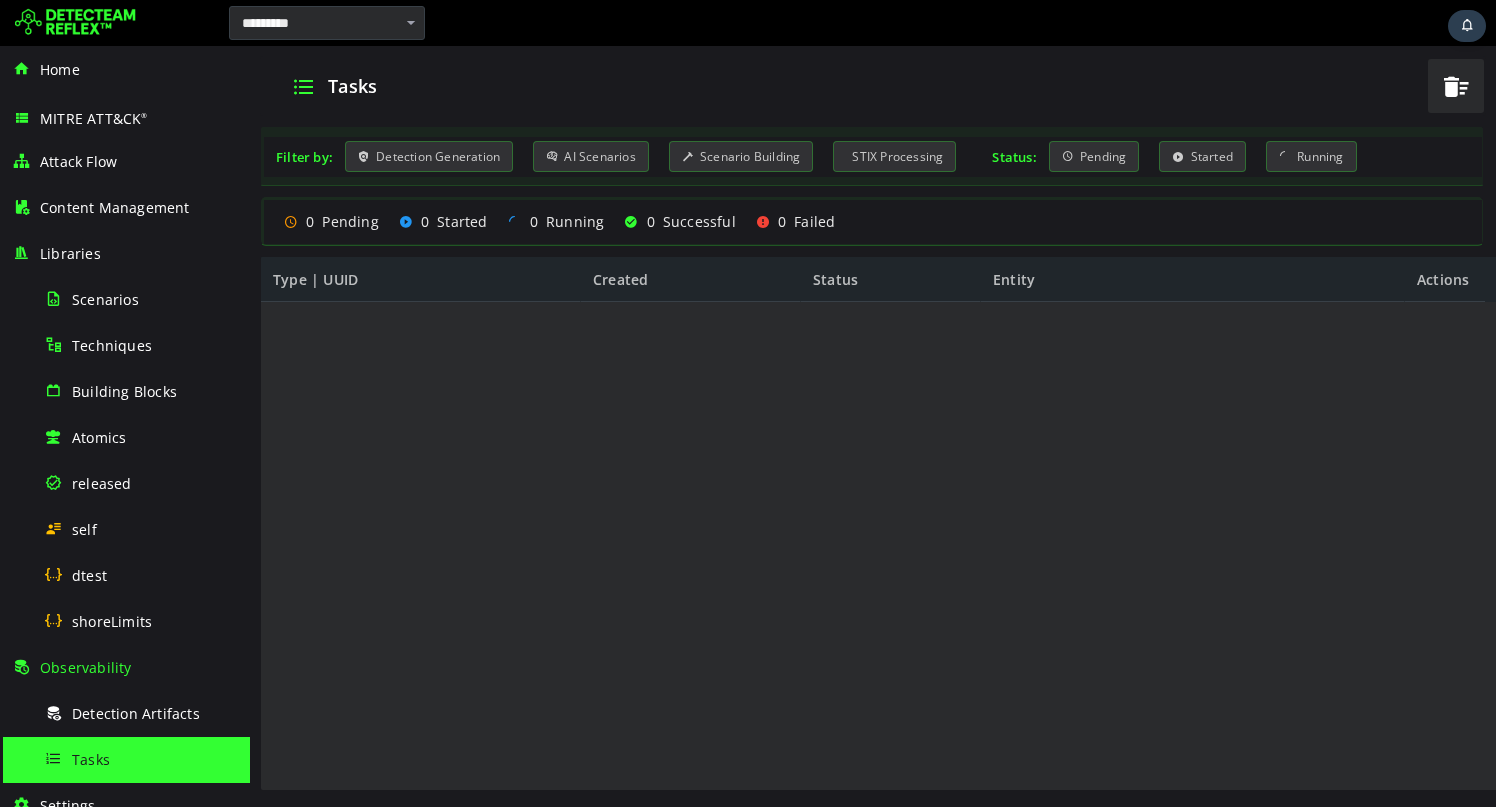 scroll, scrollTop: 0, scrollLeft: 0, axis: both 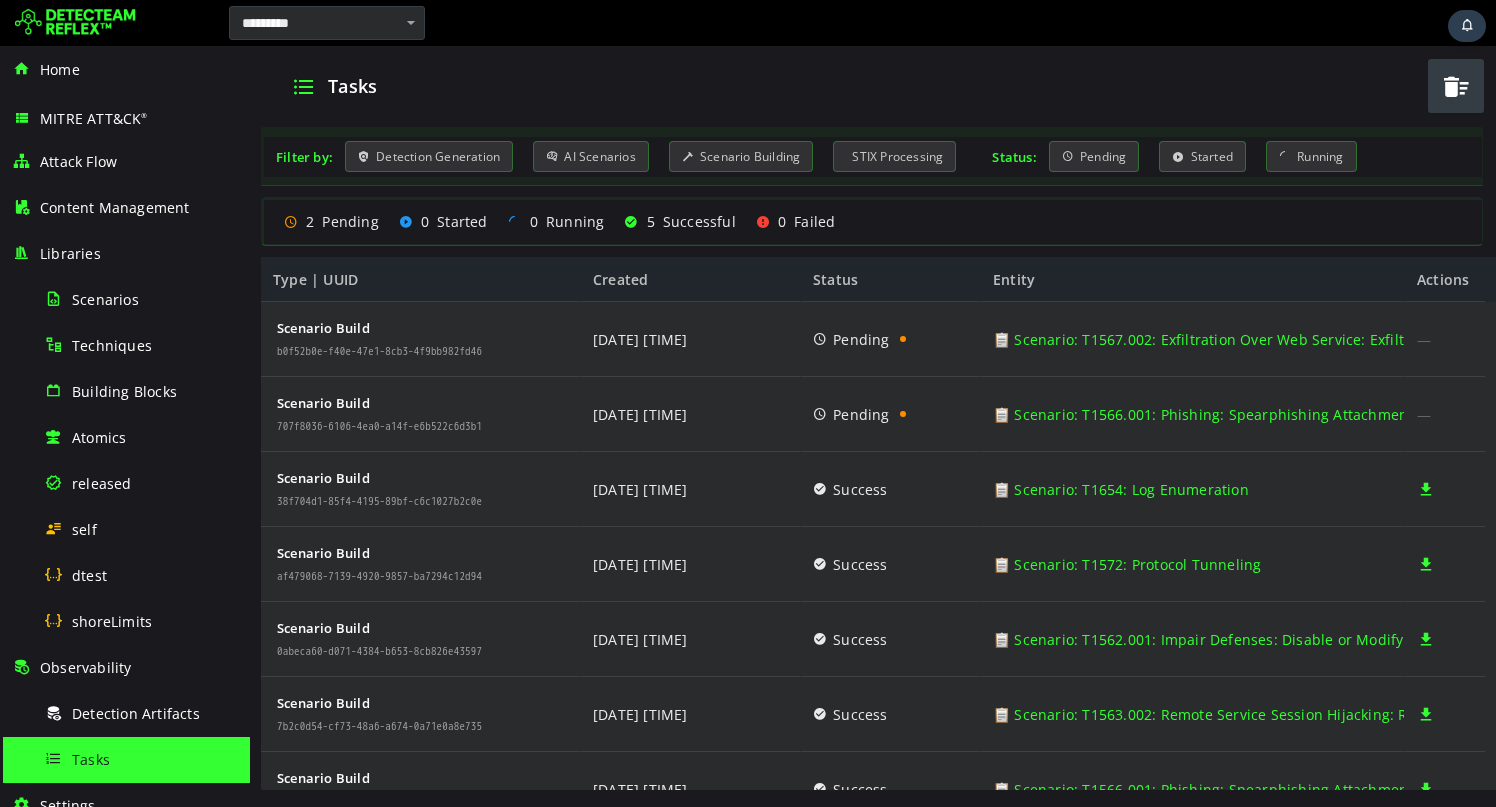 click at bounding box center (1456, 86) 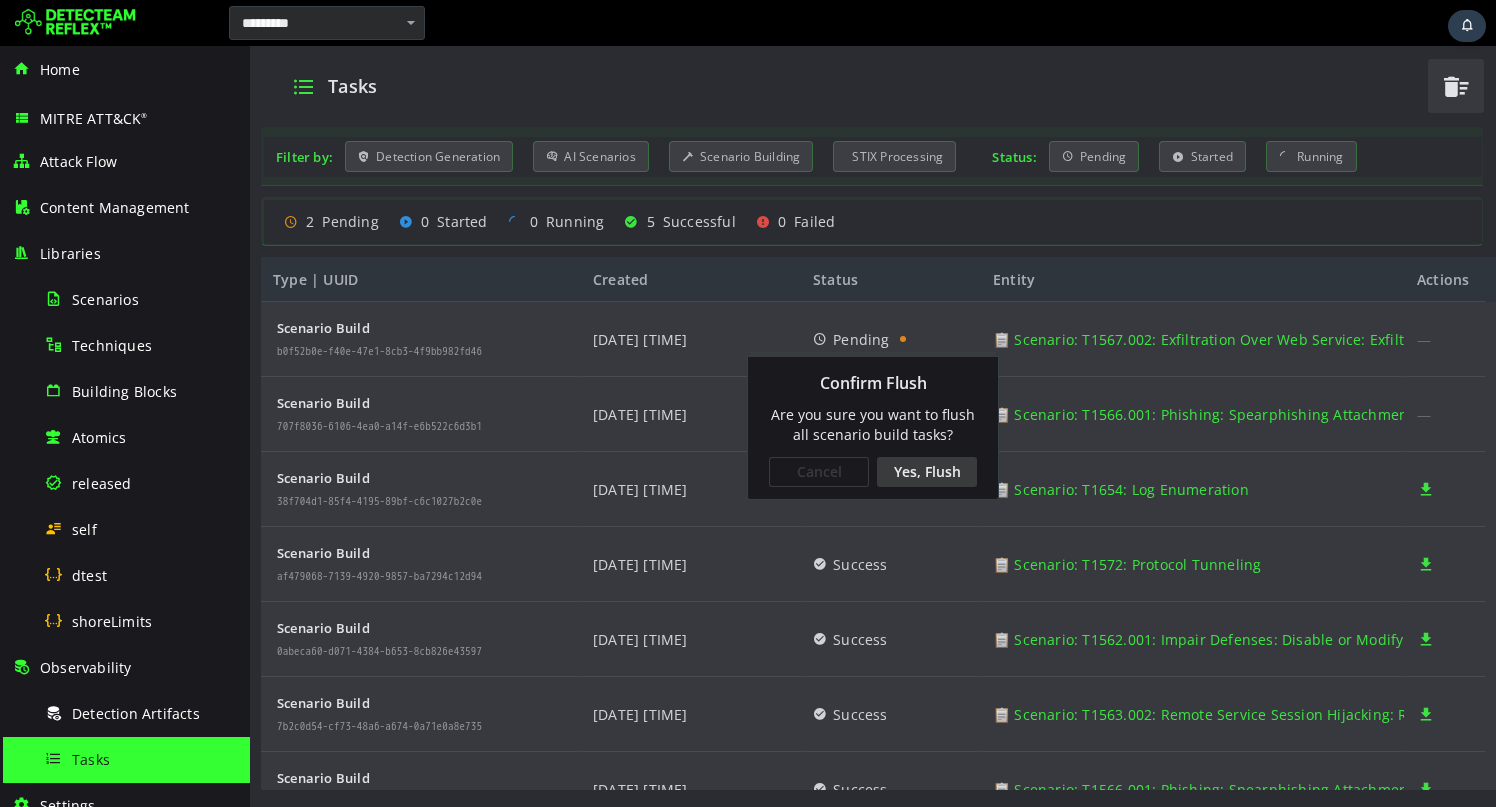 click on "Yes, Flush" at bounding box center (927, 472) 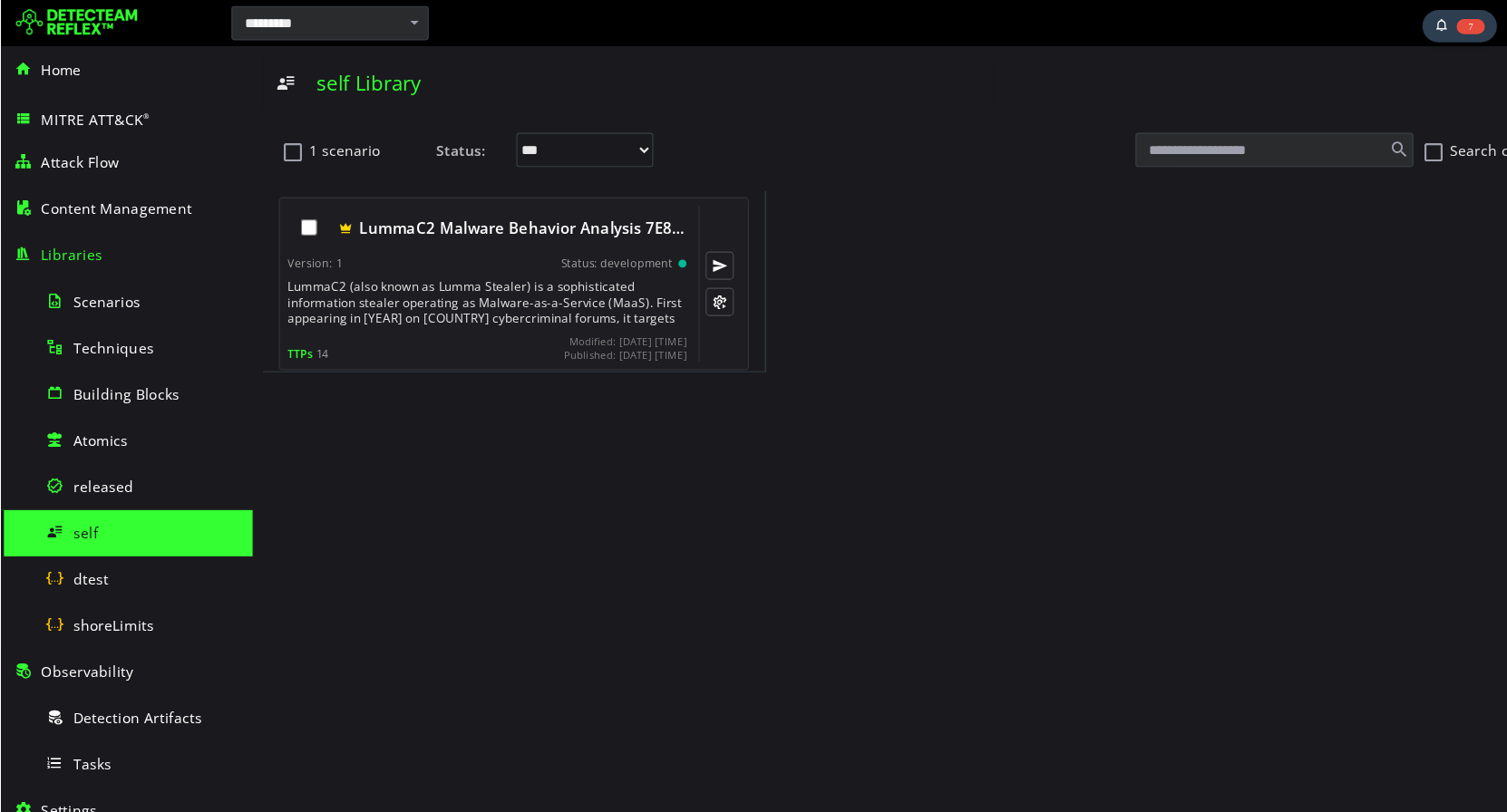 scroll, scrollTop: 0, scrollLeft: 0, axis: both 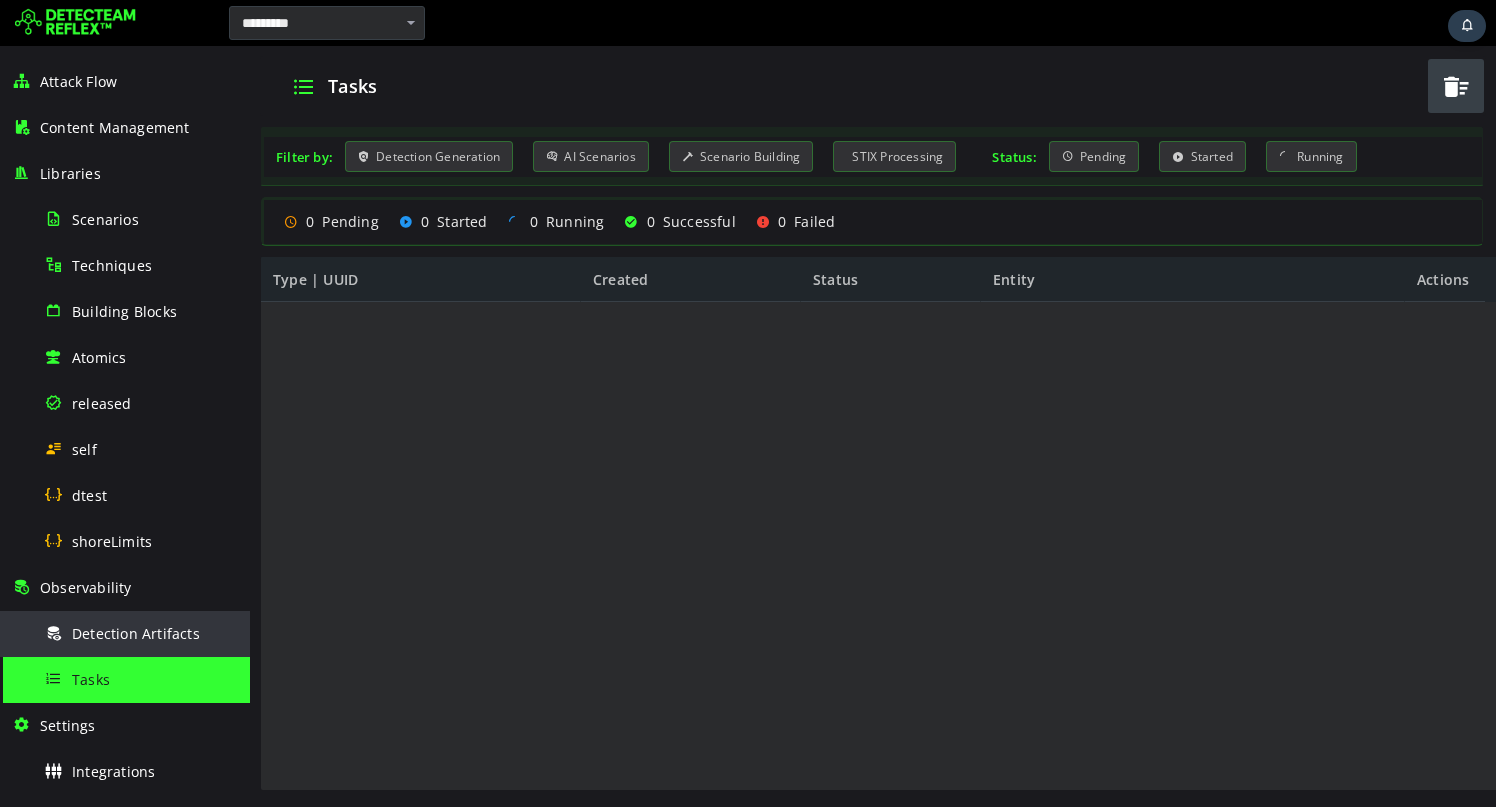 click on "Detection Artifacts" at bounding box center [136, 633] 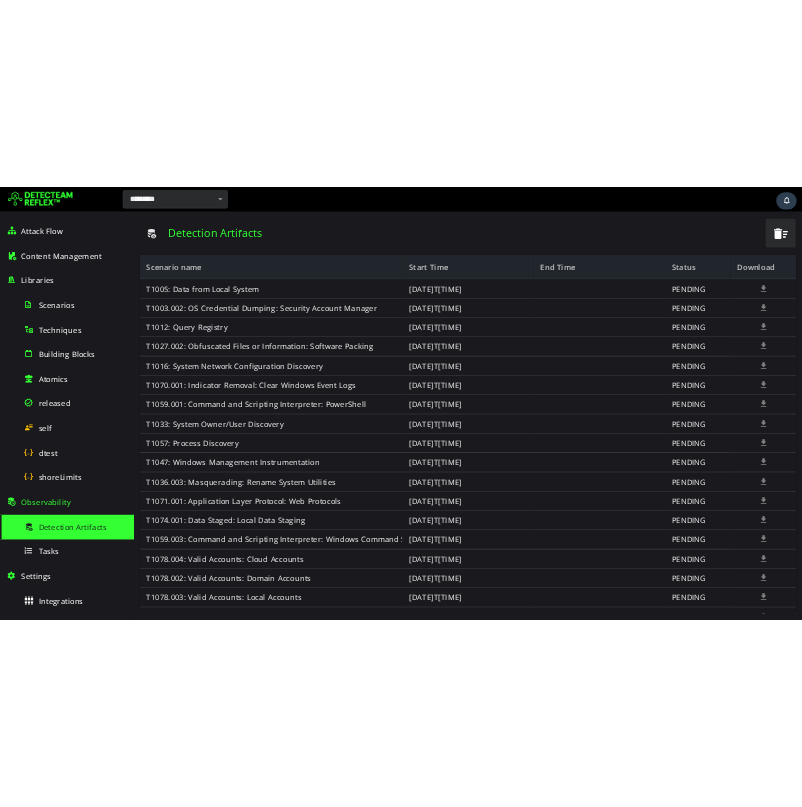 scroll, scrollTop: 0, scrollLeft: 0, axis: both 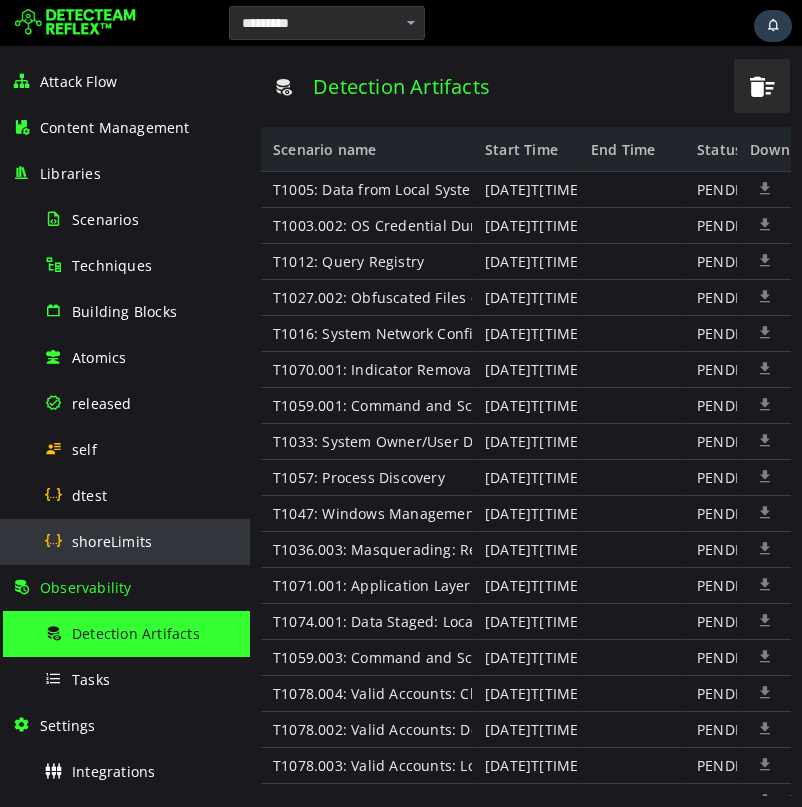 click on "shoreLimits" at bounding box center [112, 541] 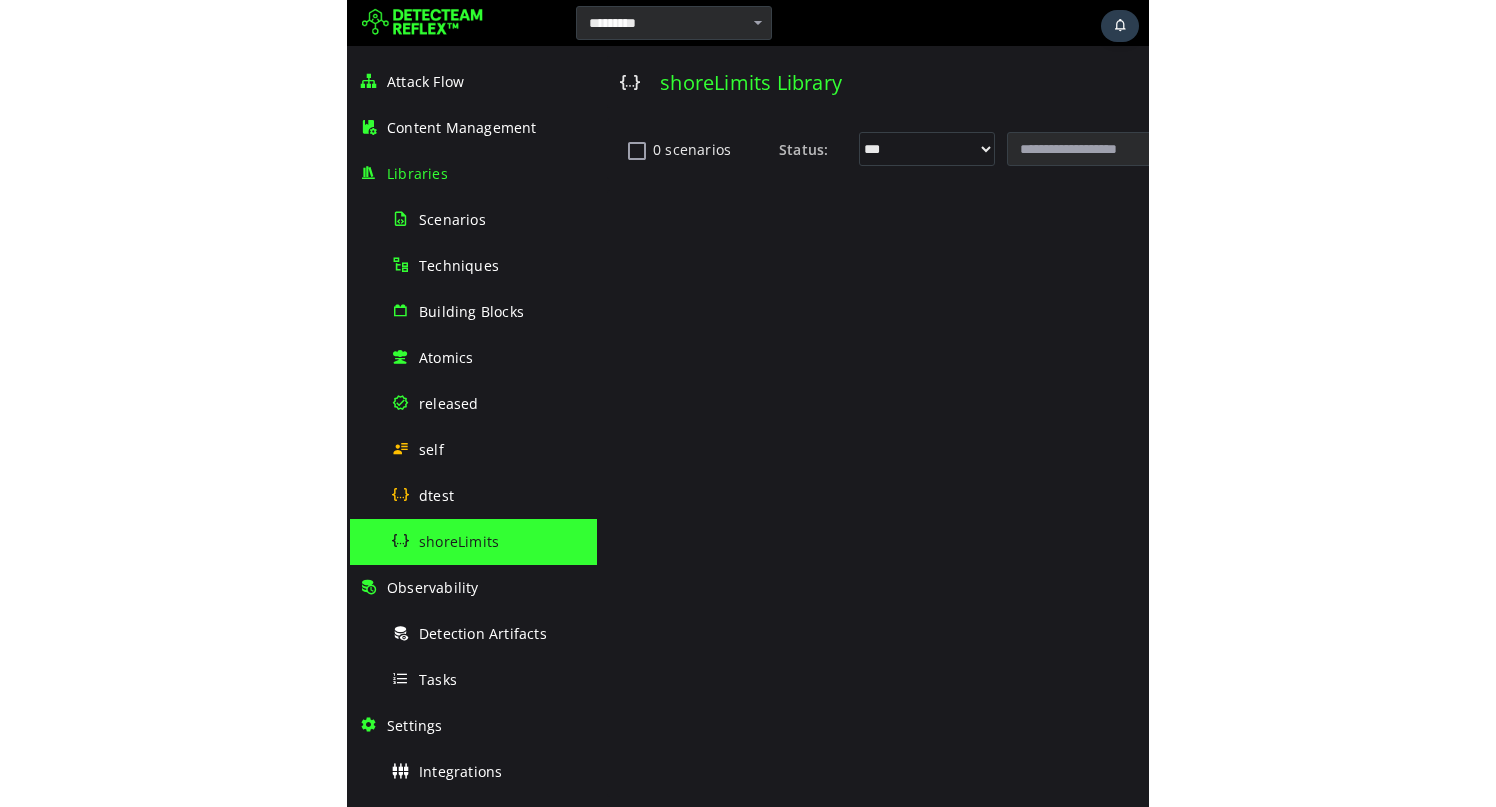 scroll, scrollTop: 0, scrollLeft: 0, axis: both 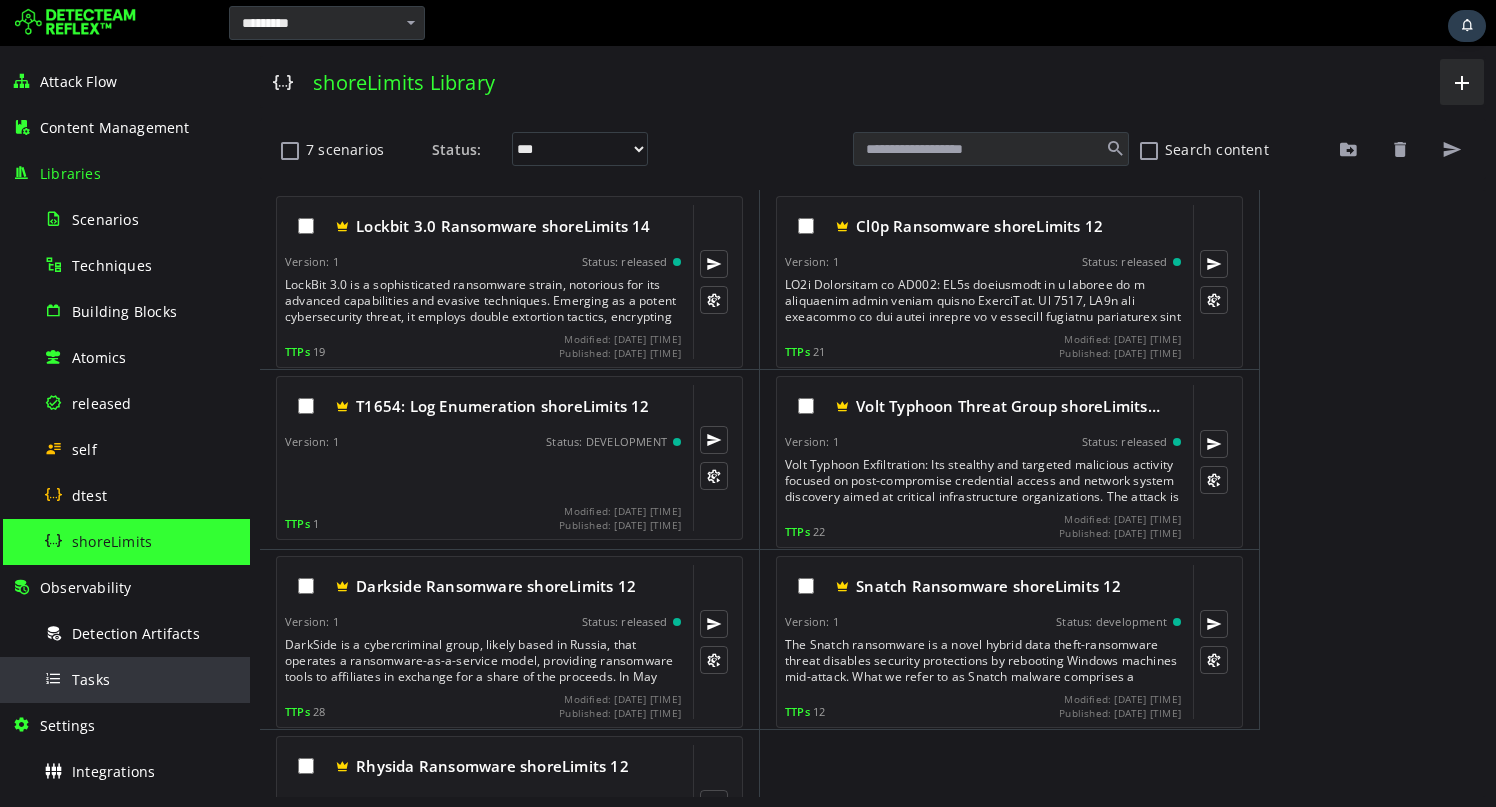 click on "Tasks" at bounding box center (141, 679) 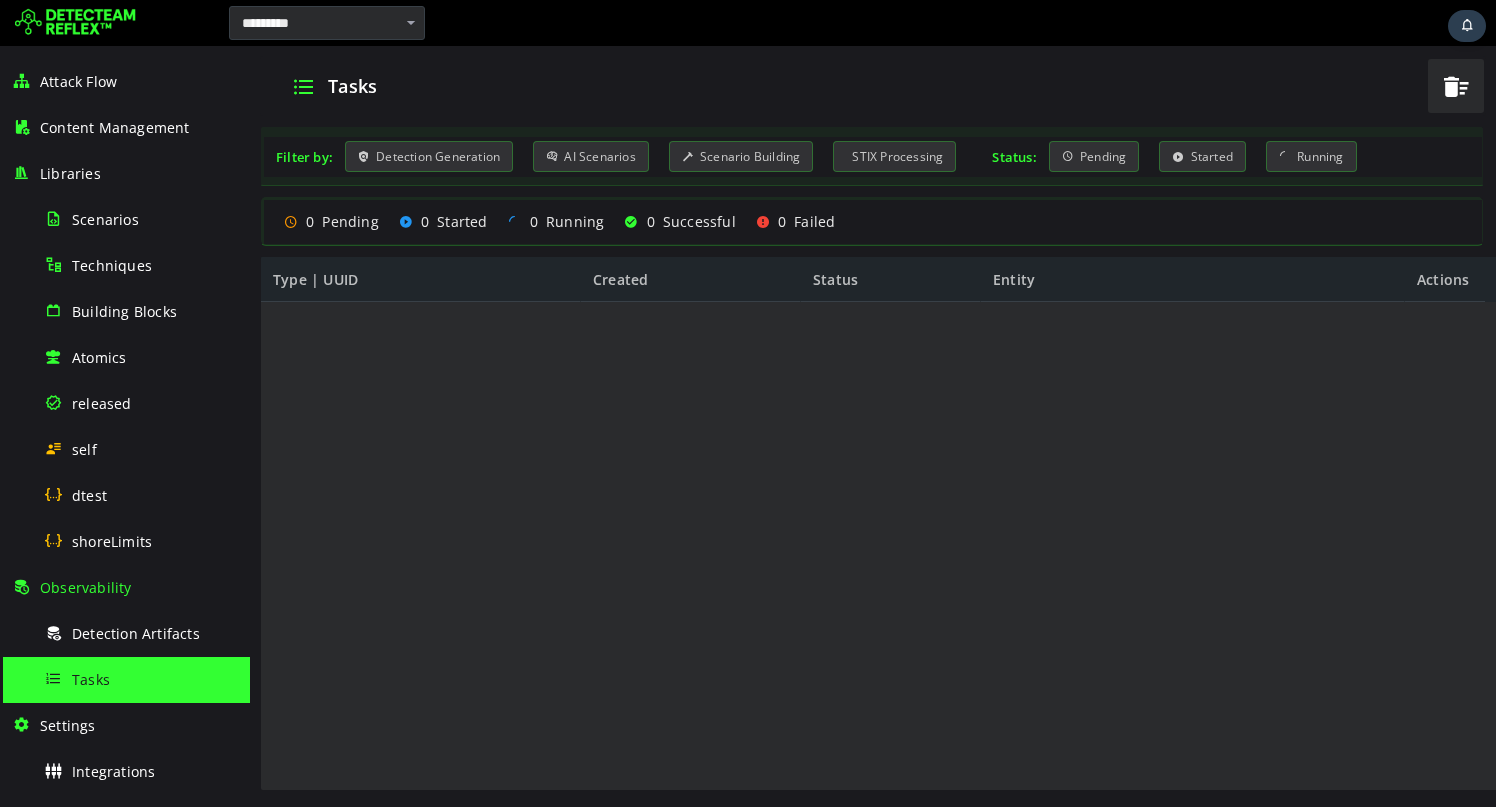 scroll, scrollTop: 0, scrollLeft: 0, axis: both 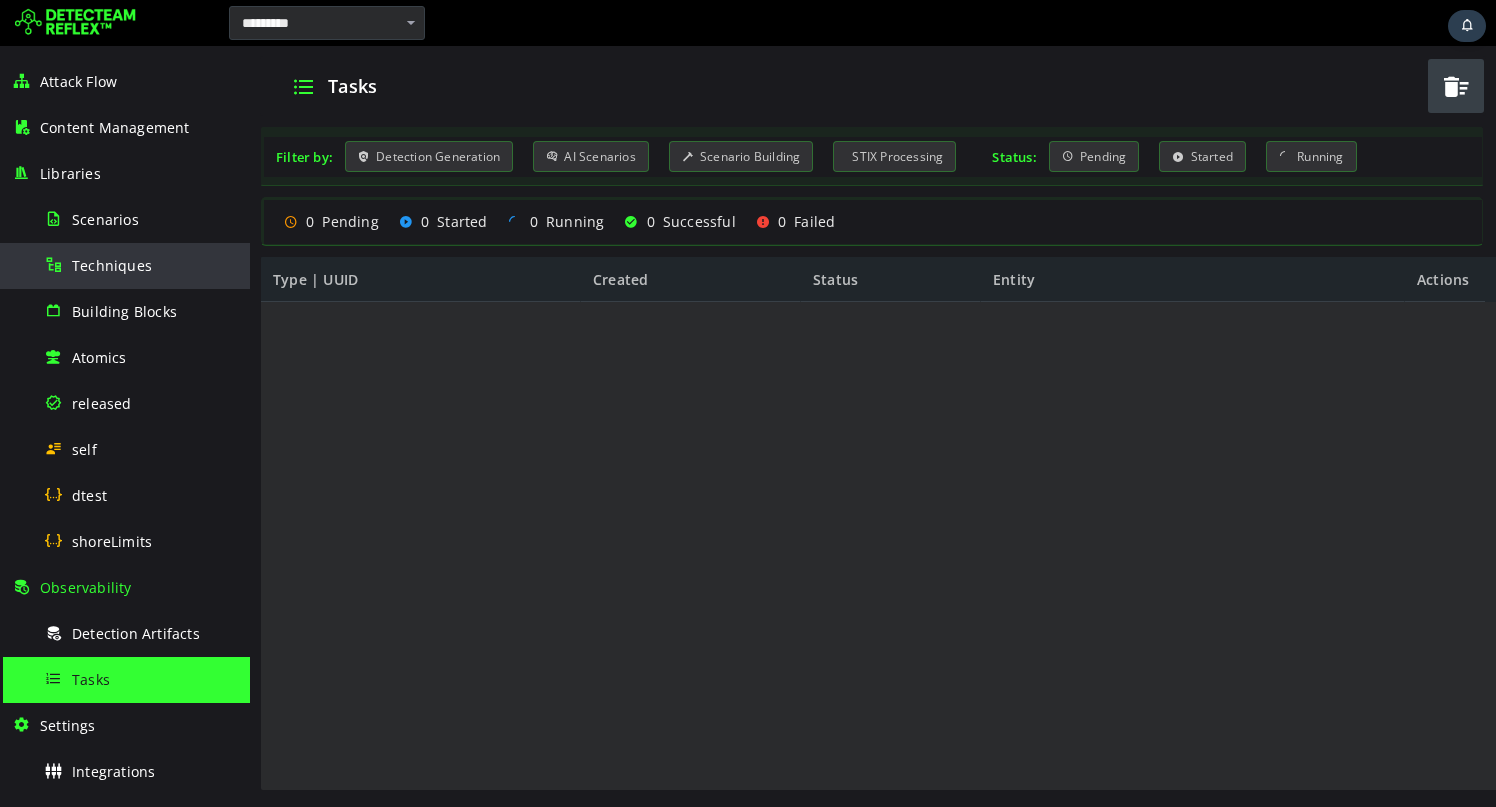 click on "Techniques" at bounding box center [141, 265] 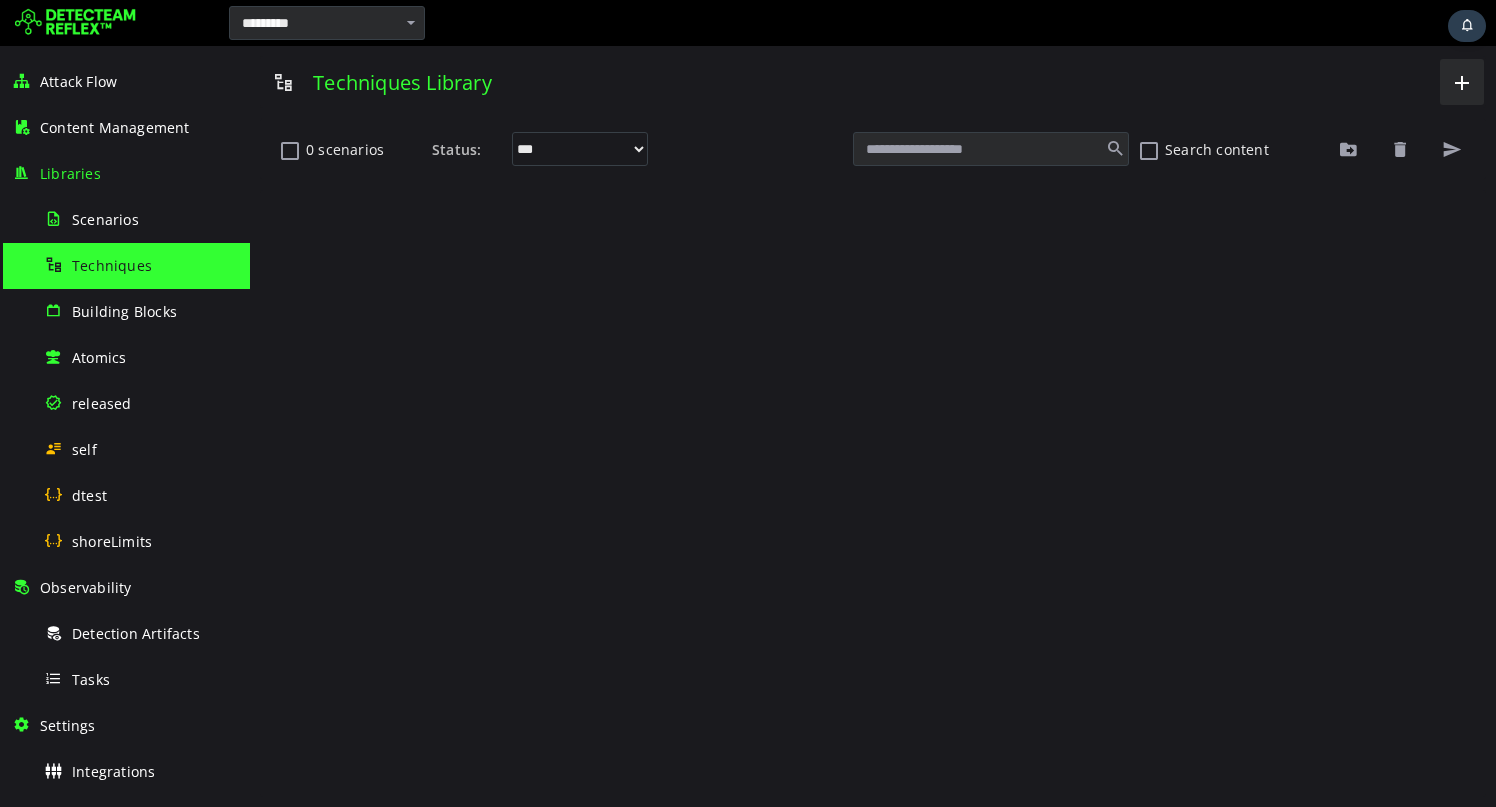 scroll, scrollTop: 0, scrollLeft: 0, axis: both 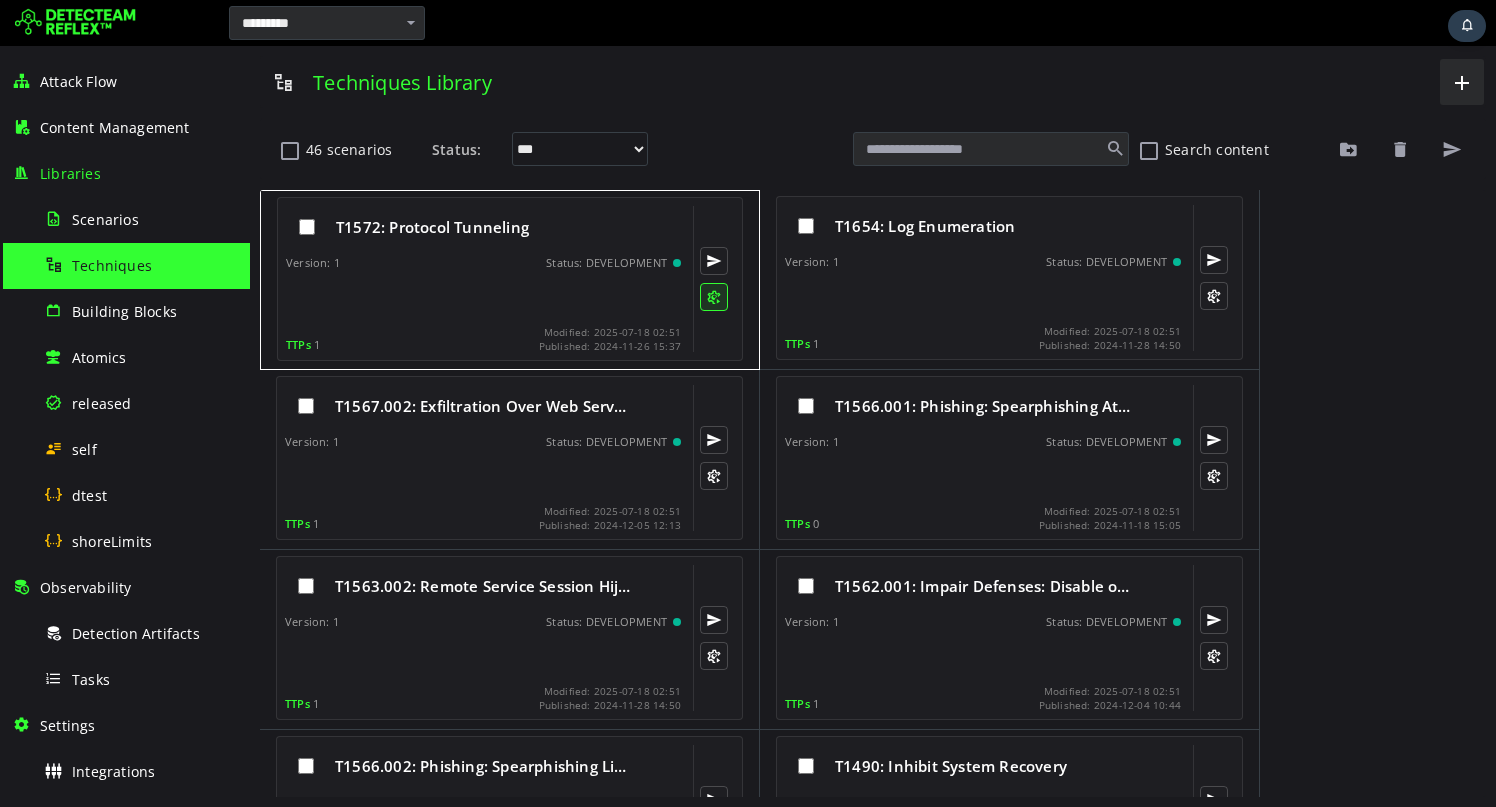 click at bounding box center [714, 297] 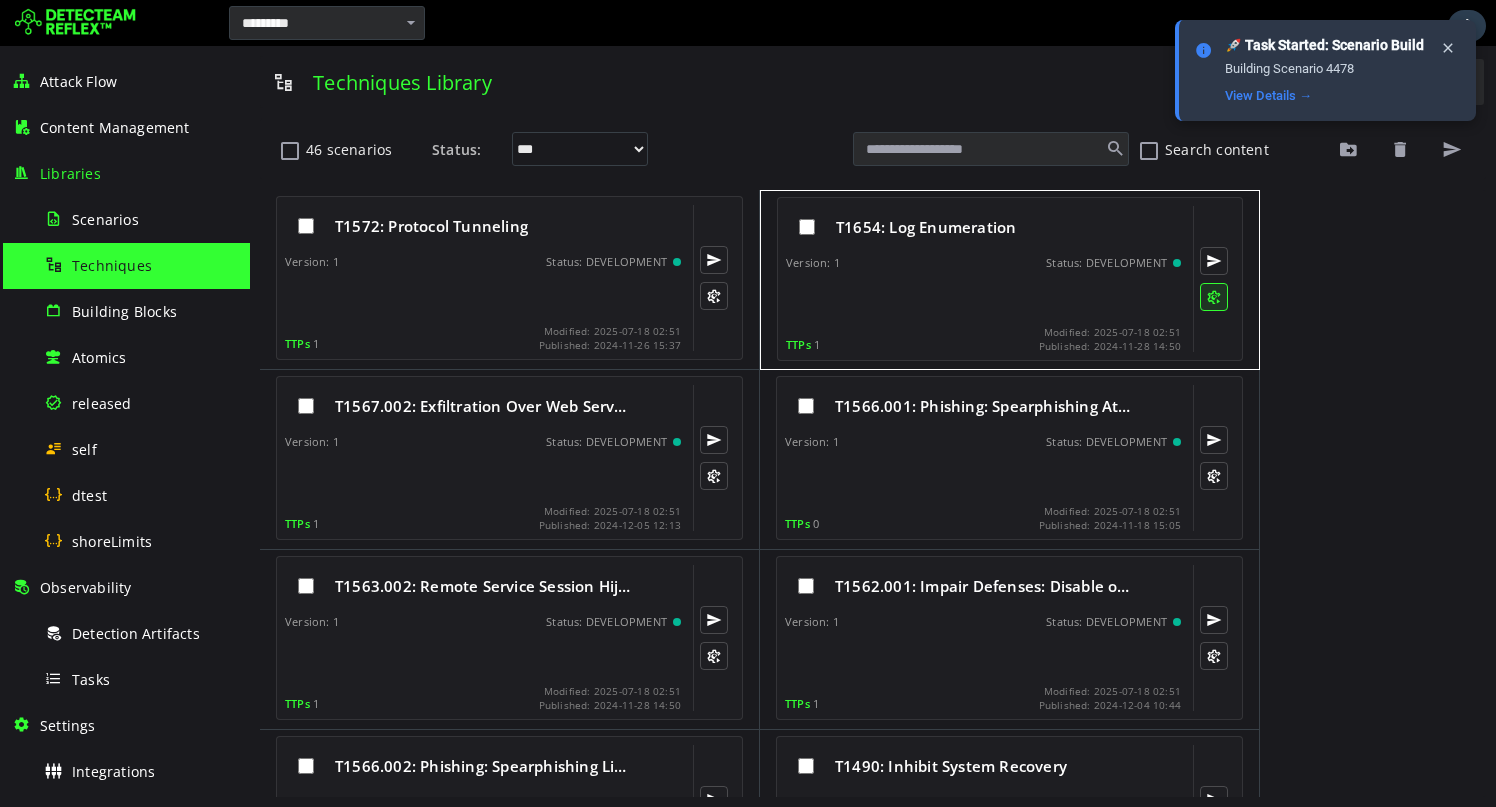 click at bounding box center [1214, 297] 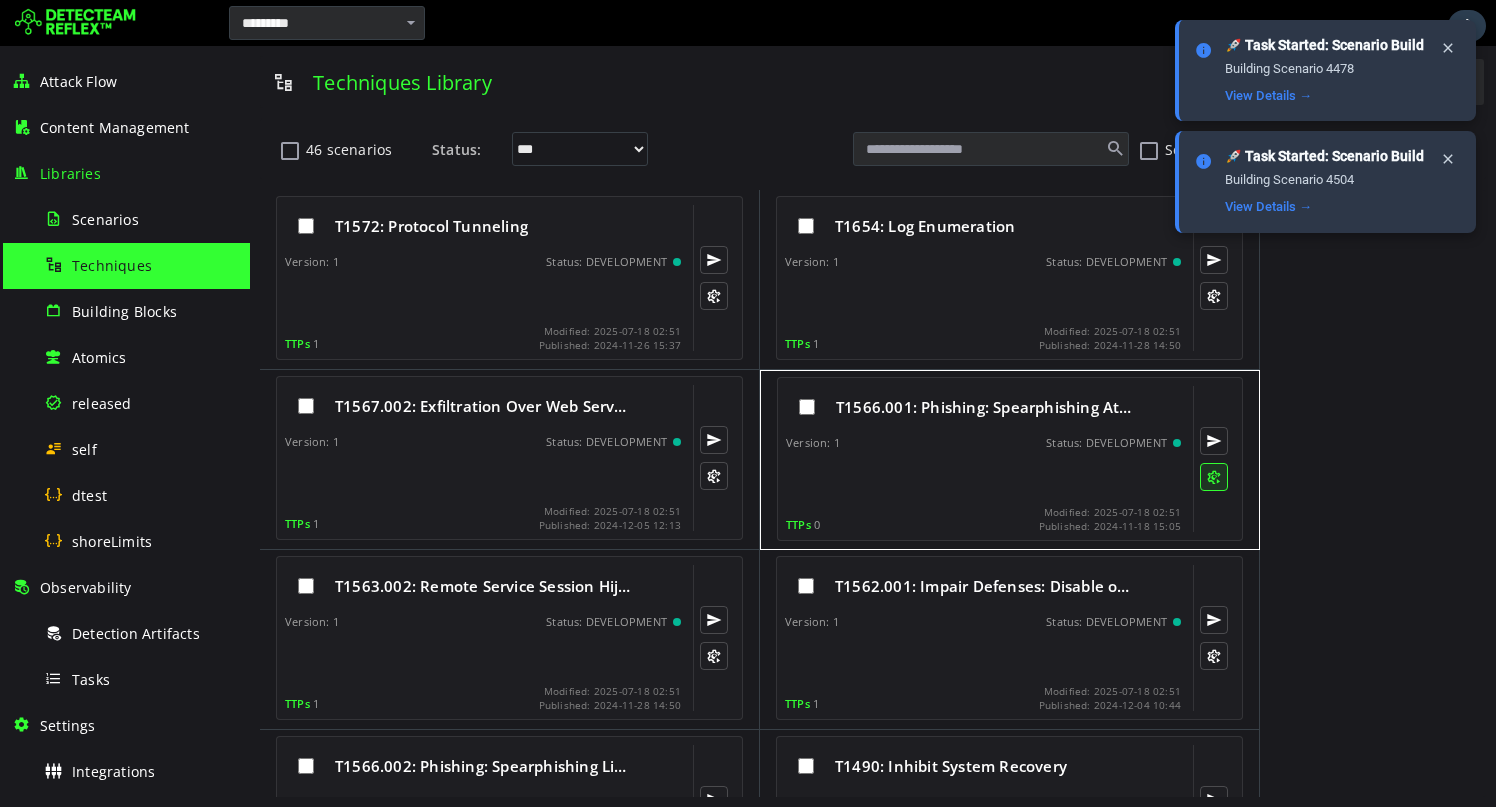 click at bounding box center (1214, 477) 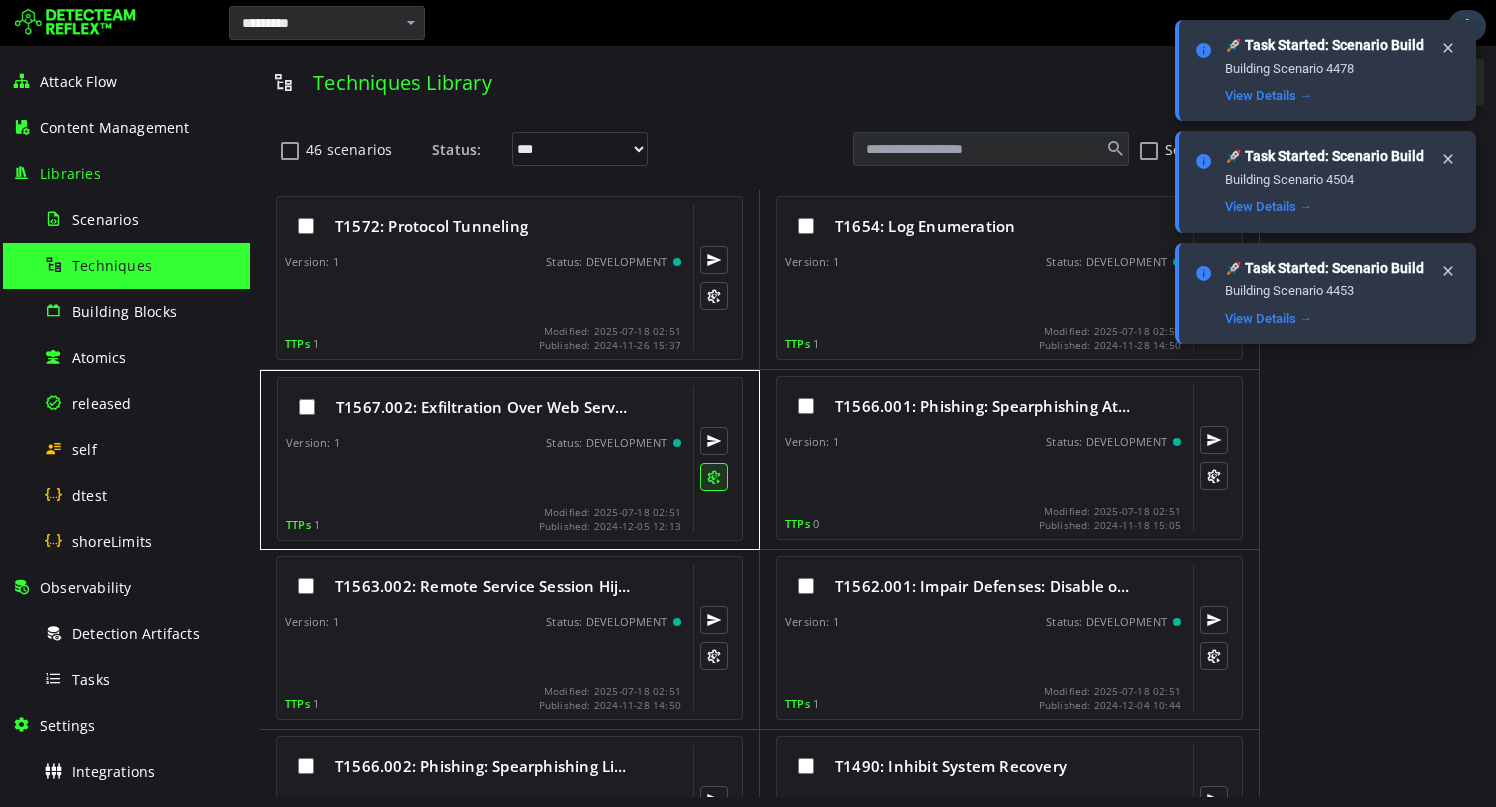 click at bounding box center [714, 477] 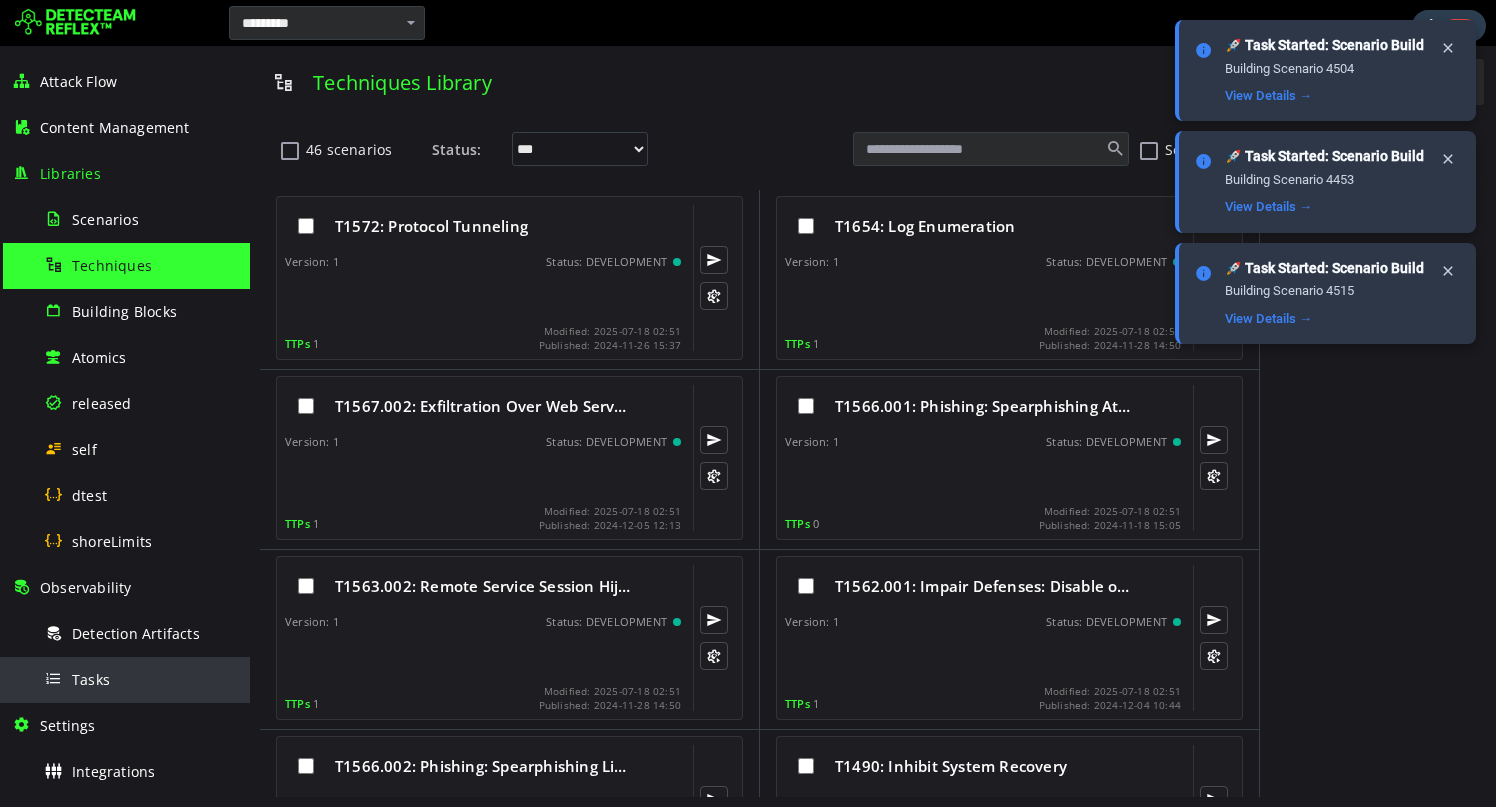 click on "Tasks" at bounding box center (91, 679) 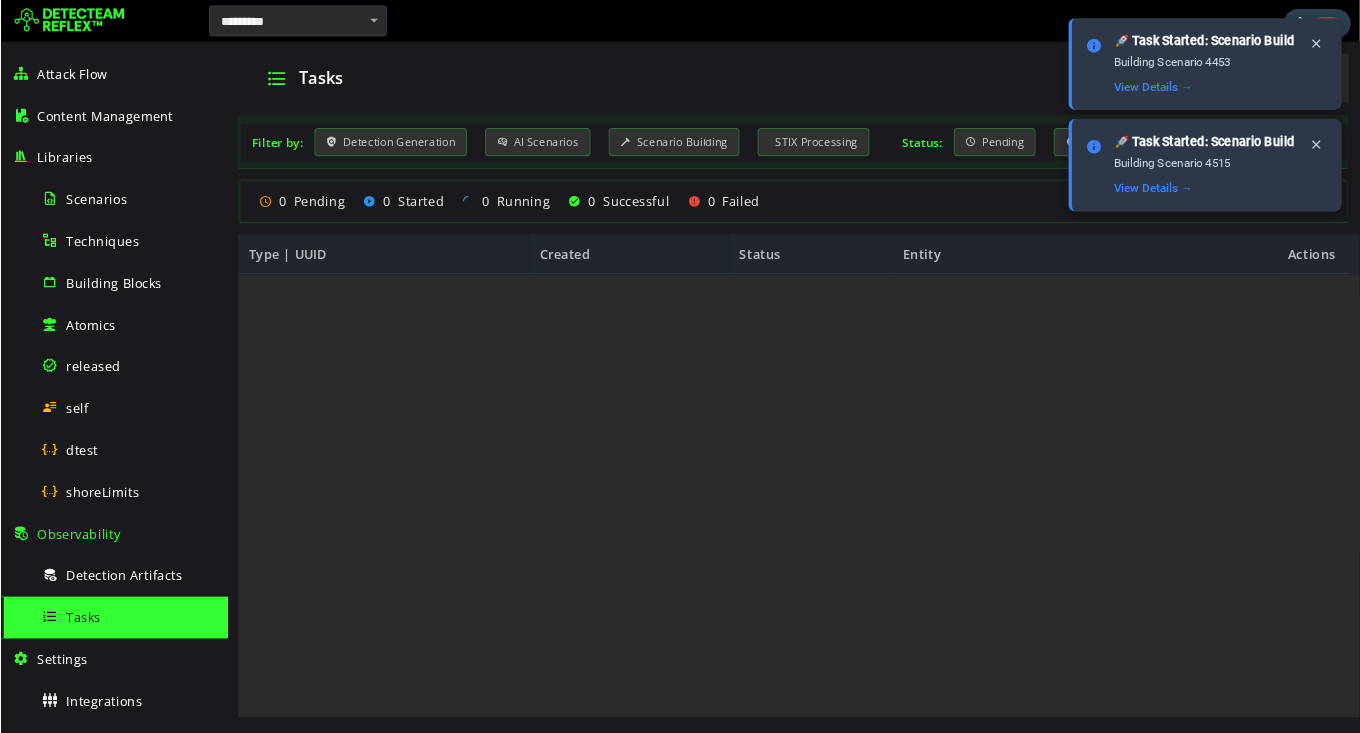 scroll, scrollTop: 0, scrollLeft: 0, axis: both 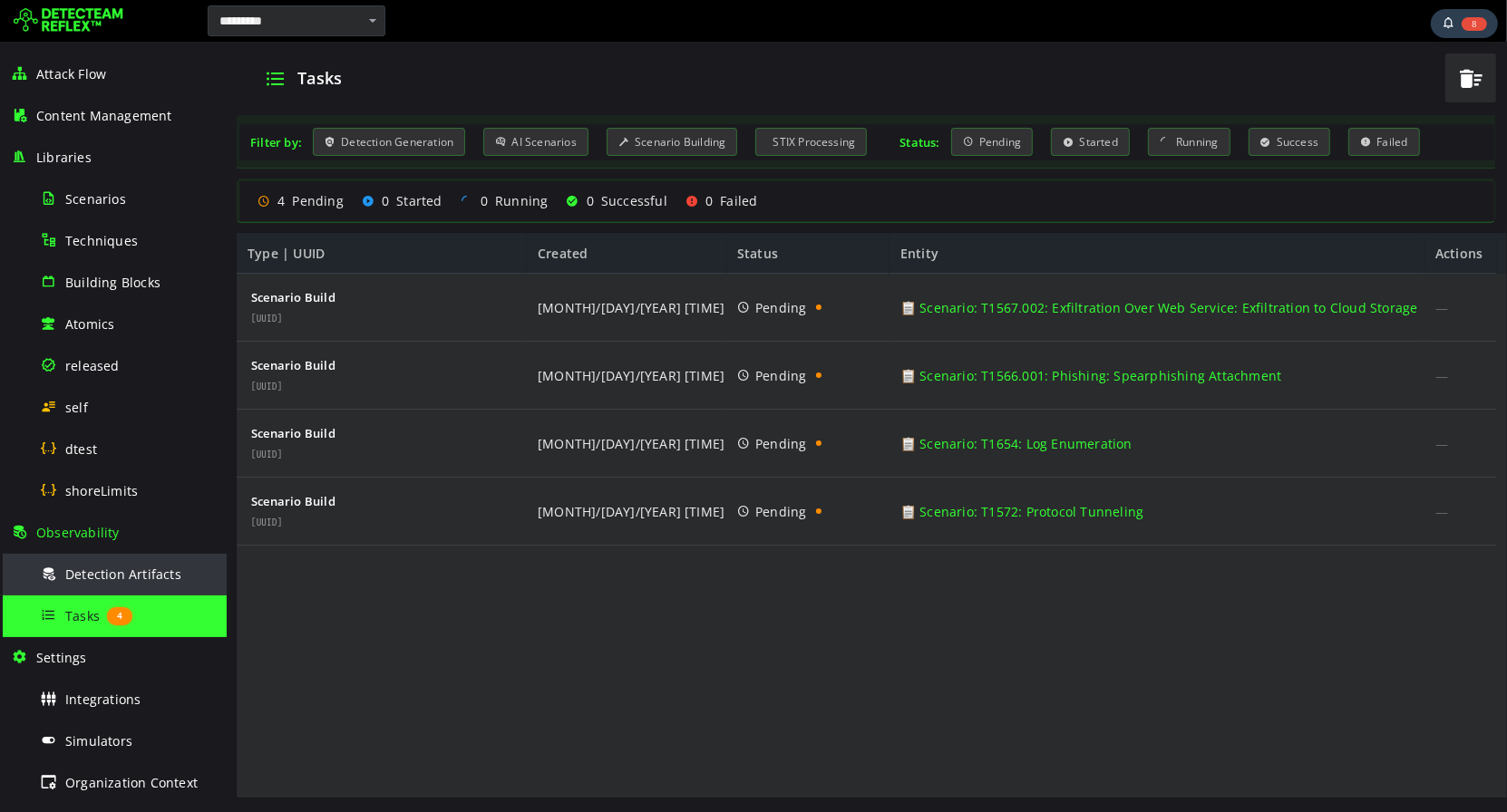 click on "Detection Artifacts" at bounding box center (128, 574) 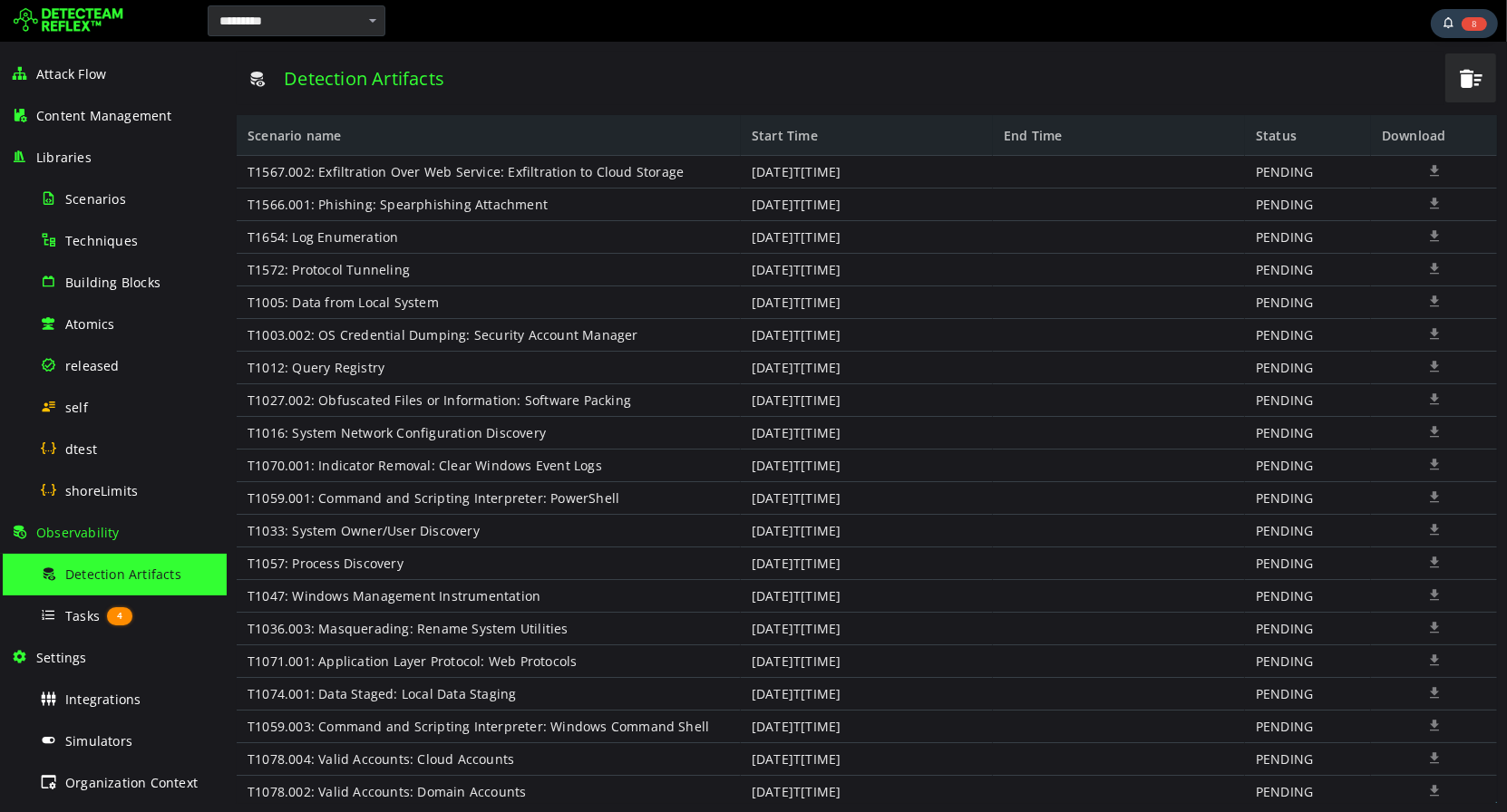 scroll, scrollTop: 0, scrollLeft: 0, axis: both 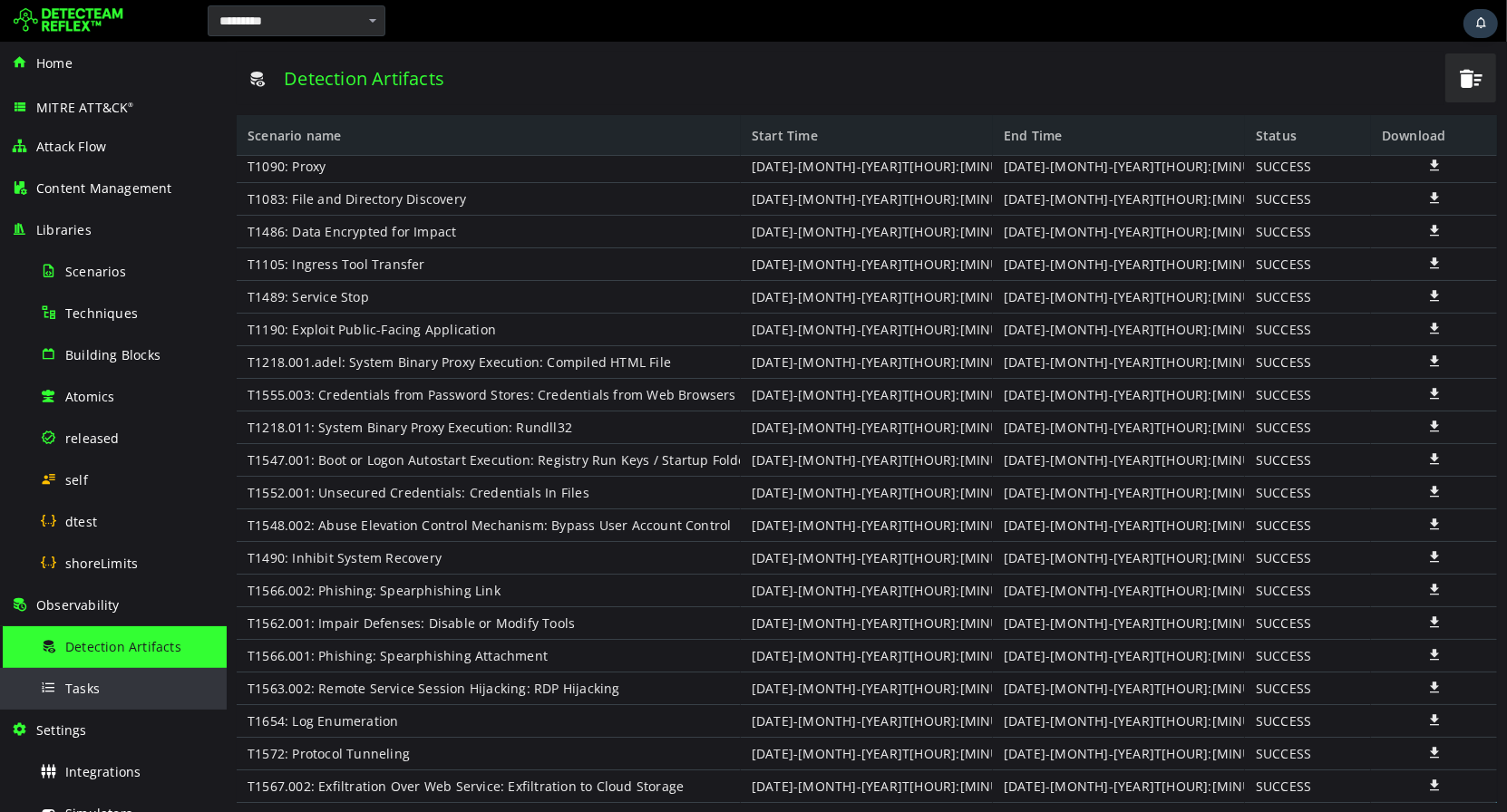 click on "Tasks" at bounding box center [128, 688] 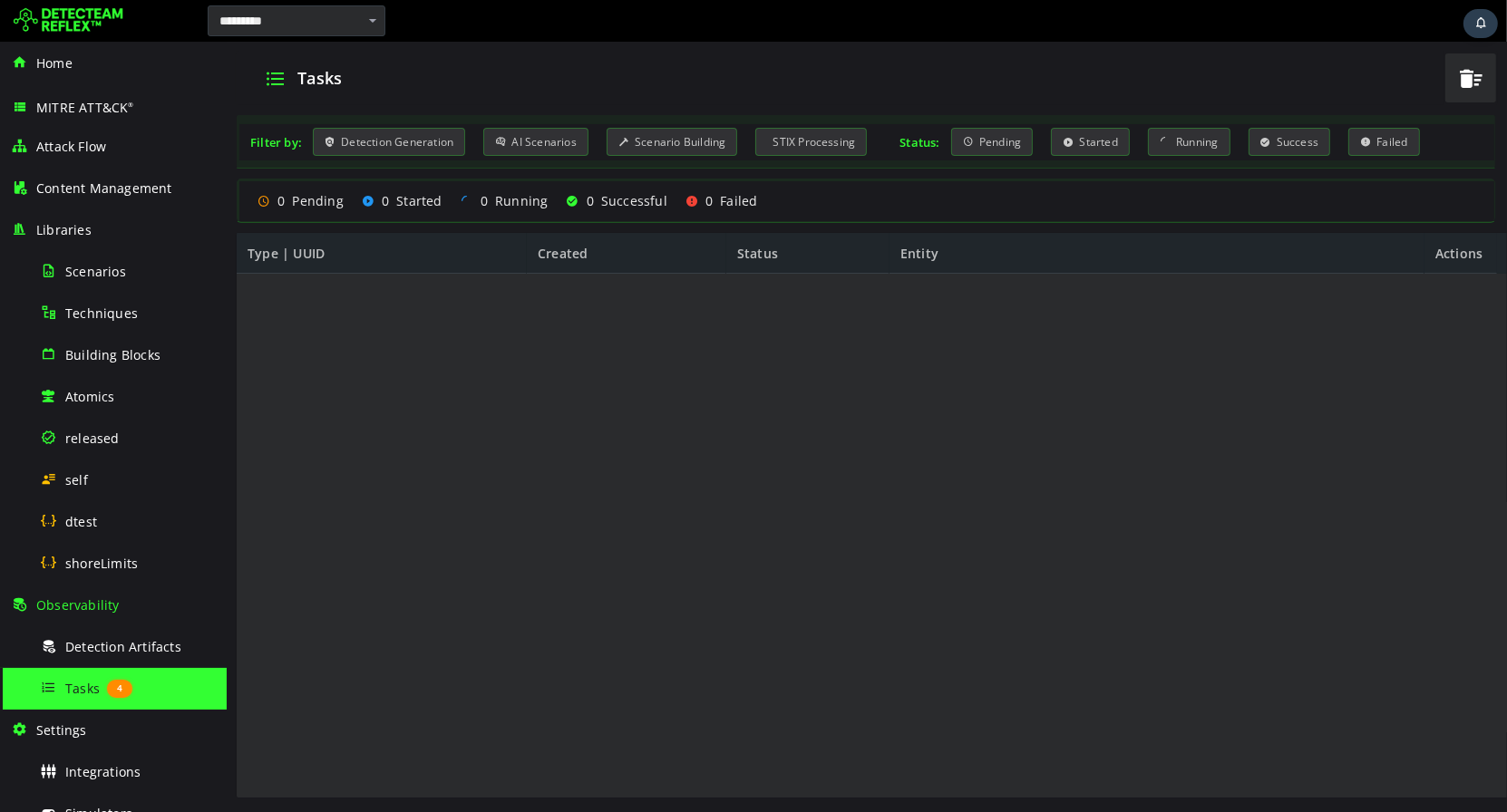 scroll, scrollTop: 0, scrollLeft: 0, axis: both 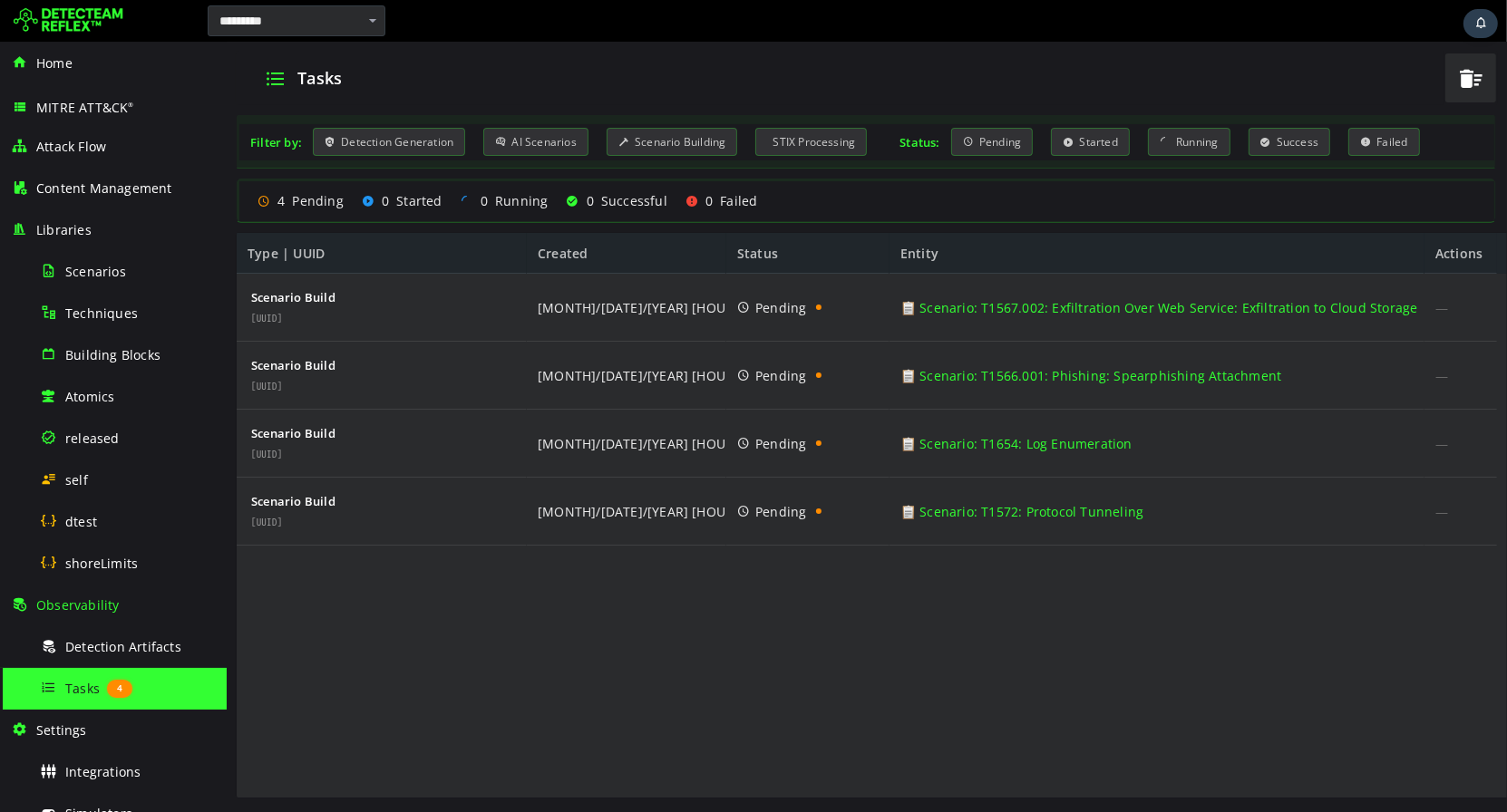 click on "Scenario Build
872c5bd7-237a-4cb7-b1a7-4e669da4b5d0
Scenario Build
a2874d55-8bef-47ca-bd78-4304016018ef
Scenario Build
37056d33-e961-4aa7-af78-3f3a35d94eb5
Scenario Build
8e838883-a2f8-4568-8e56-fe2d0ba87f56
7/18/2025 2:15:10 PM
Pending Pending —" at bounding box center [866, 536] 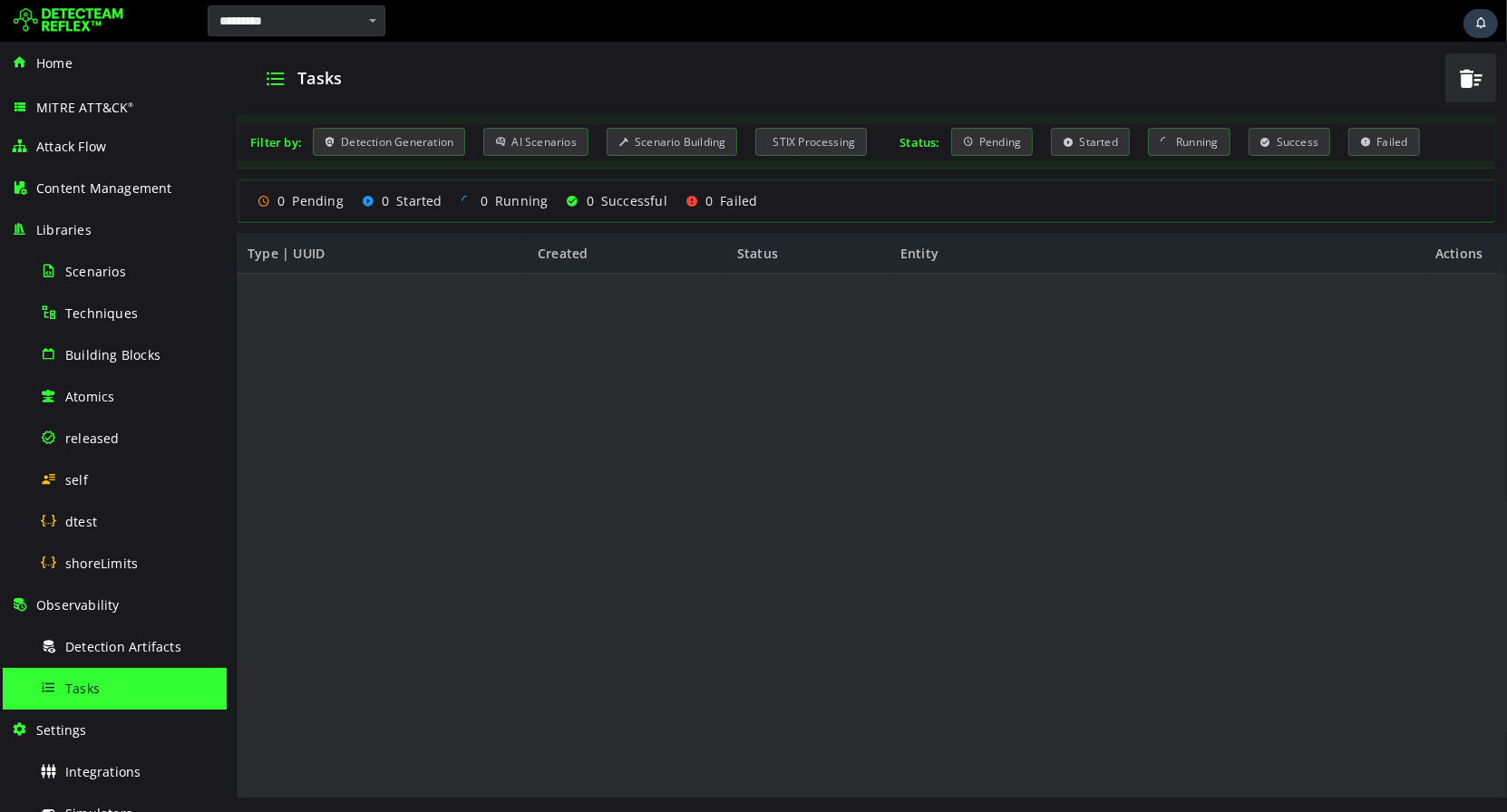 scroll, scrollTop: 0, scrollLeft: 0, axis: both 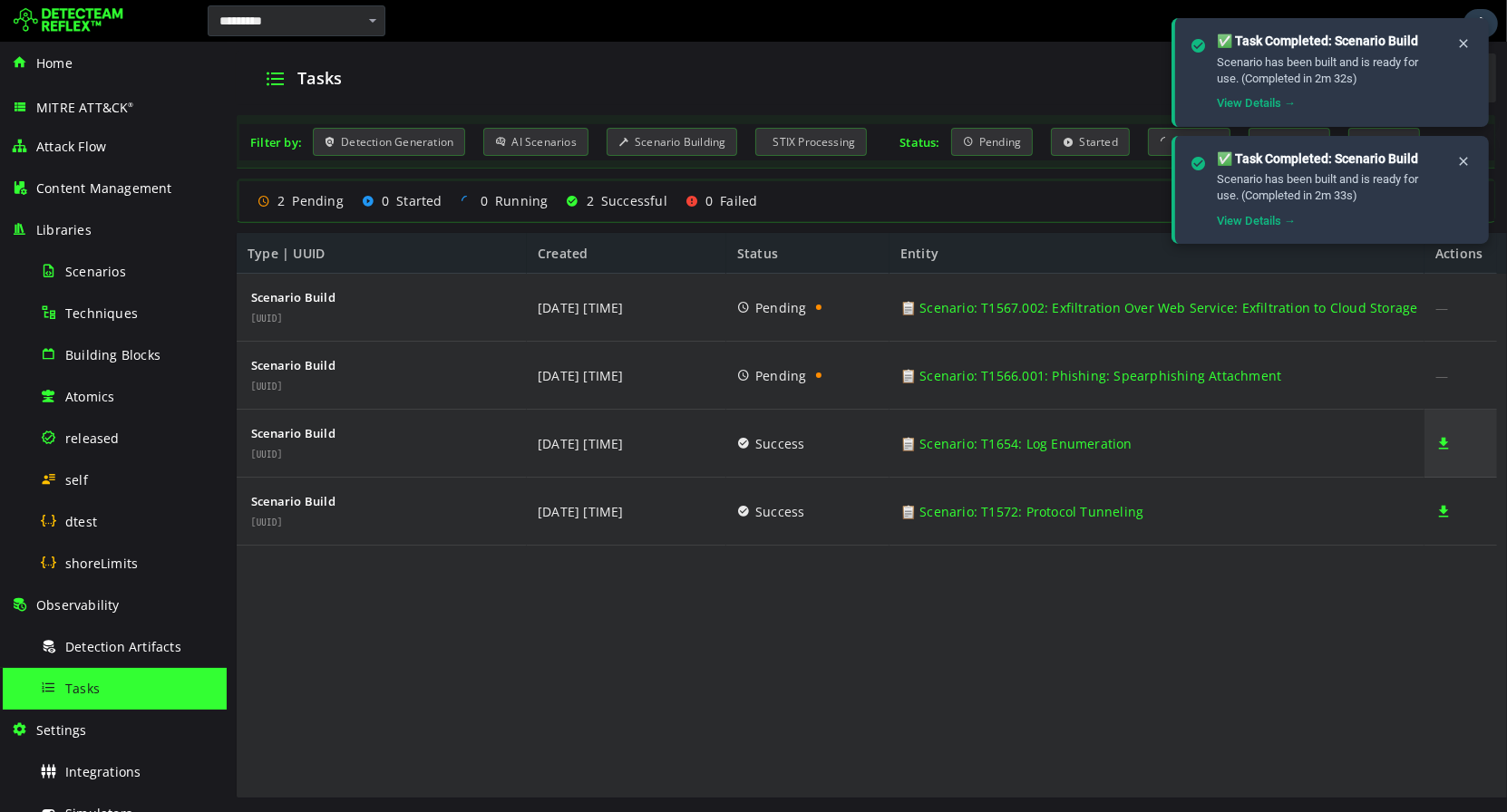 click at bounding box center [1443, 443] 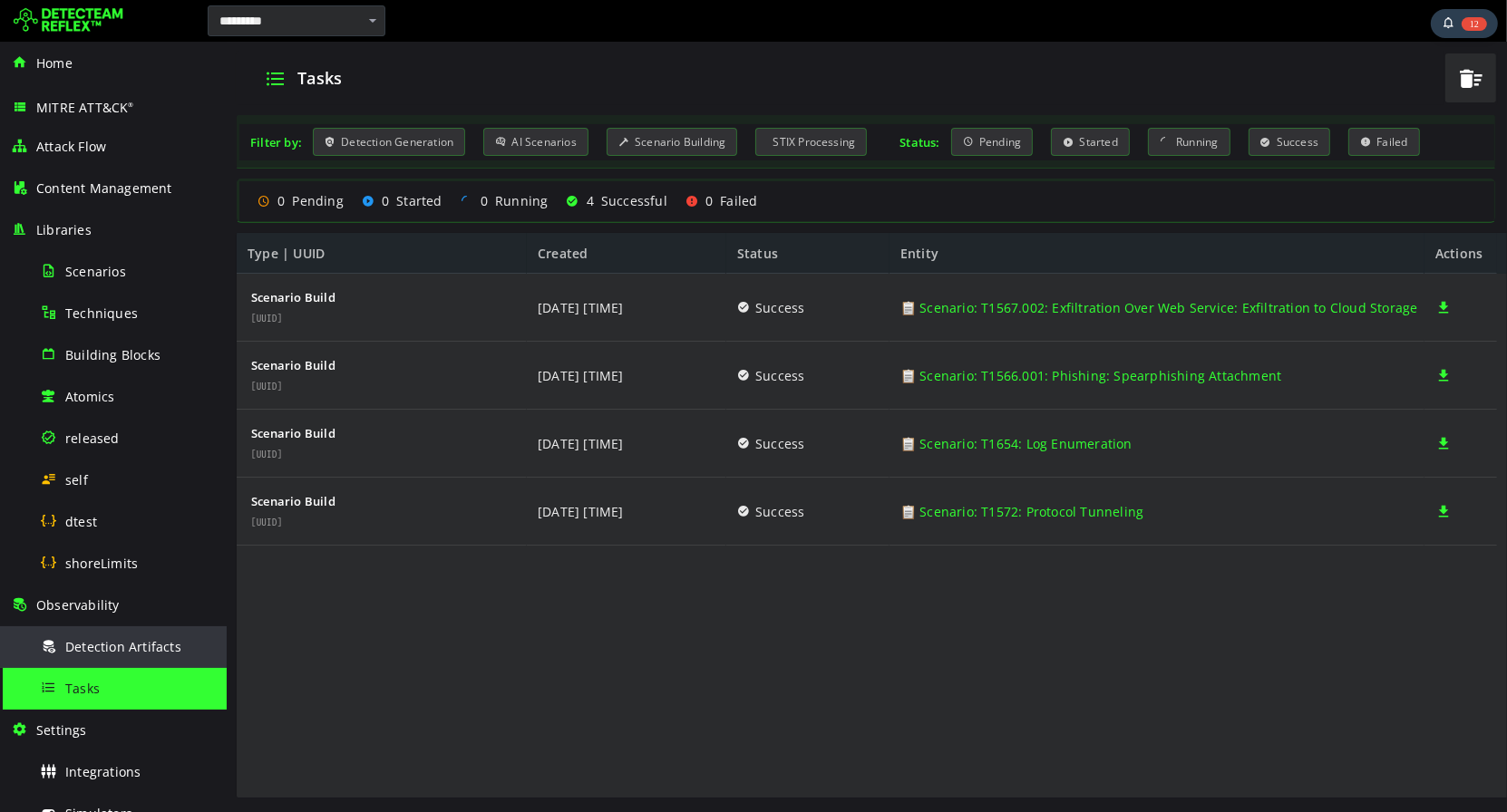 click on "Detection Artifacts" at bounding box center (123, 646) 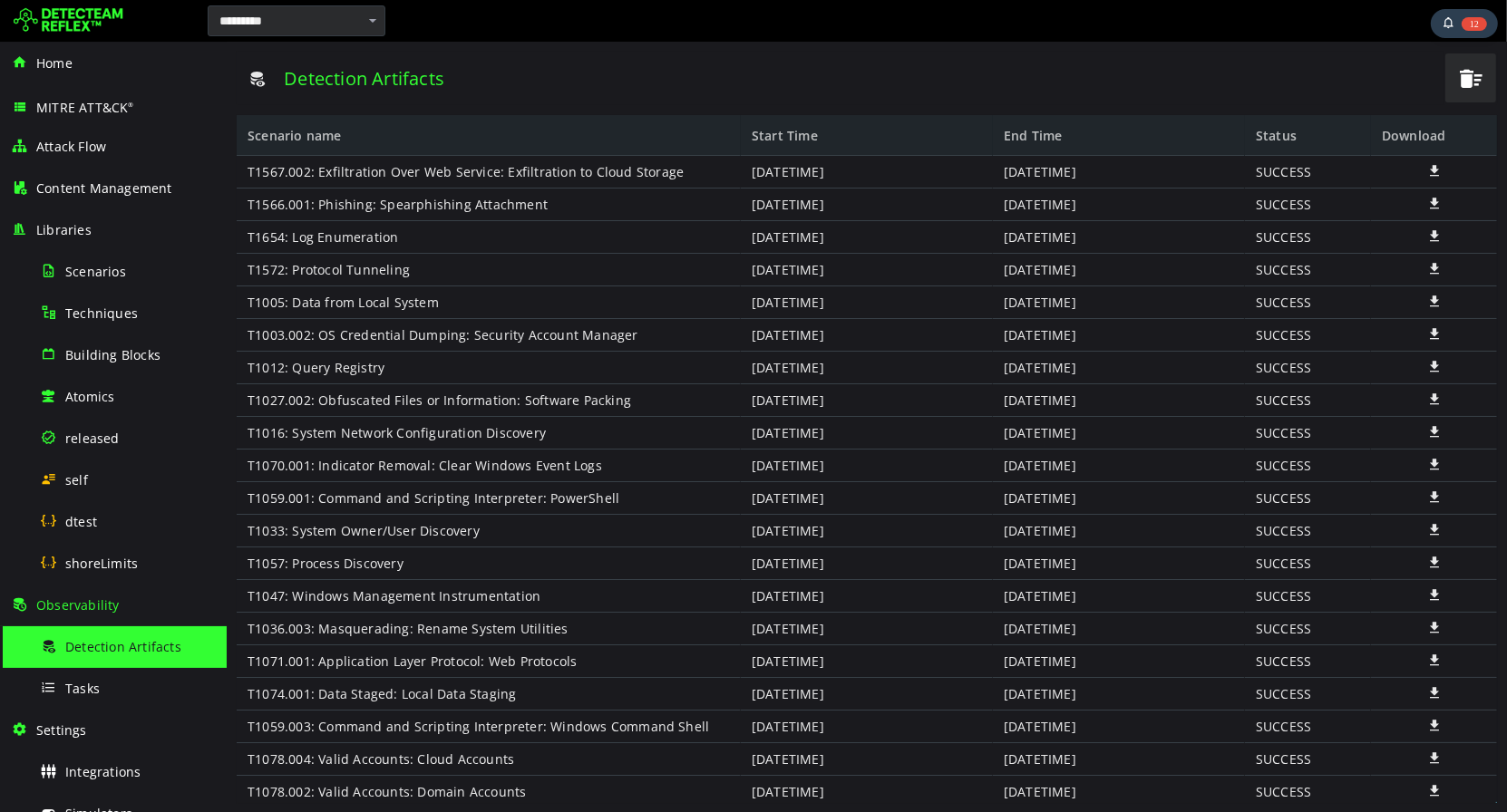 scroll, scrollTop: 0, scrollLeft: 0, axis: both 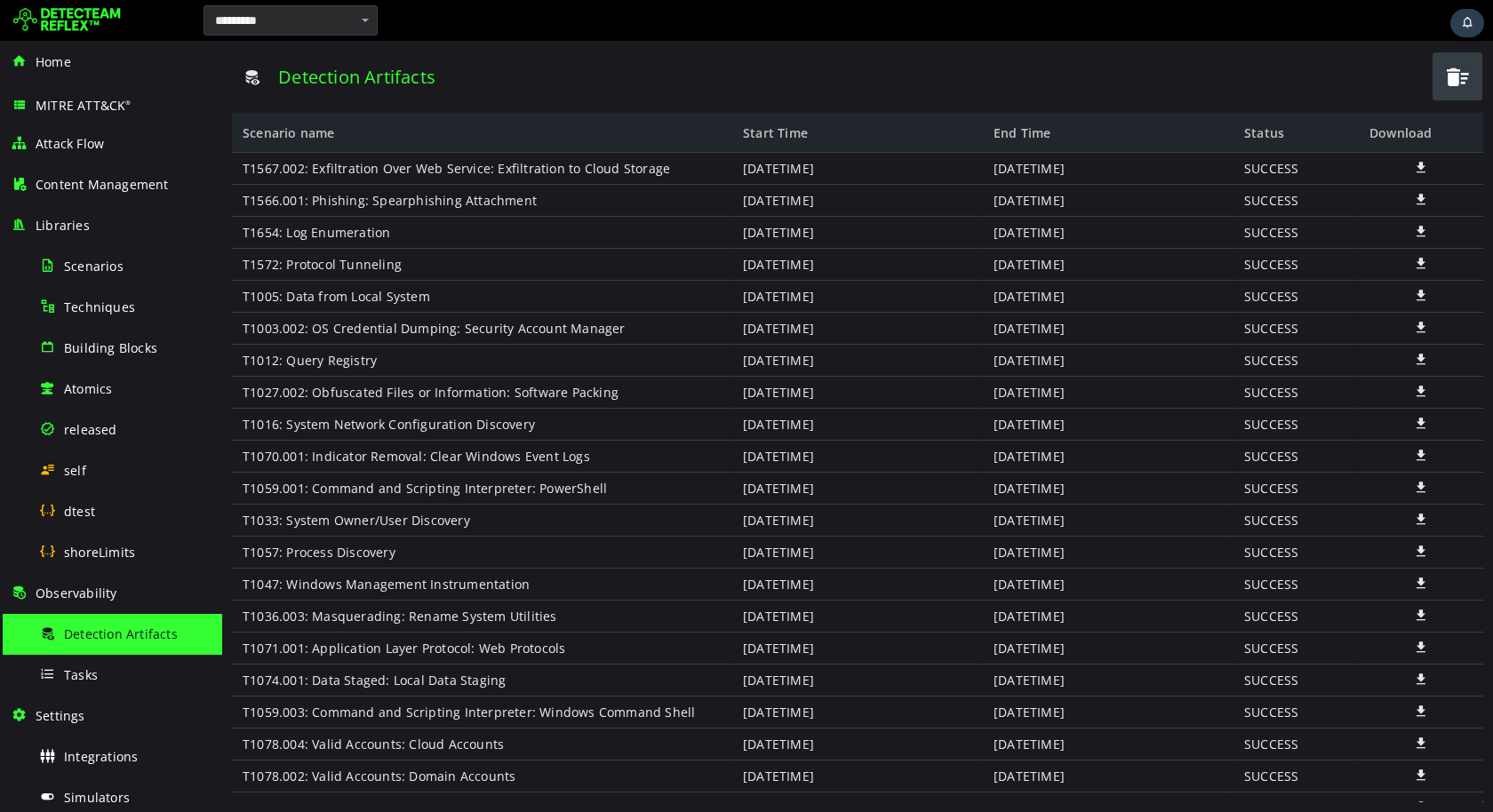 click at bounding box center [1457, 76] 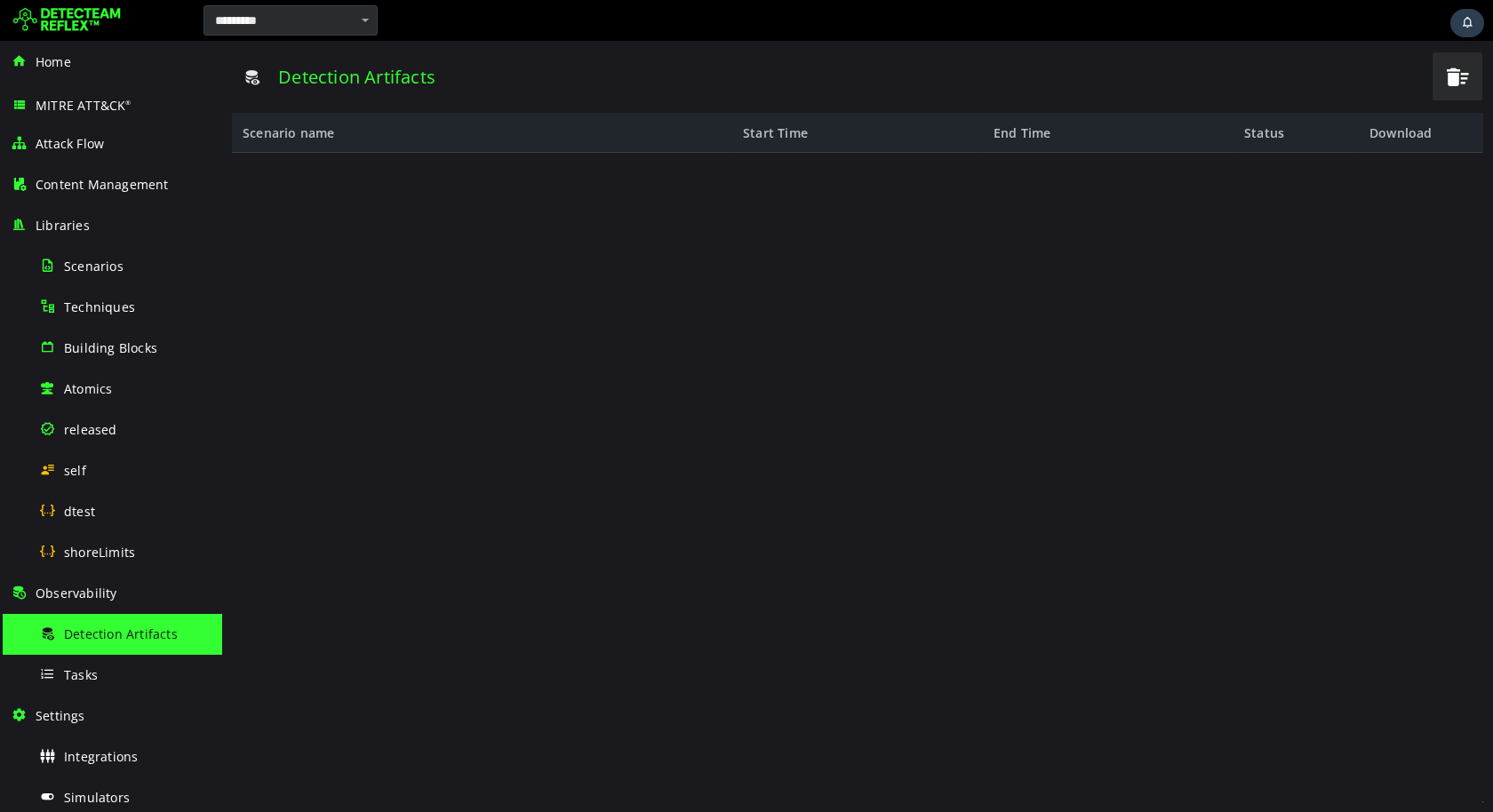scroll, scrollTop: 0, scrollLeft: 0, axis: both 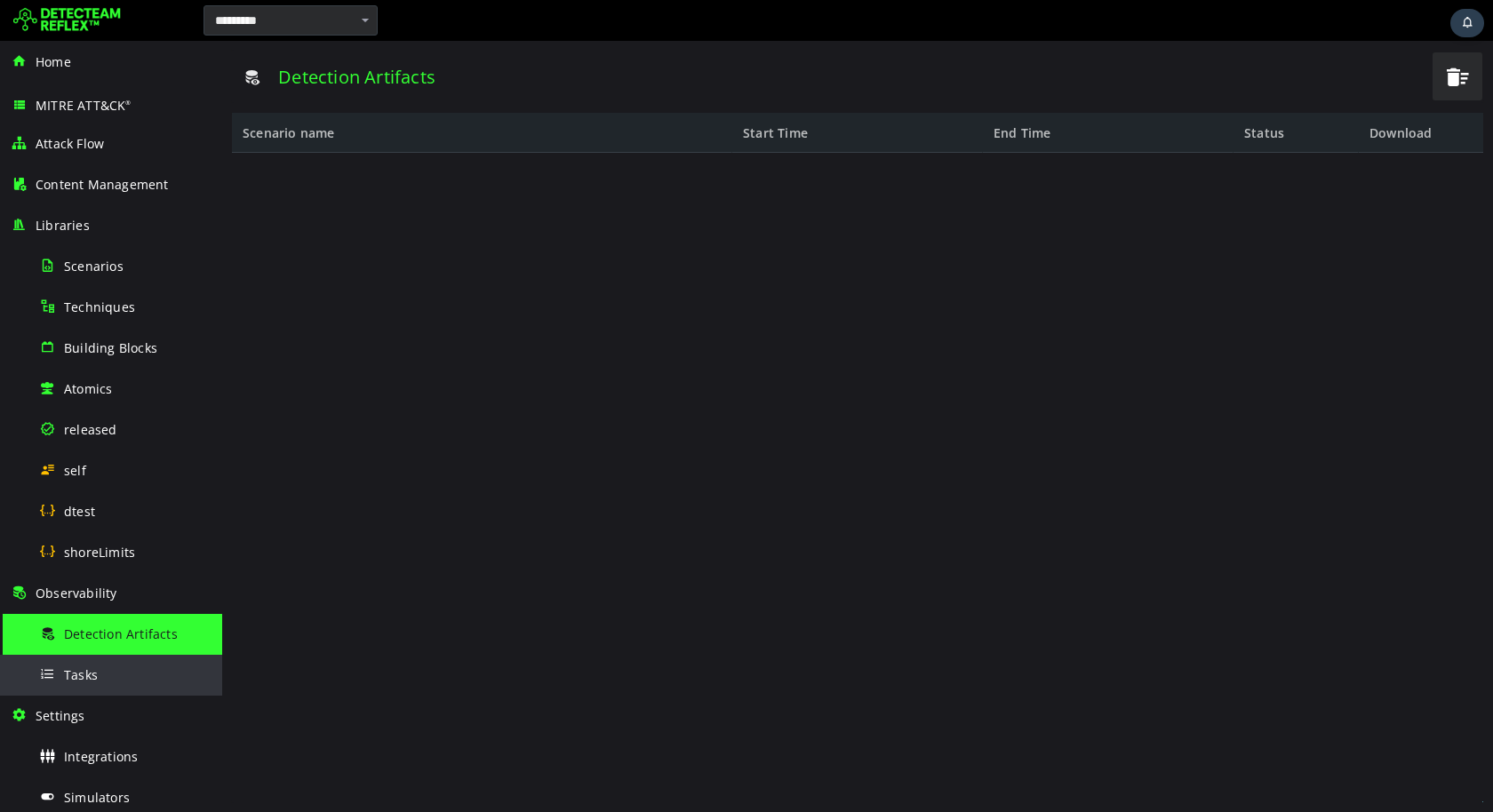 click on "Tasks" at bounding box center (125, 674) 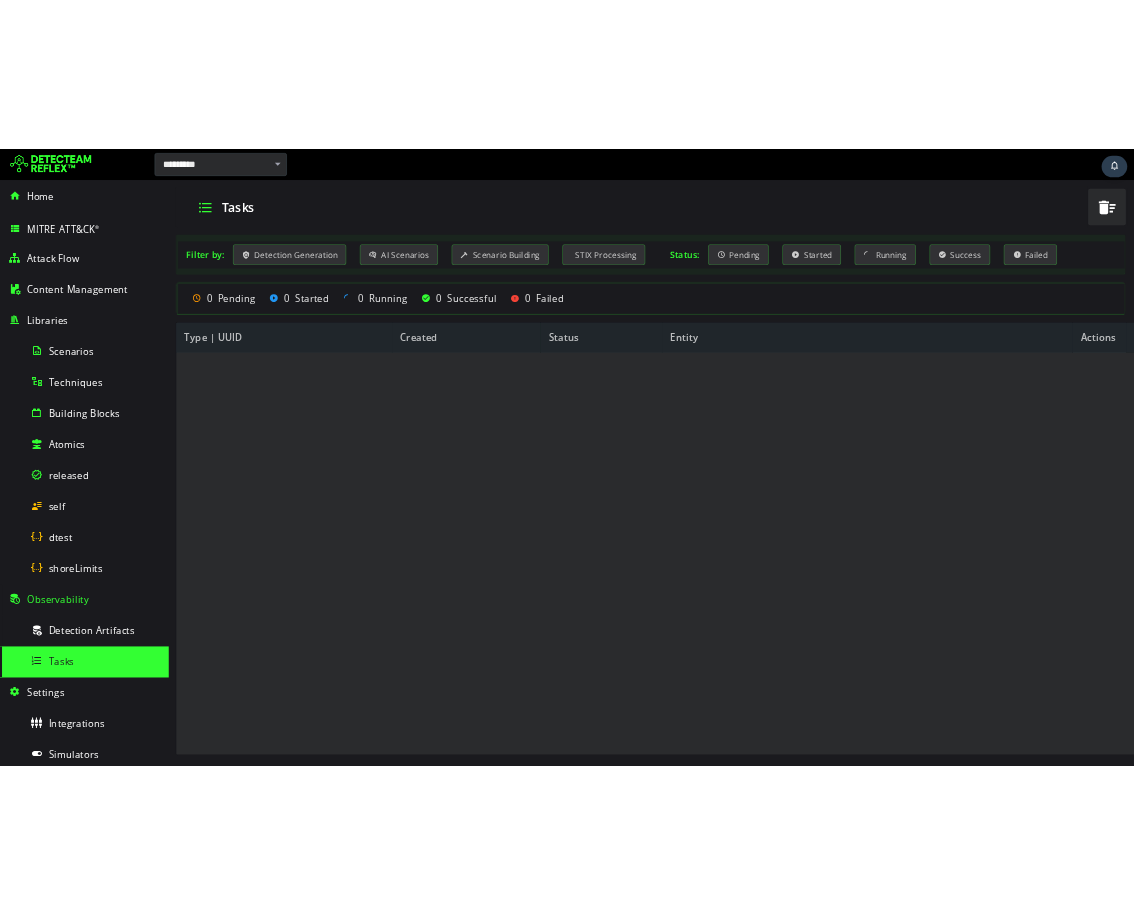 scroll, scrollTop: 0, scrollLeft: 0, axis: both 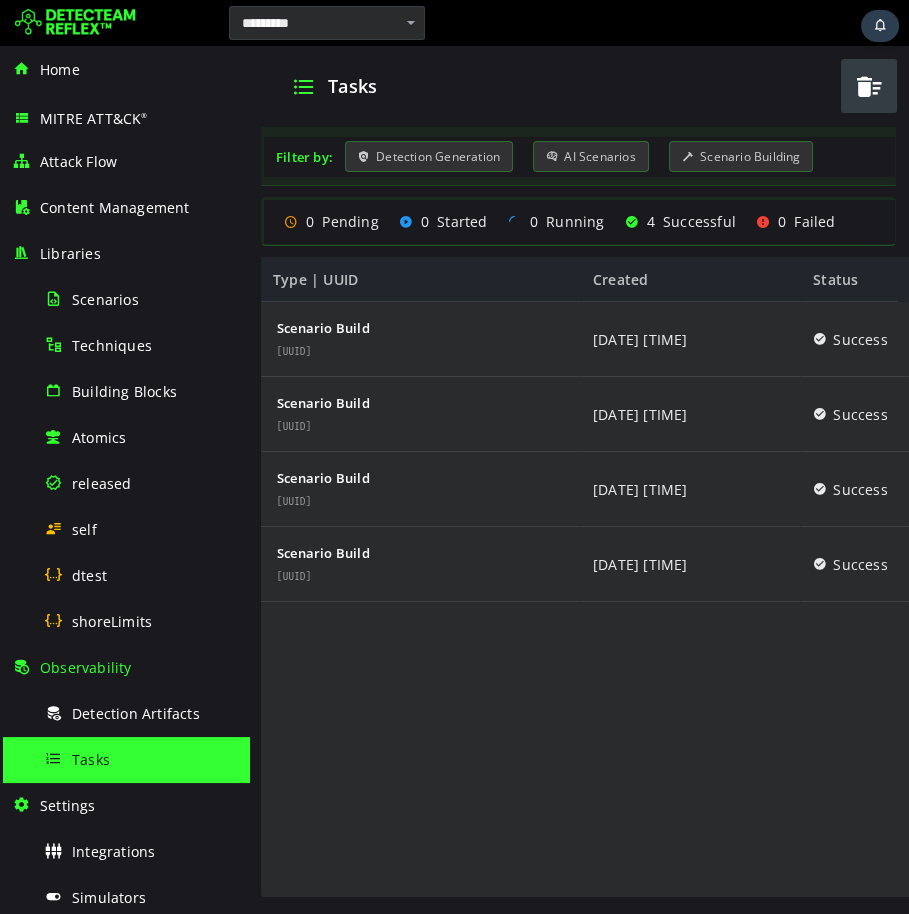 click at bounding box center [869, 86] 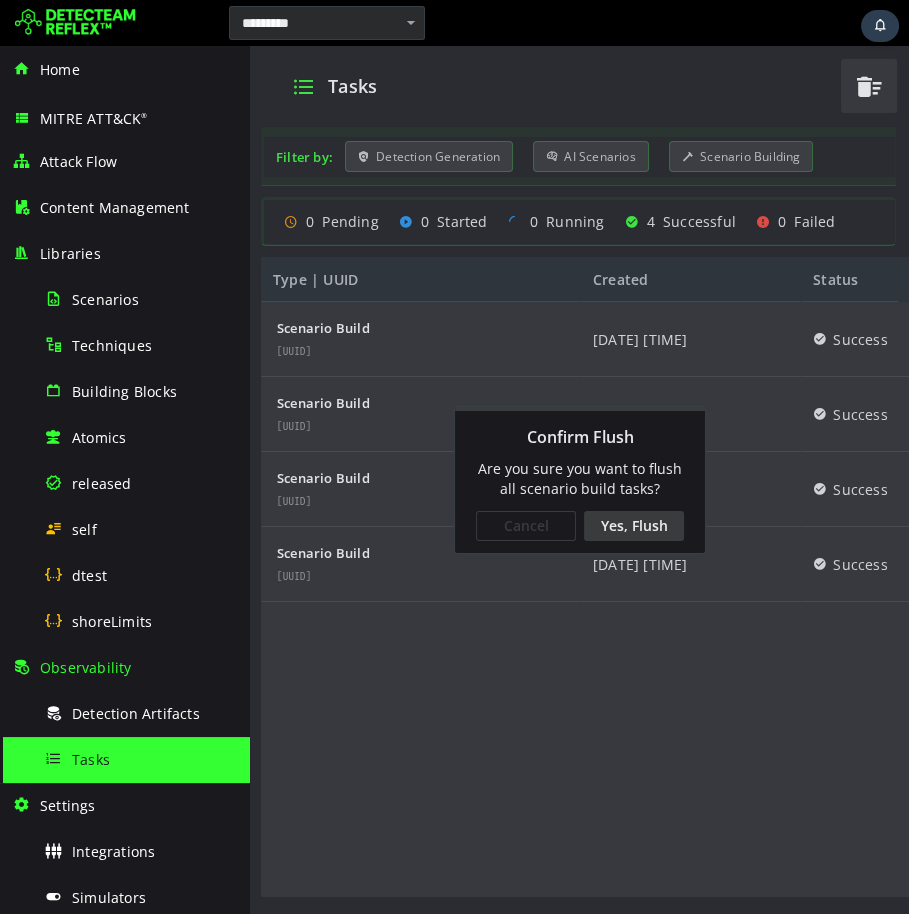 click on "Yes, Flush" at bounding box center (634, 526) 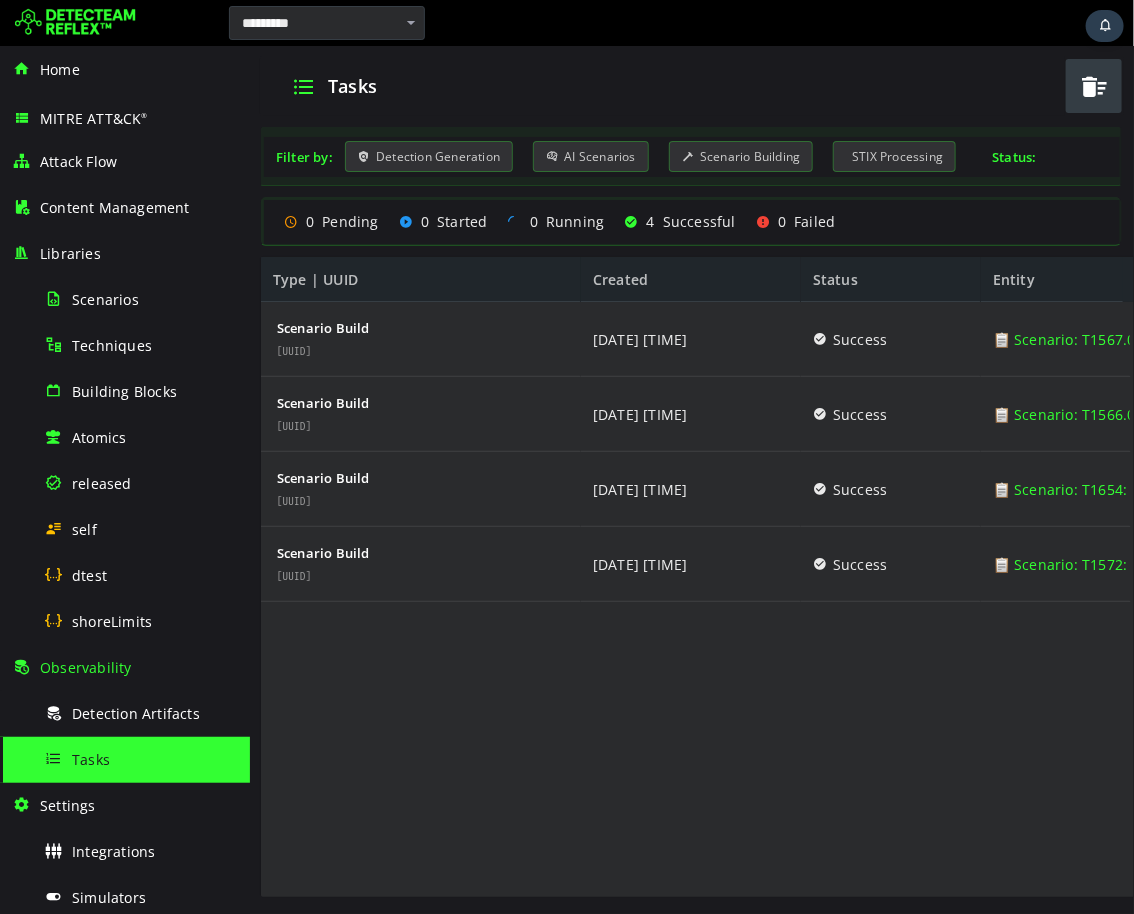 click at bounding box center (1093, 85) 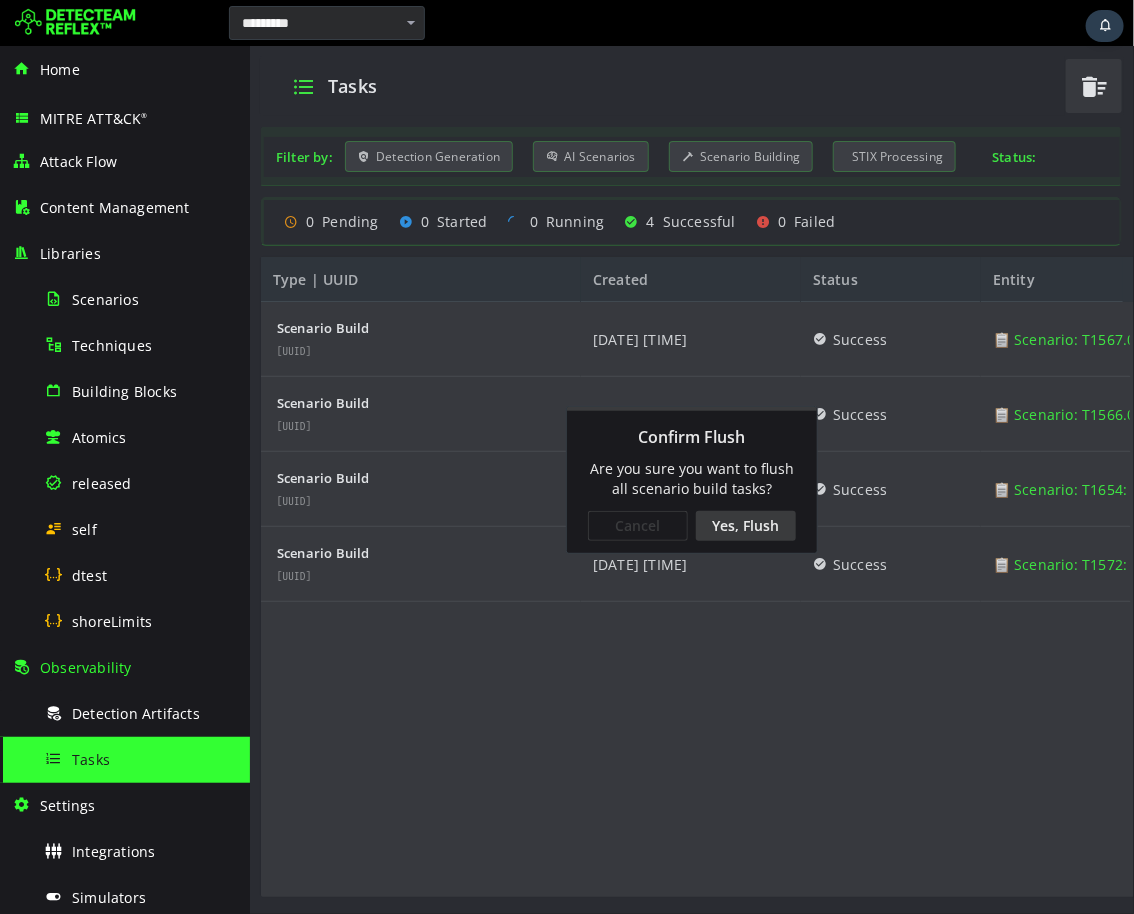 click on "Yes, Flush" at bounding box center [745, 525] 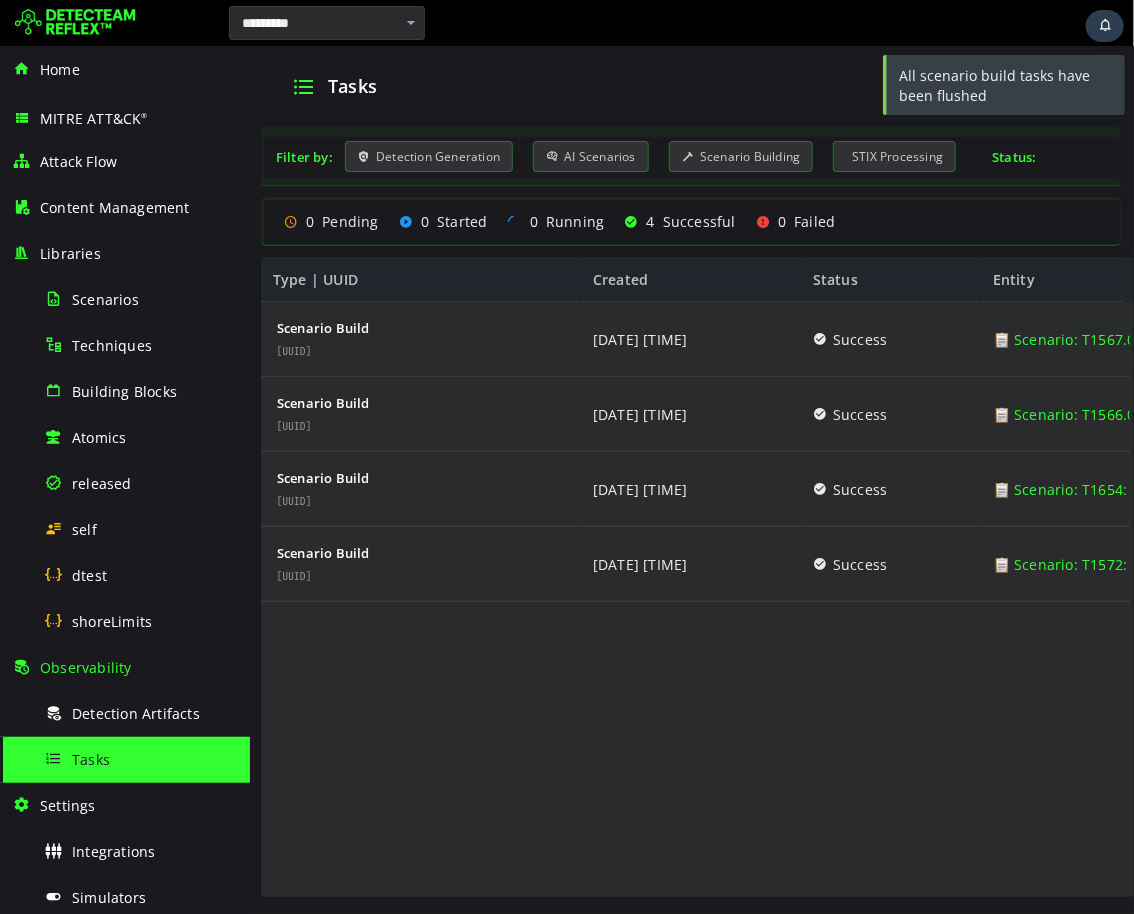 click on "Scenario Build
872c5bd7-237a-4cb7-b1a7-4e669da4b5d0
Scenario Build
a2874d55-8bef-47ca-bd78-4304016018ef
Scenario Build
37056d33-e961-4aa7-af78-3f3a35d94eb5
Scenario Build
8e838883-a2f8-4568-8e56-fe2d0ba87f56
7/18/2025 2:15:10 PM
Success Success" at bounding box center [735, 599] 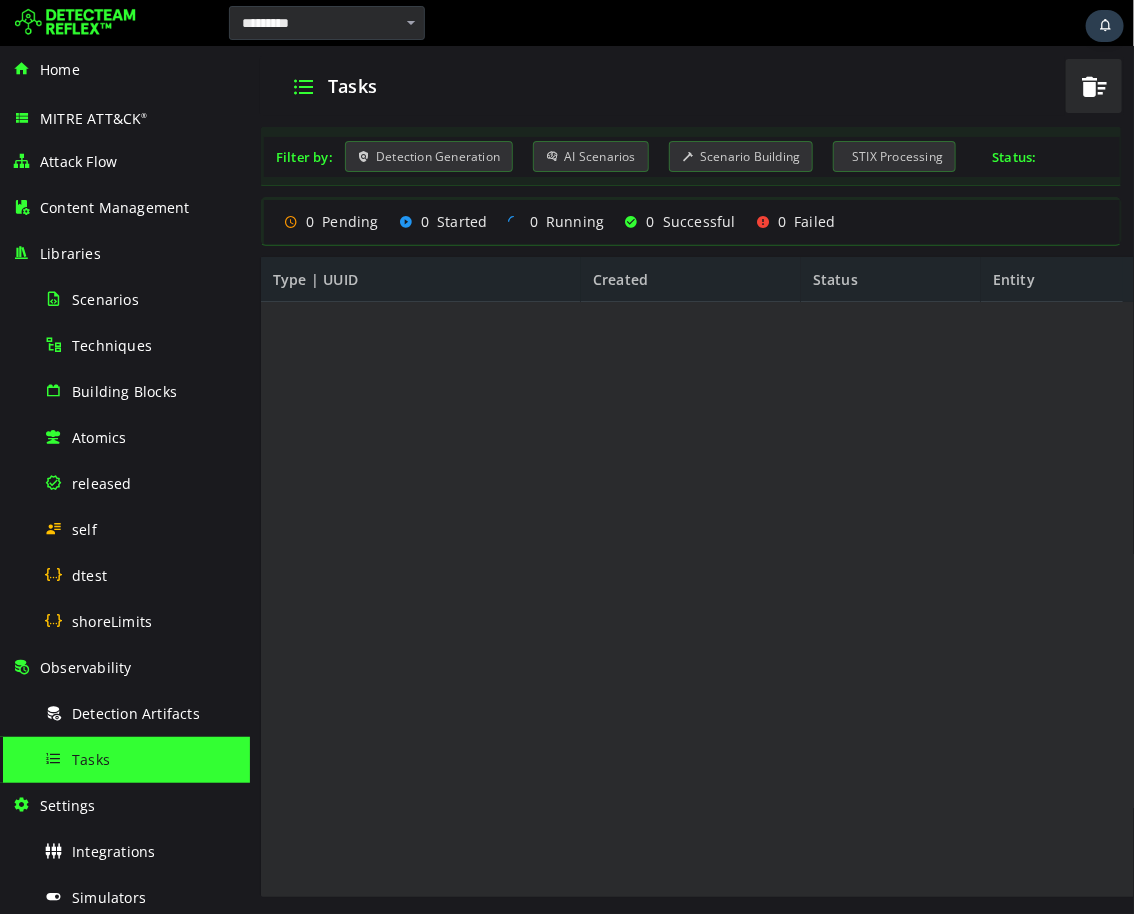 scroll, scrollTop: 0, scrollLeft: 0, axis: both 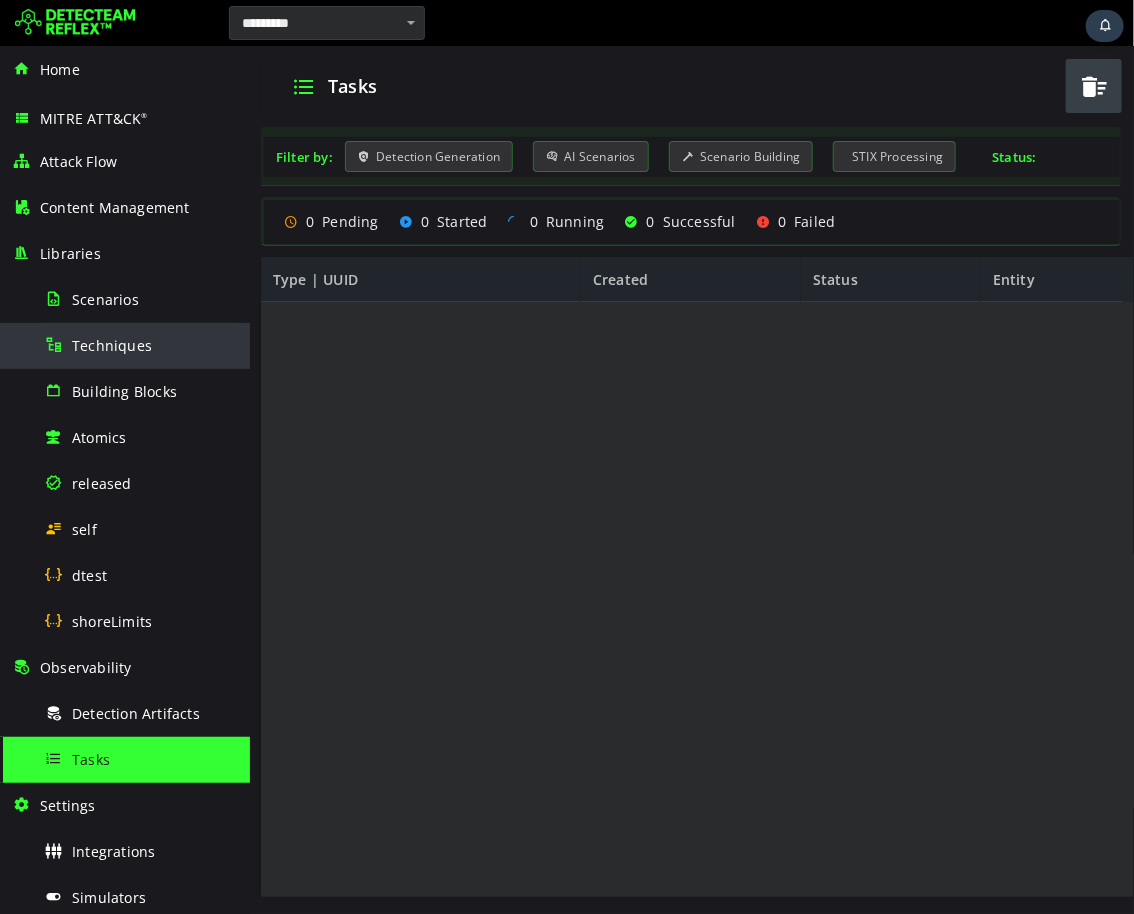 click on "Techniques" at bounding box center [112, 345] 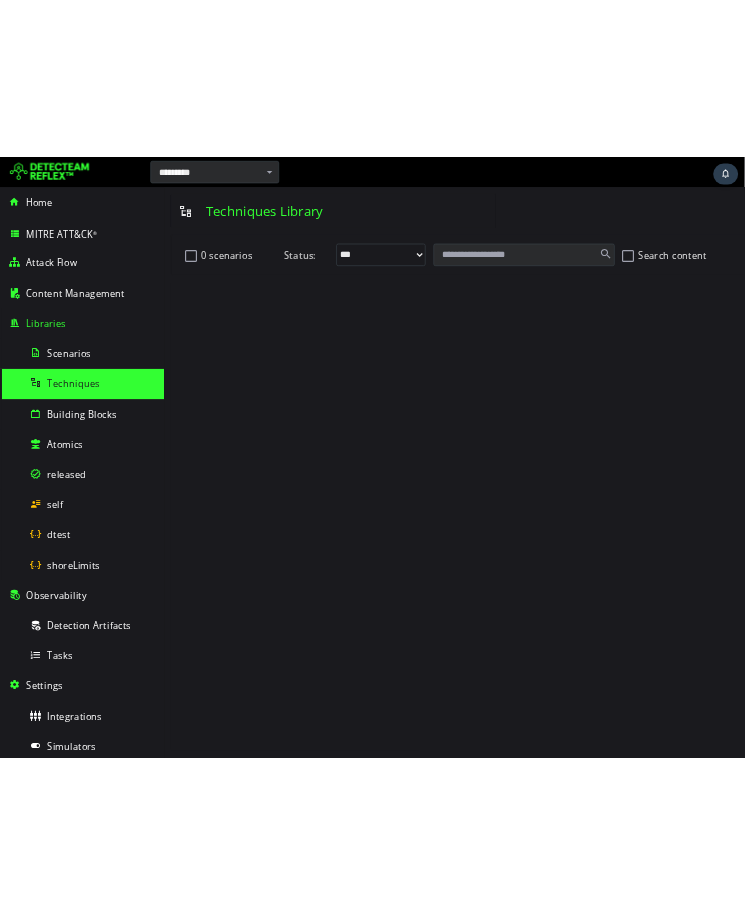 scroll, scrollTop: 0, scrollLeft: 0, axis: both 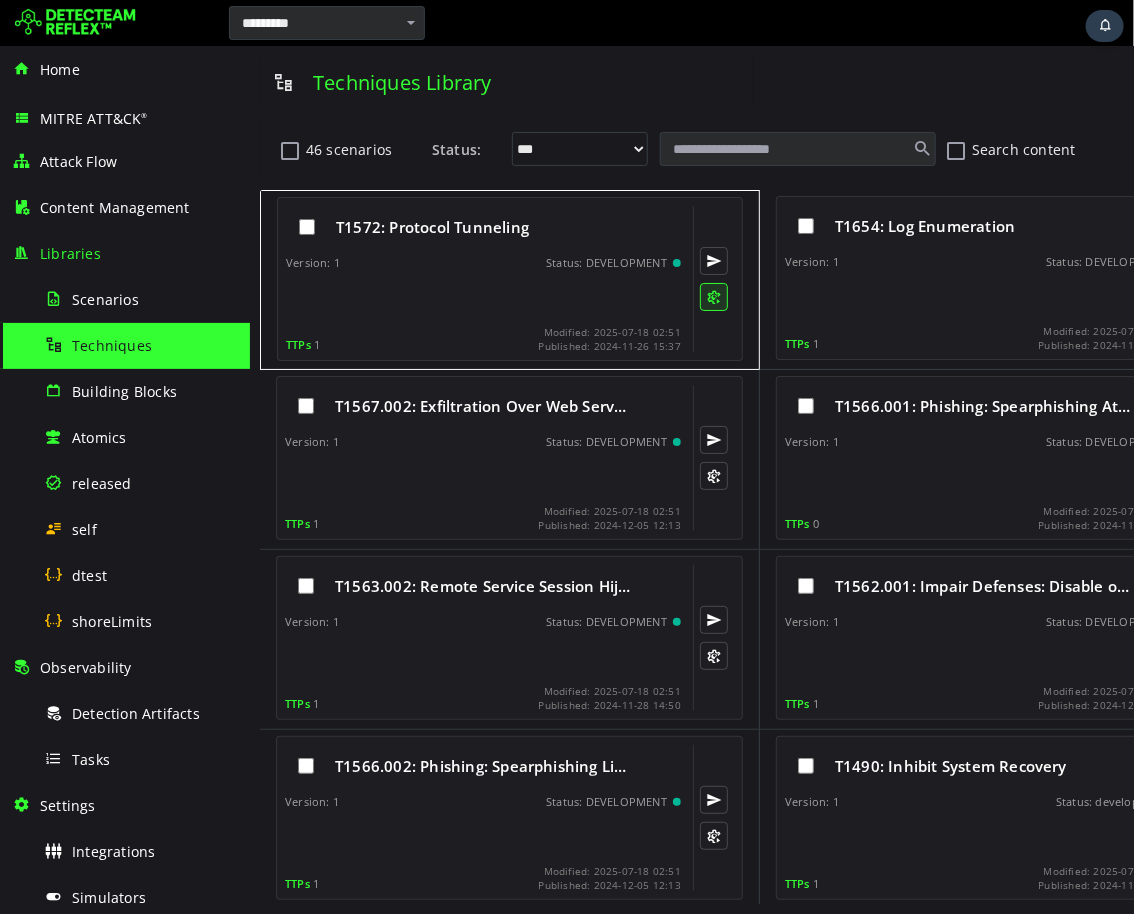 click at bounding box center [713, 296] 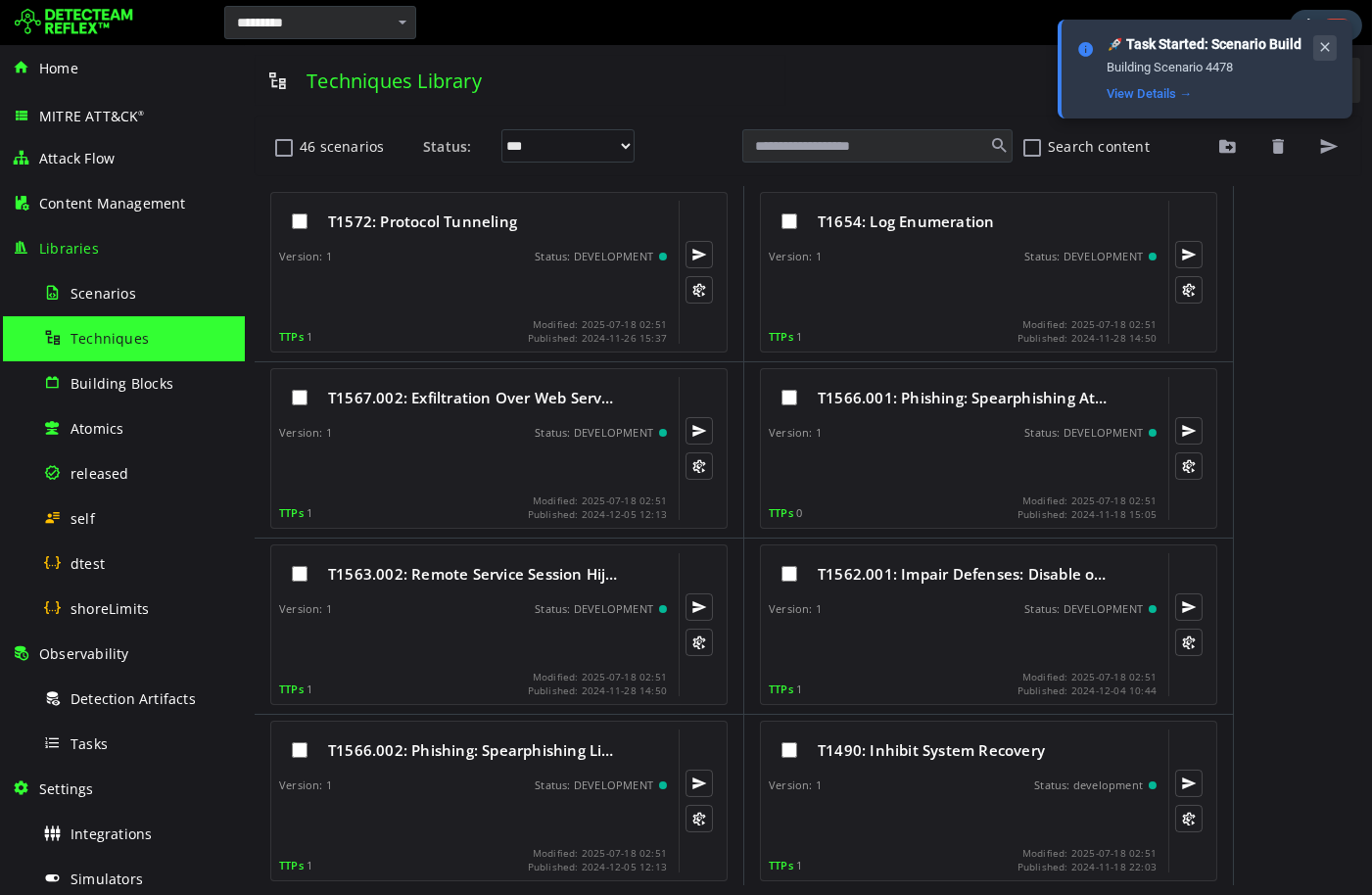 click at bounding box center [1325, 47] 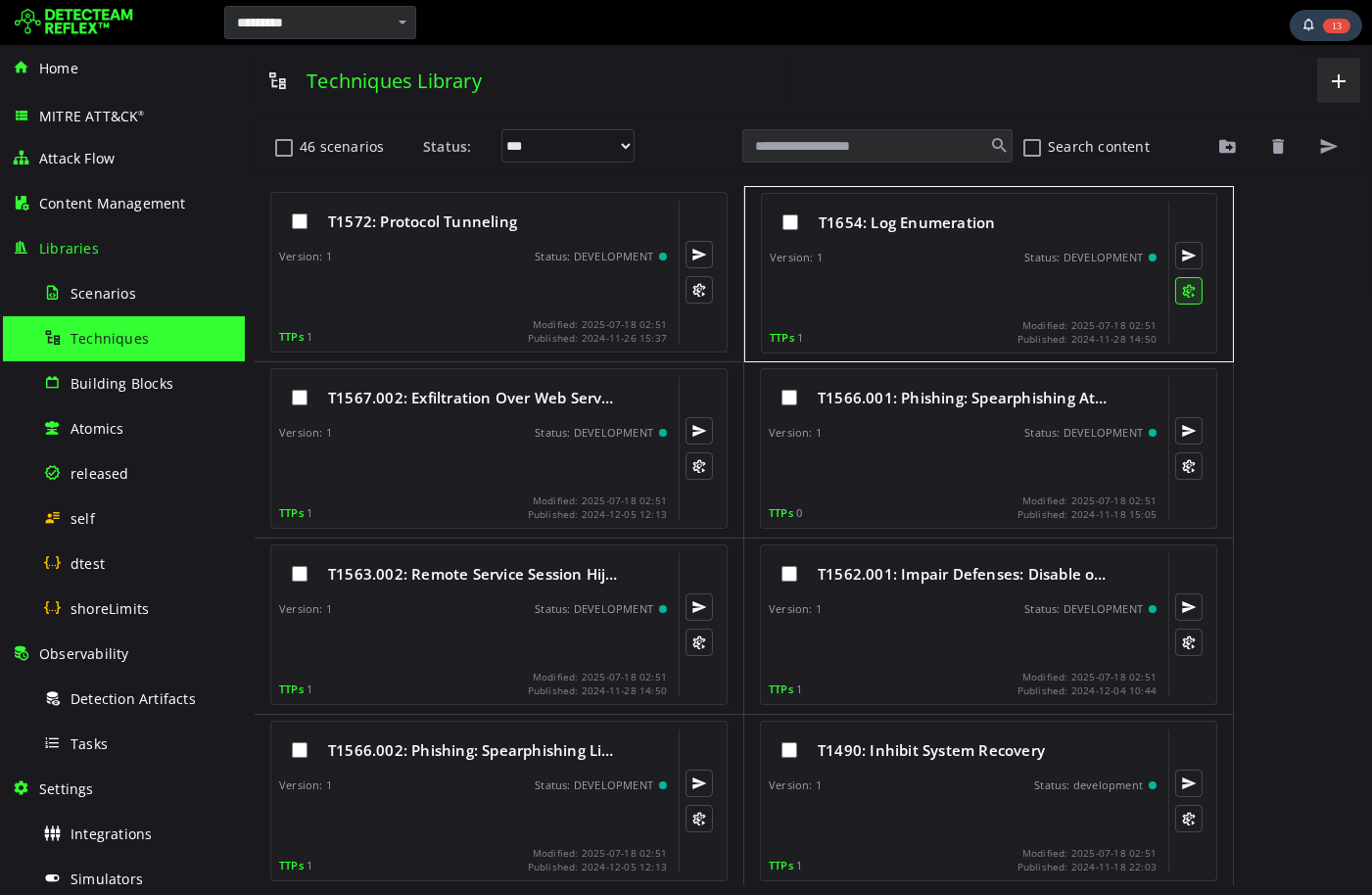 click at bounding box center [1188, 291] 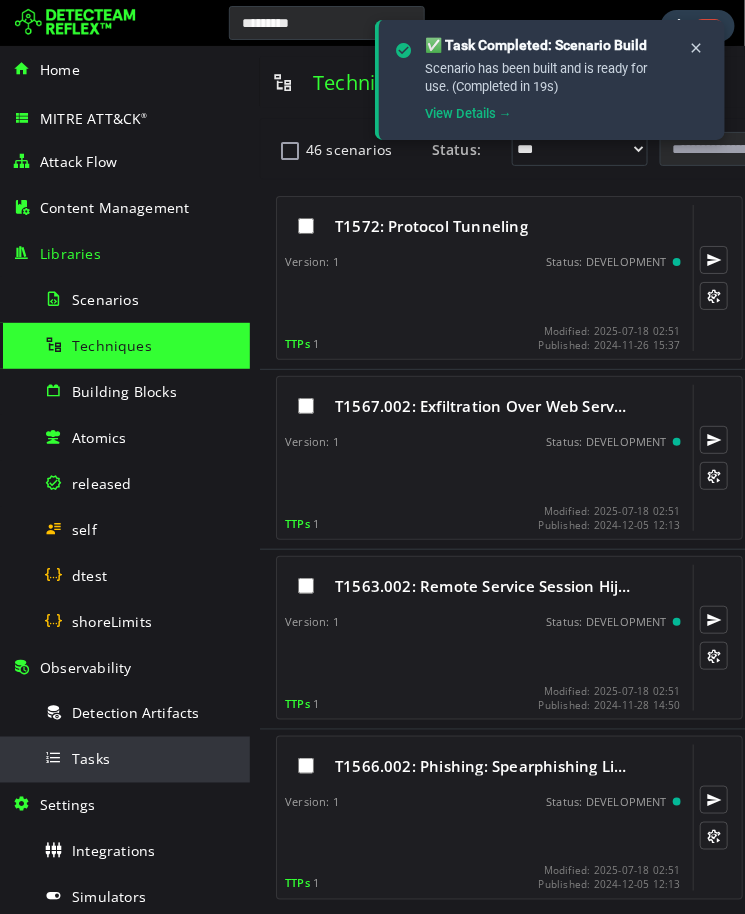 click on "Tasks" at bounding box center [91, 759] 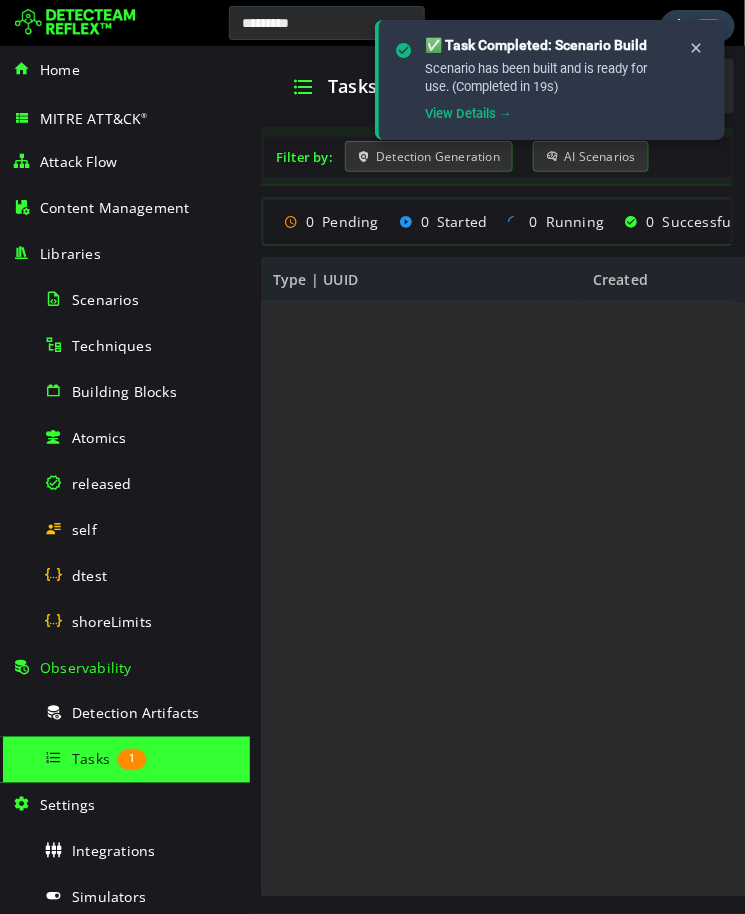 scroll, scrollTop: 0, scrollLeft: 0, axis: both 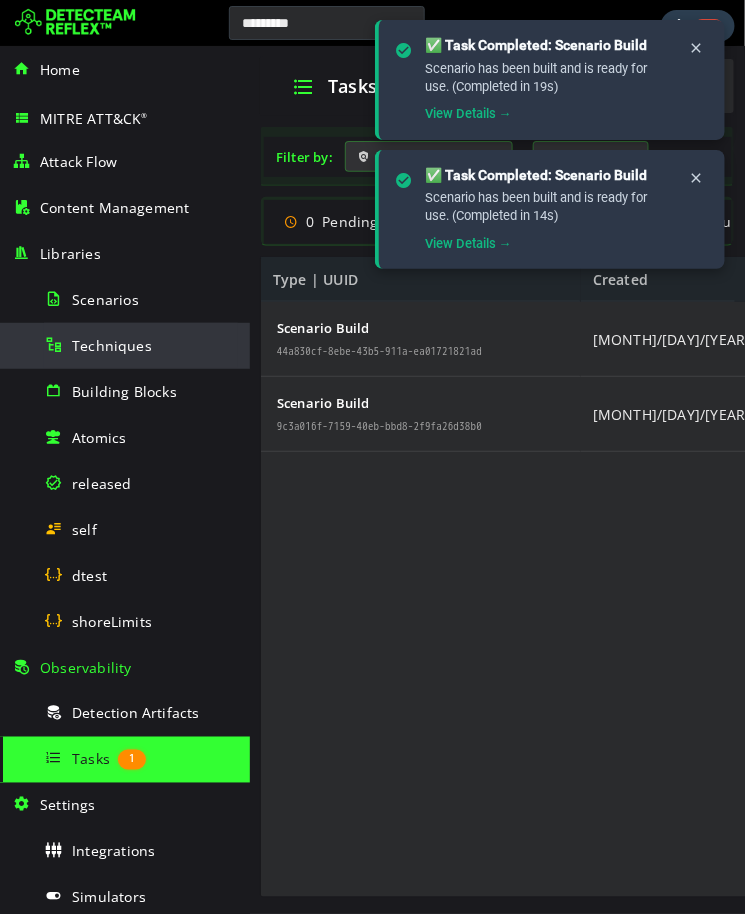 click on "Techniques" at bounding box center [112, 345] 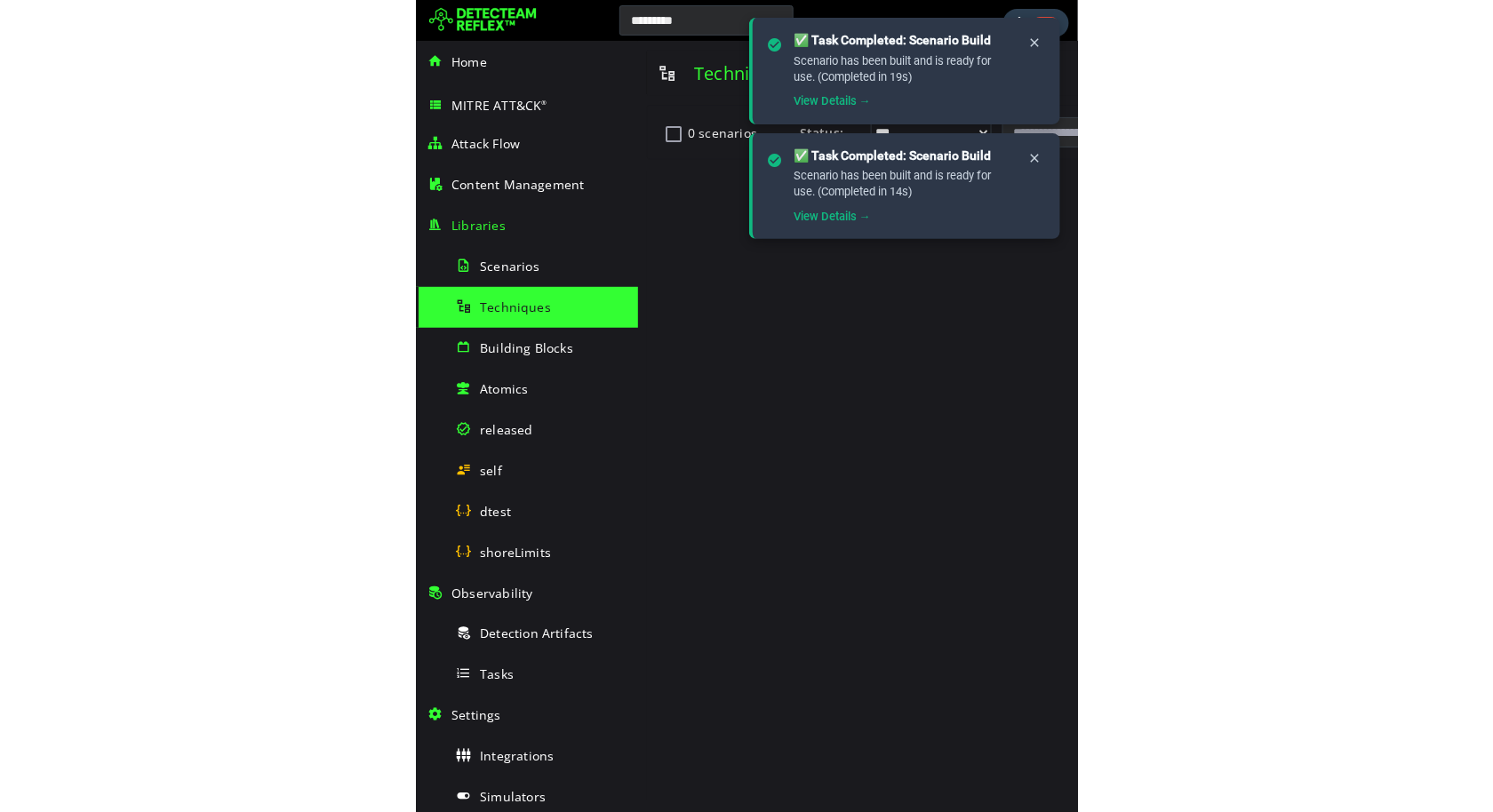 scroll, scrollTop: 0, scrollLeft: 0, axis: both 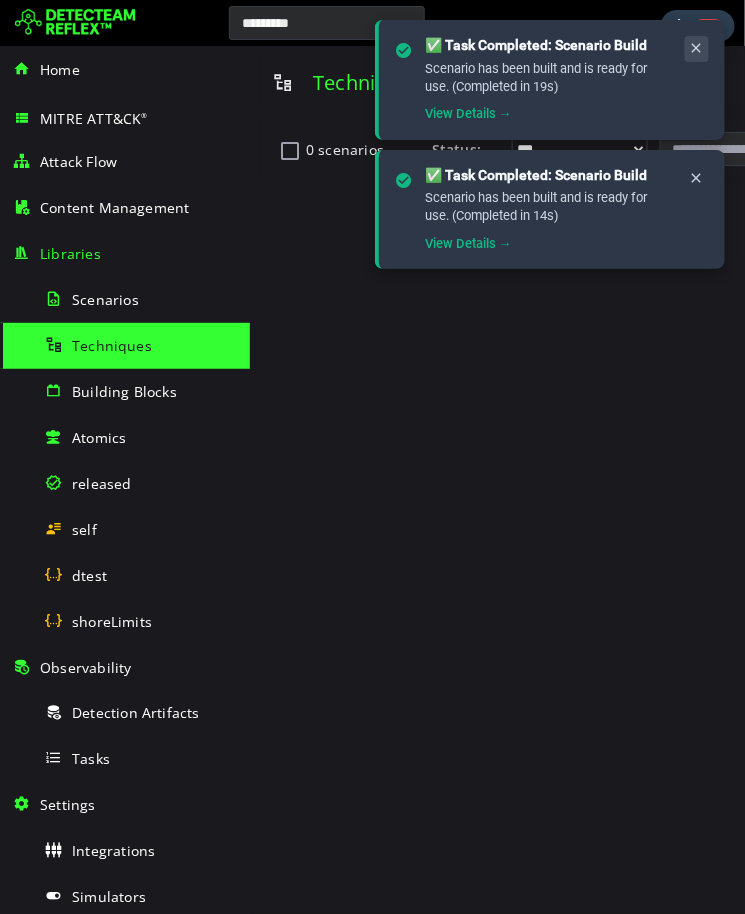 click at bounding box center (697, 48) 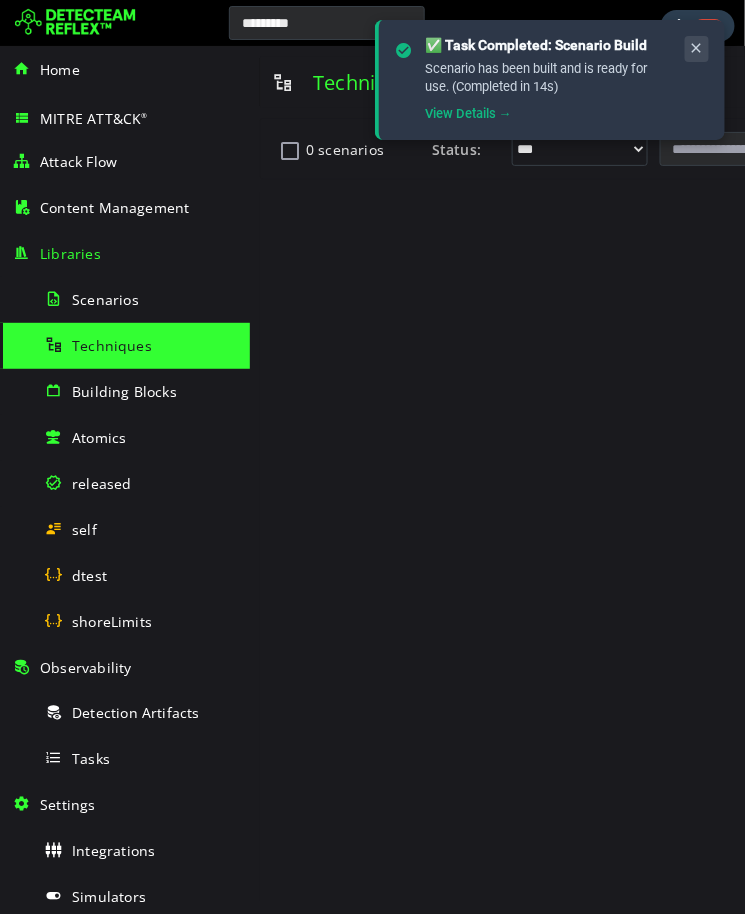 click at bounding box center [697, 48] 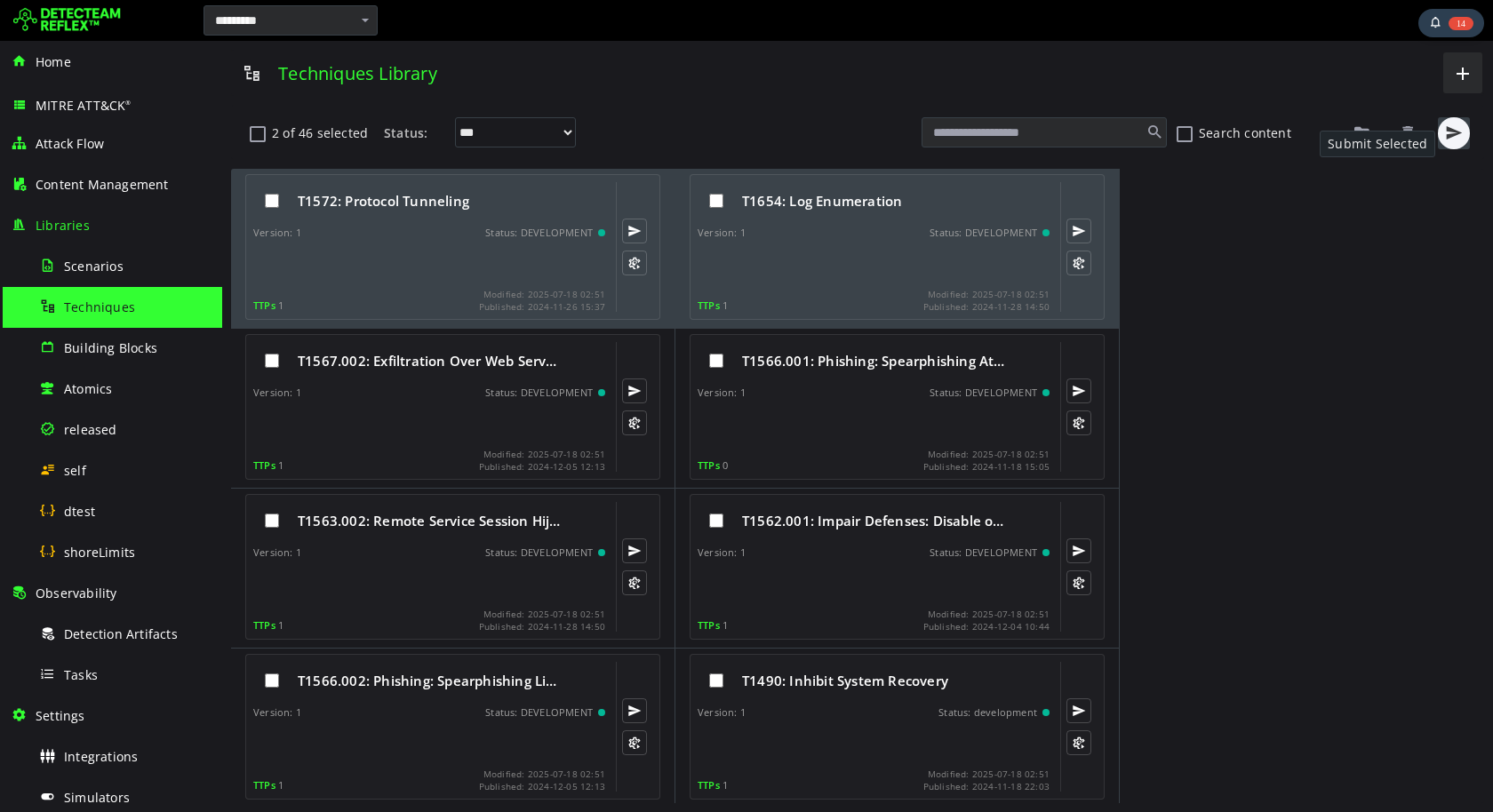 click at bounding box center [1454, 133] 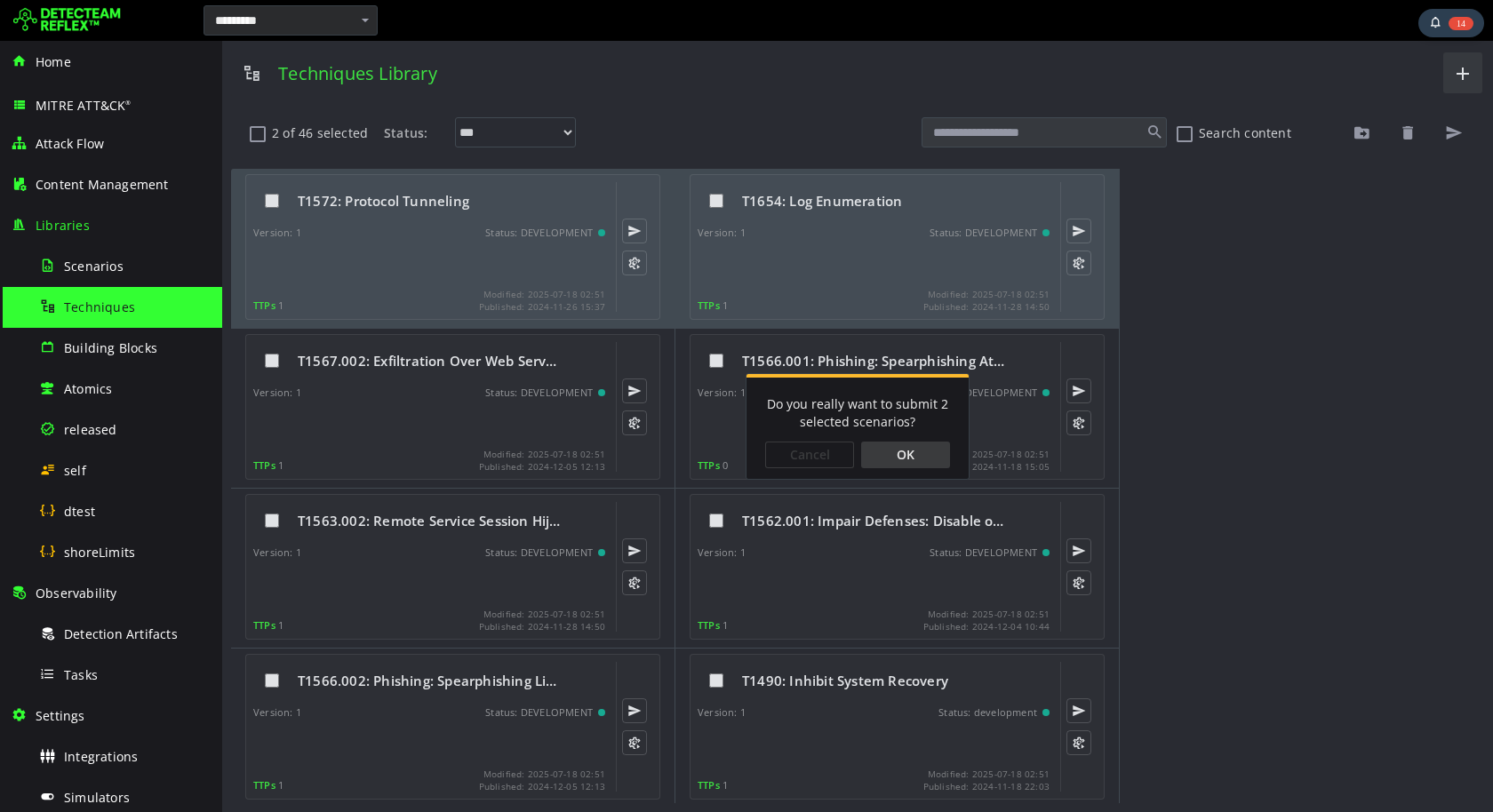 click on "OK" at bounding box center [906, 455] 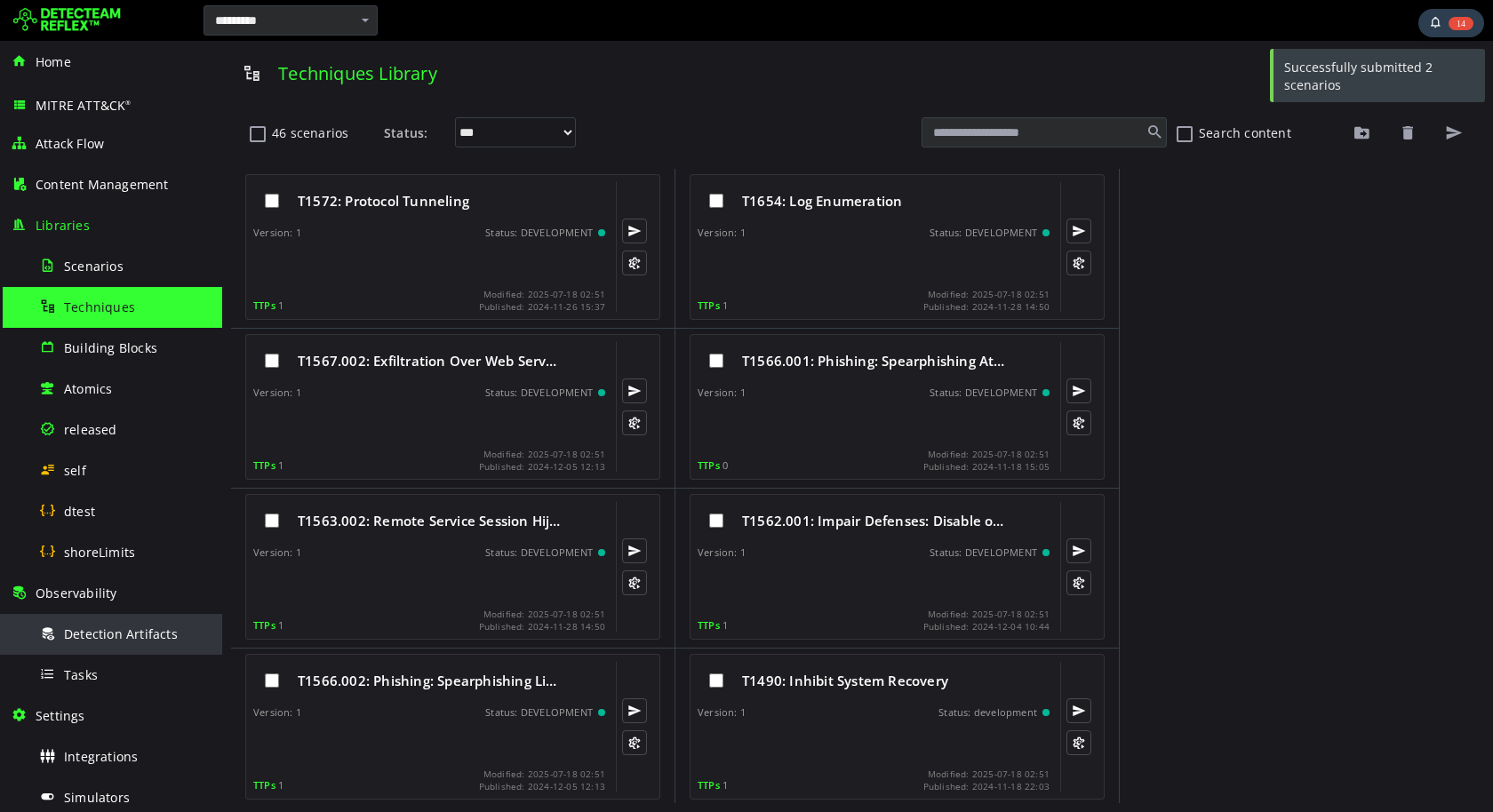 click on "Detection Artifacts" at bounding box center (125, 633) 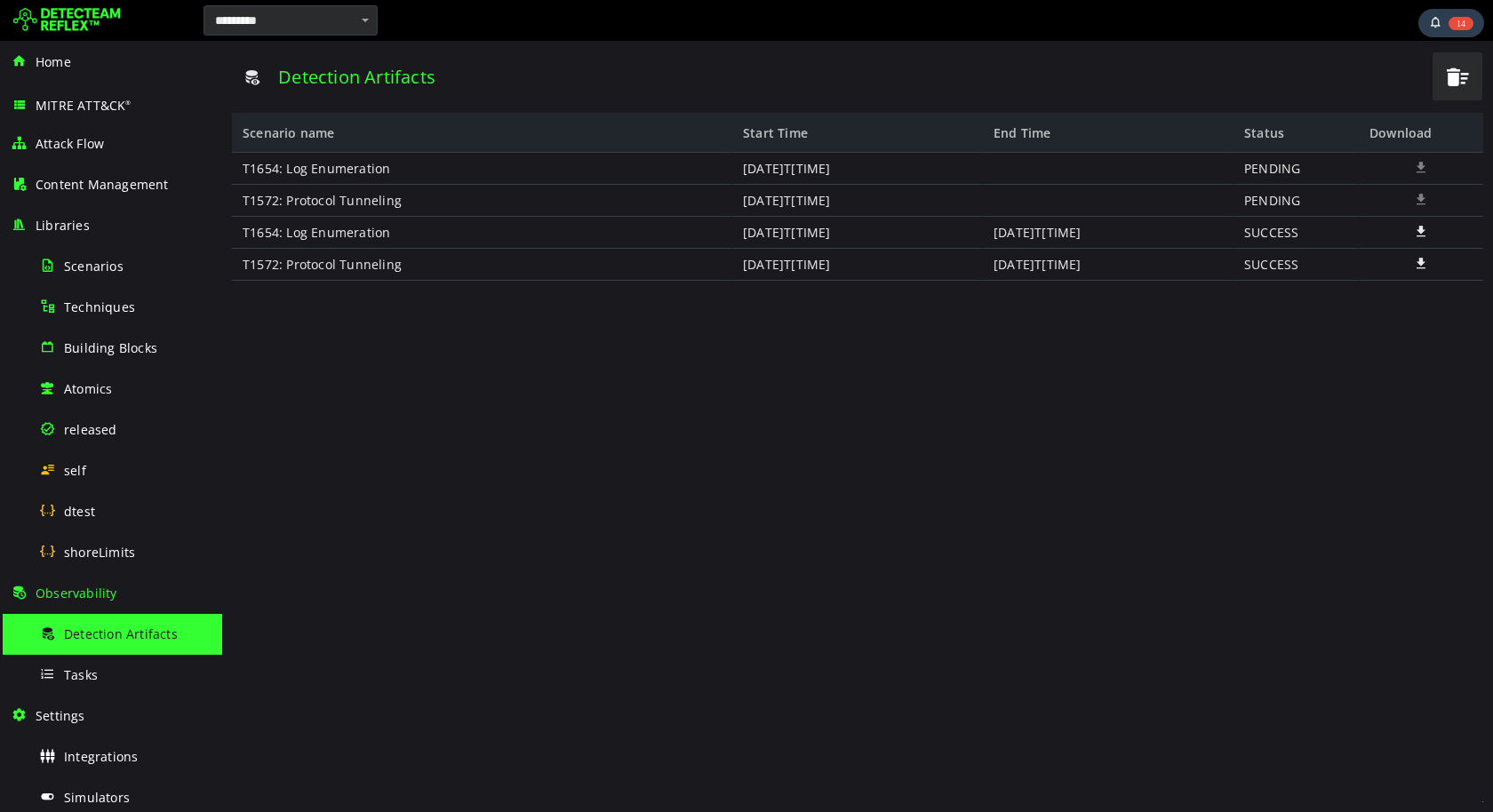scroll, scrollTop: 0, scrollLeft: 0, axis: both 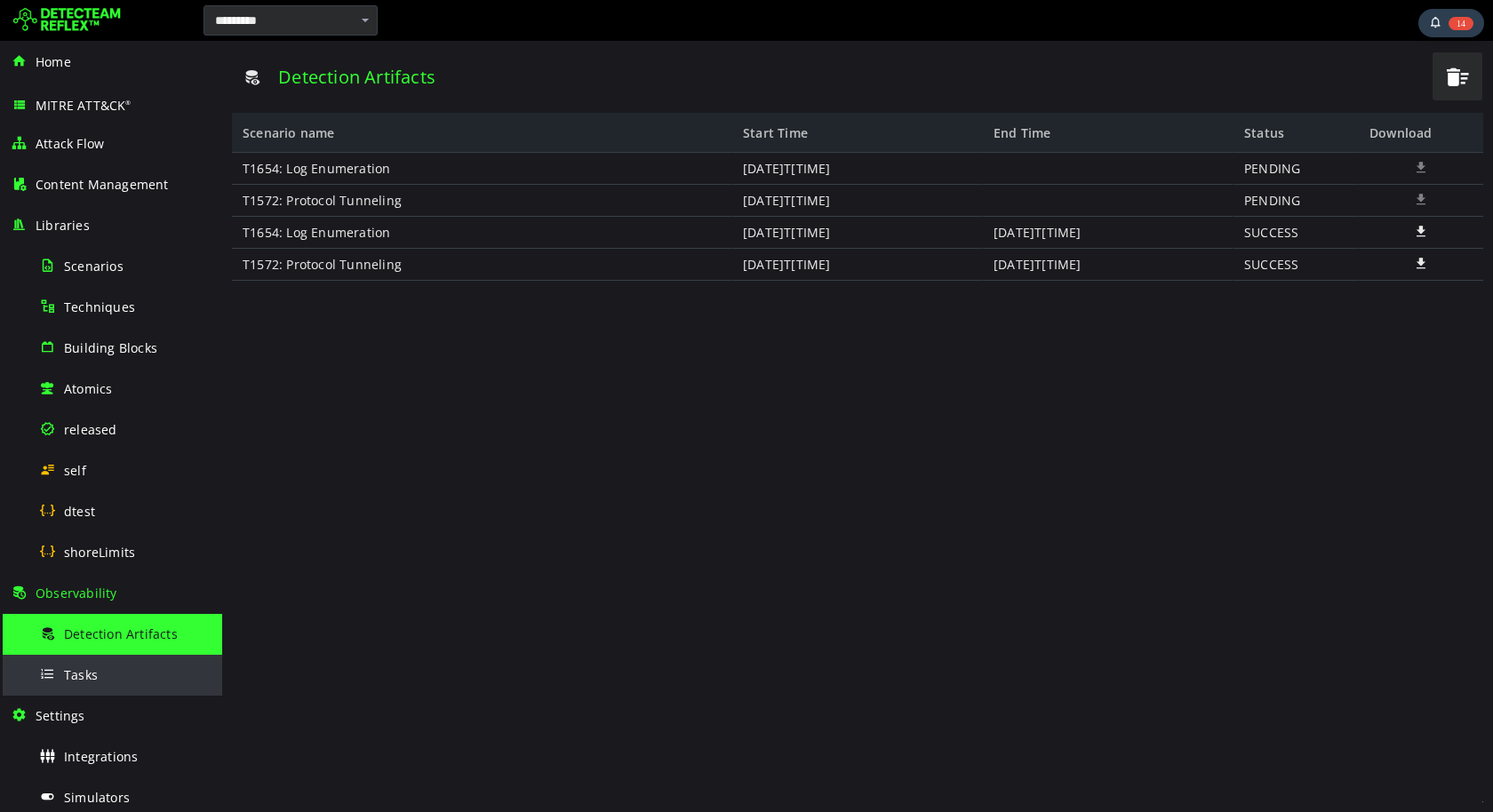 click on "Tasks" at bounding box center [125, 674] 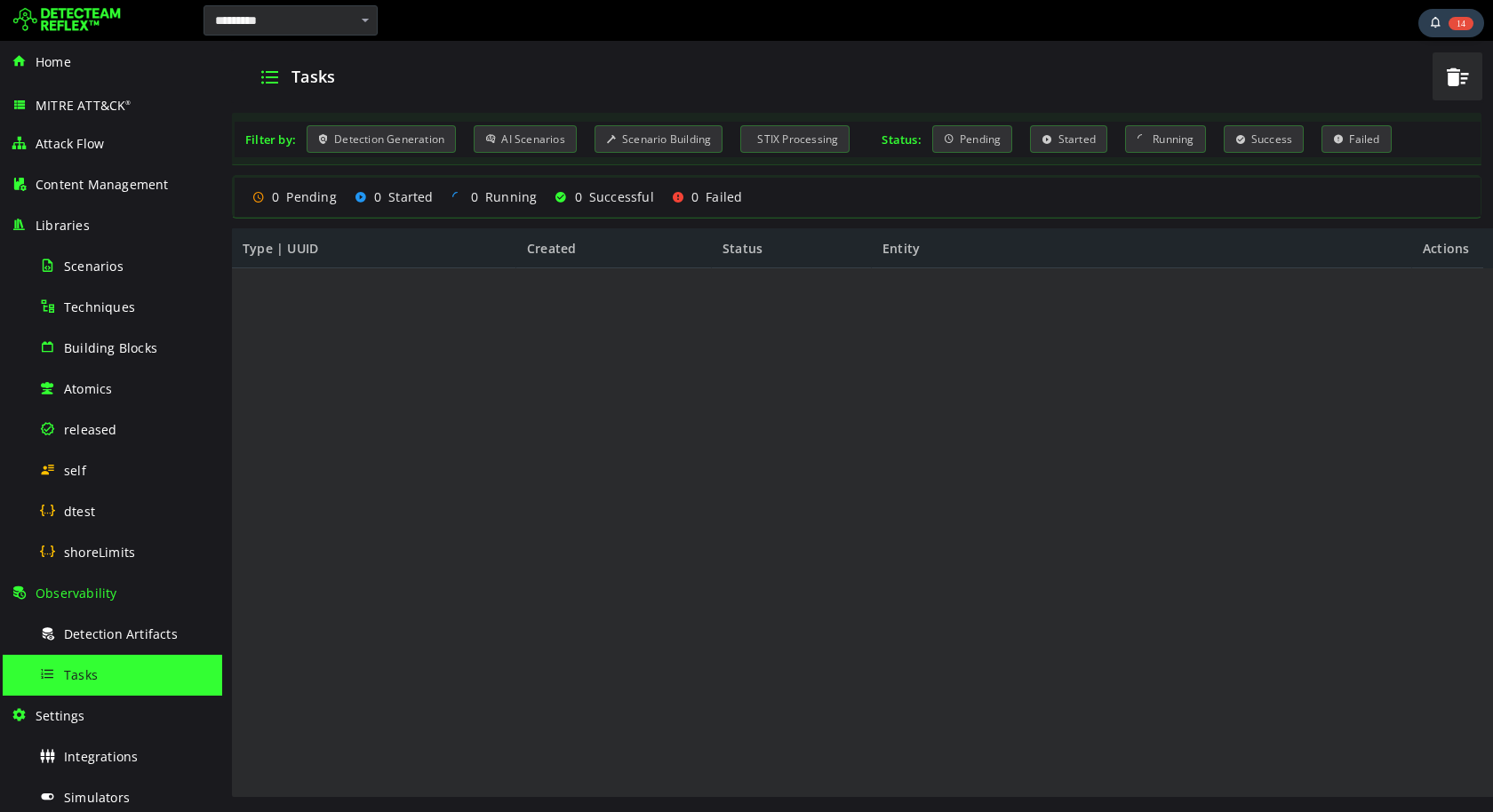 scroll, scrollTop: 0, scrollLeft: 0, axis: both 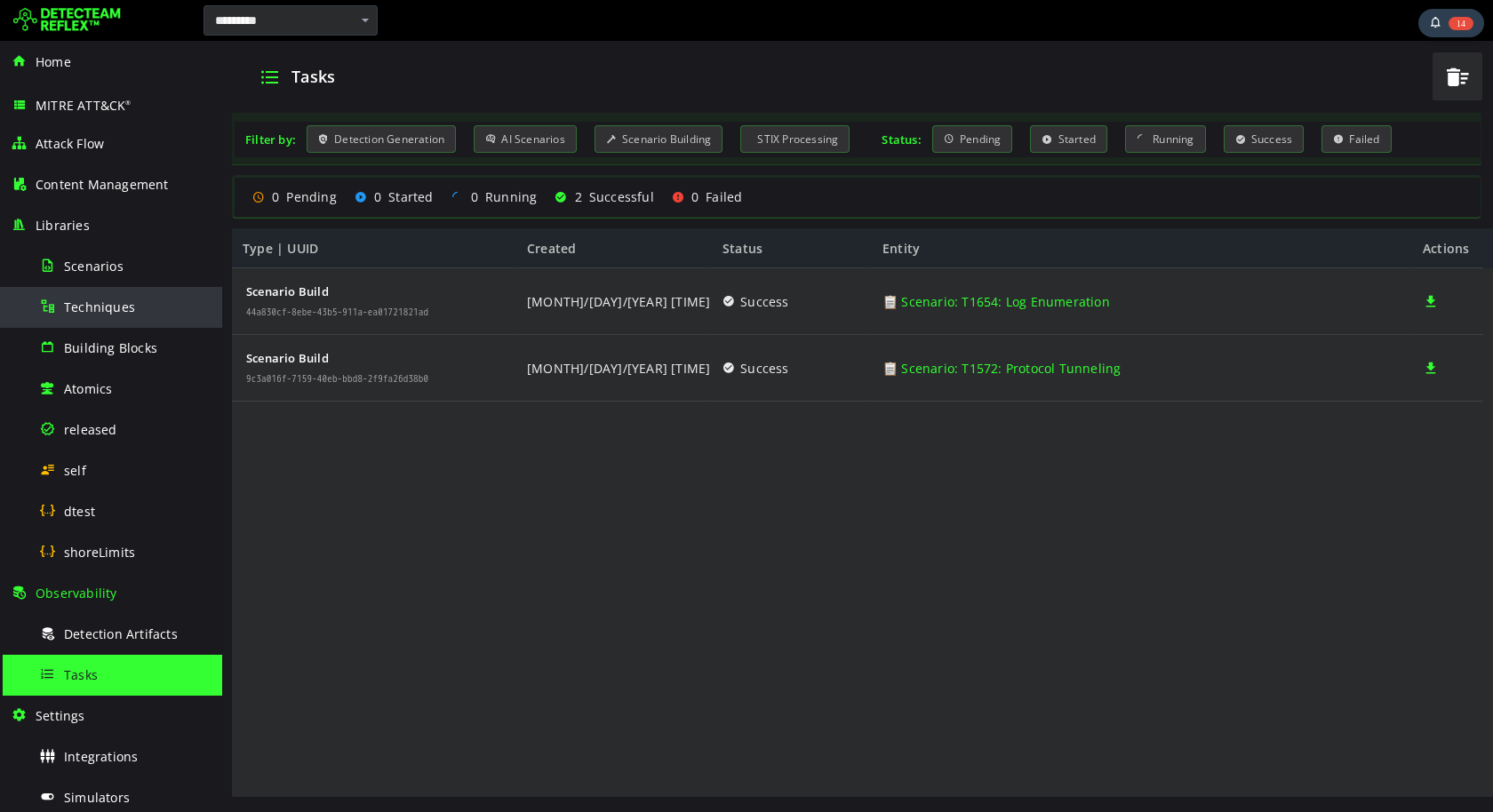 click on "Techniques" at bounding box center (125, 306) 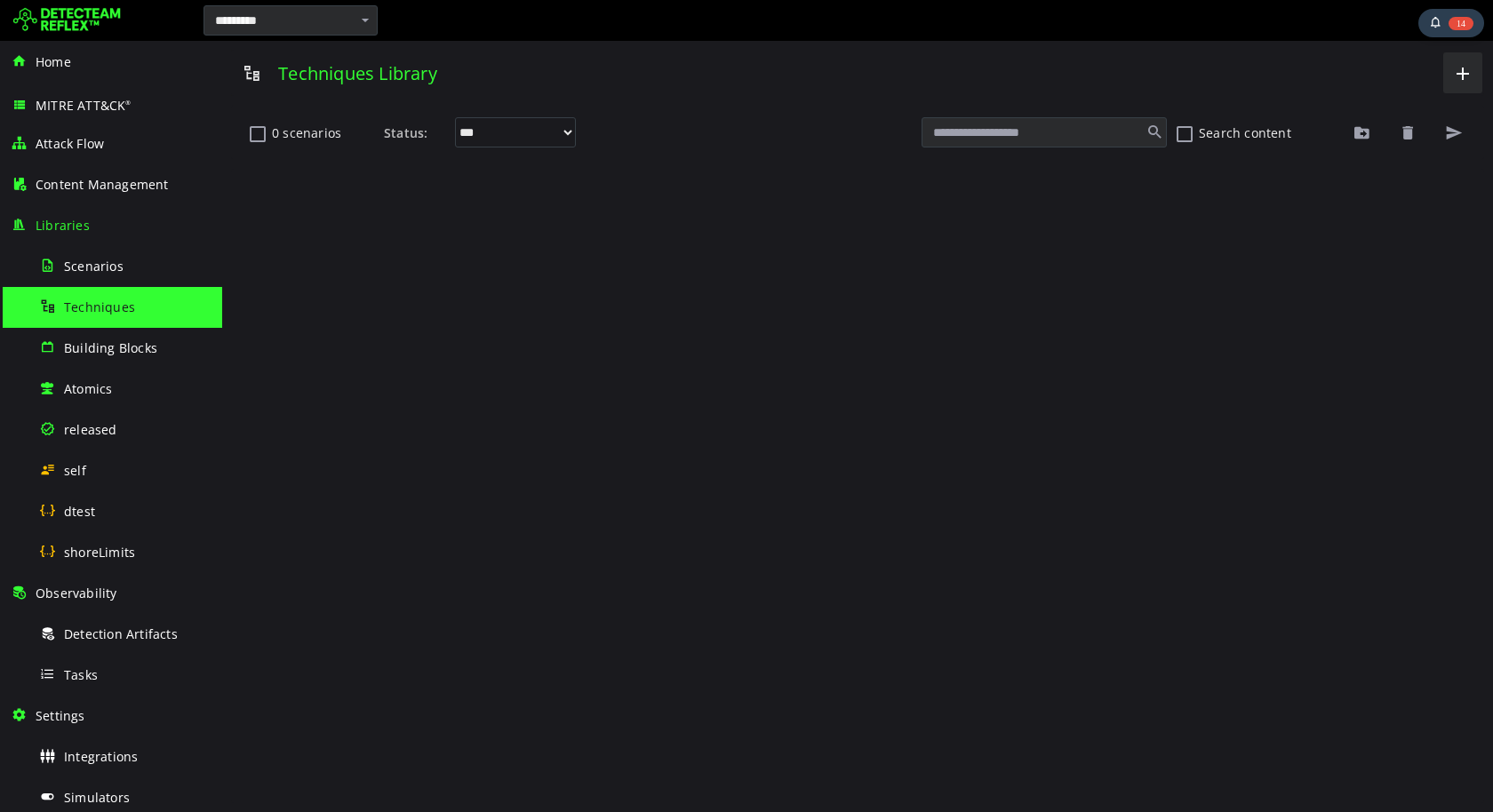 scroll, scrollTop: 0, scrollLeft: 0, axis: both 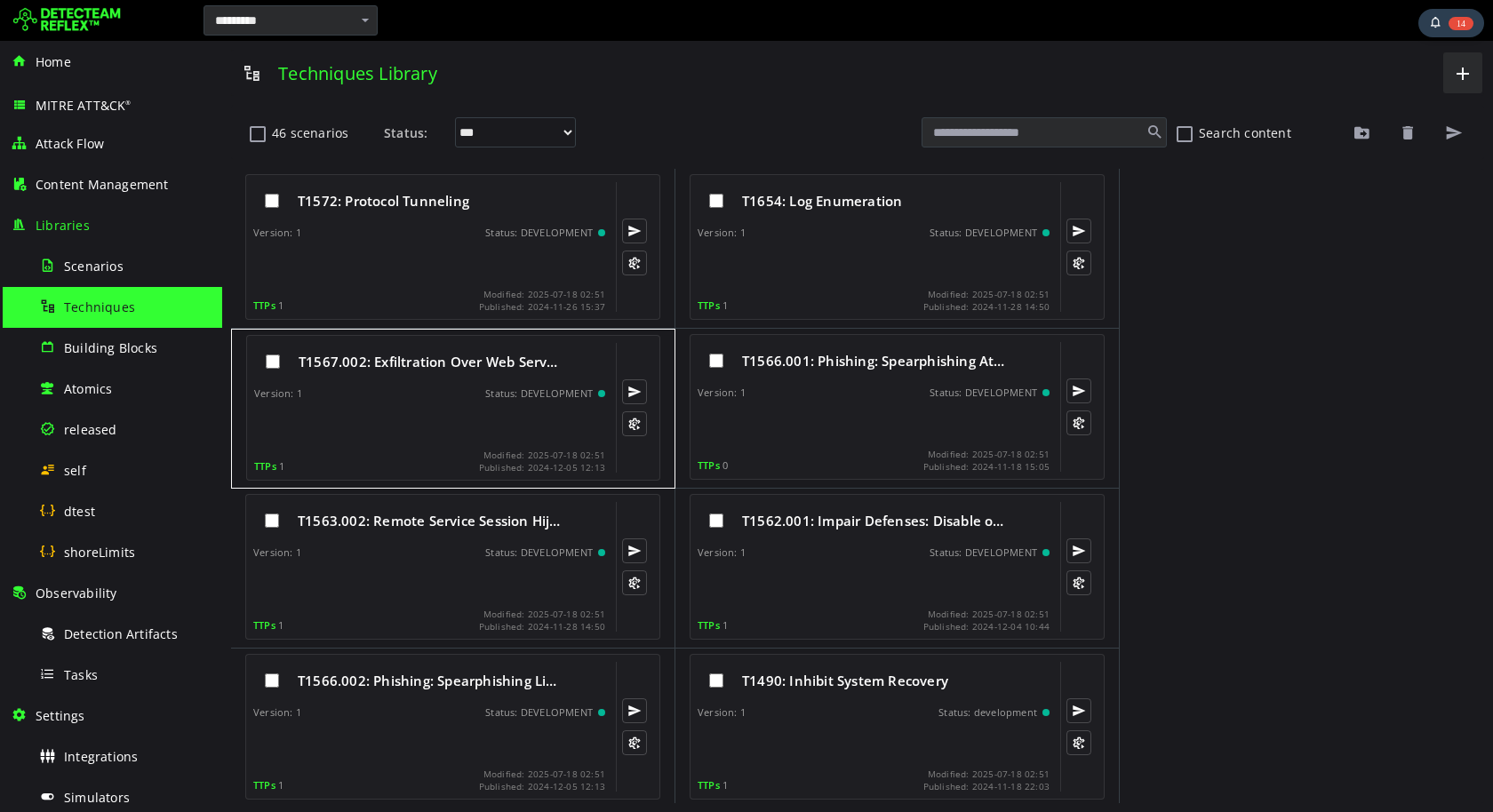 click at bounding box center (431, 425) 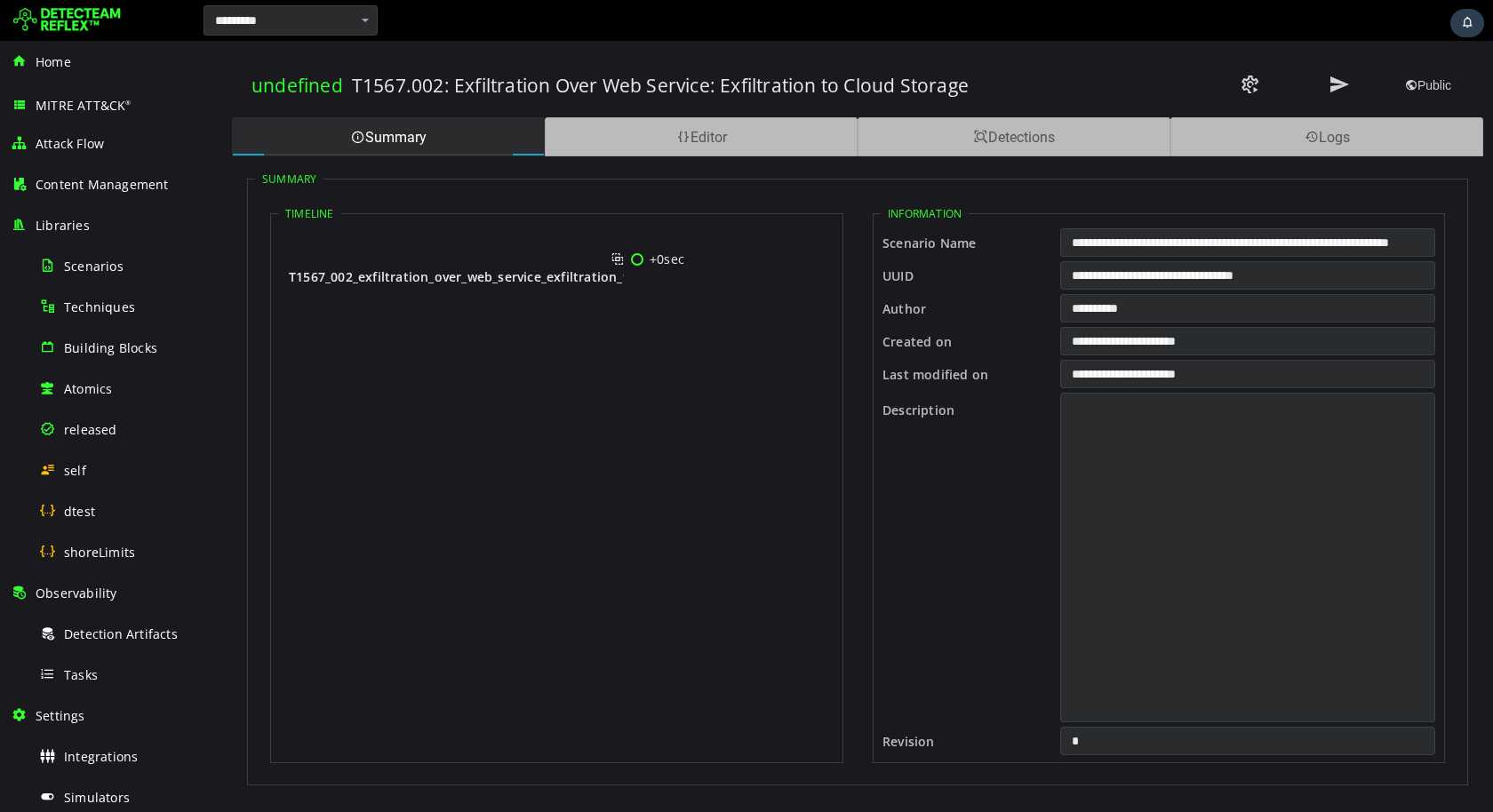 scroll, scrollTop: 0, scrollLeft: 0, axis: both 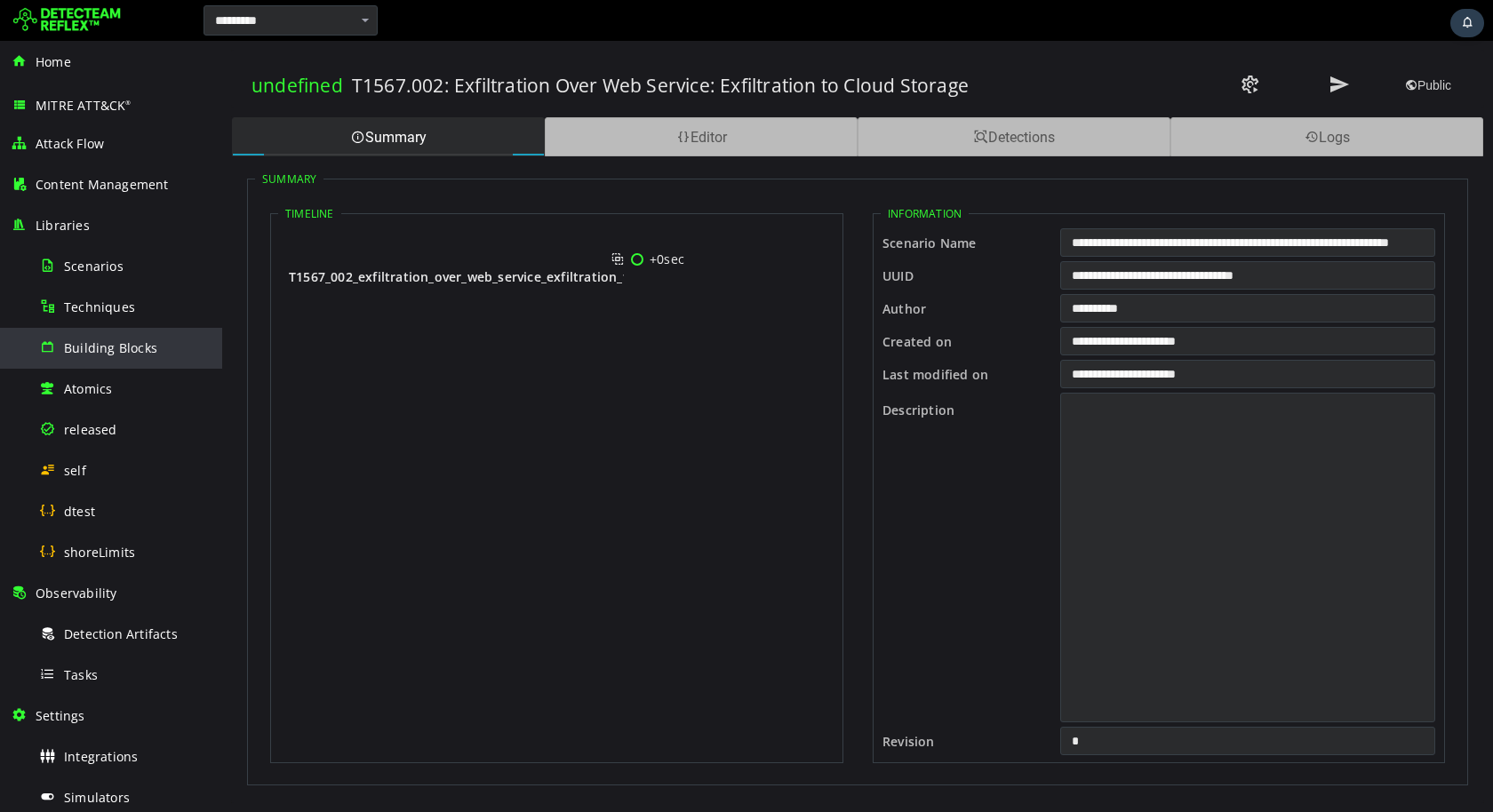 click on "Building Blocks" at bounding box center (110, 347) 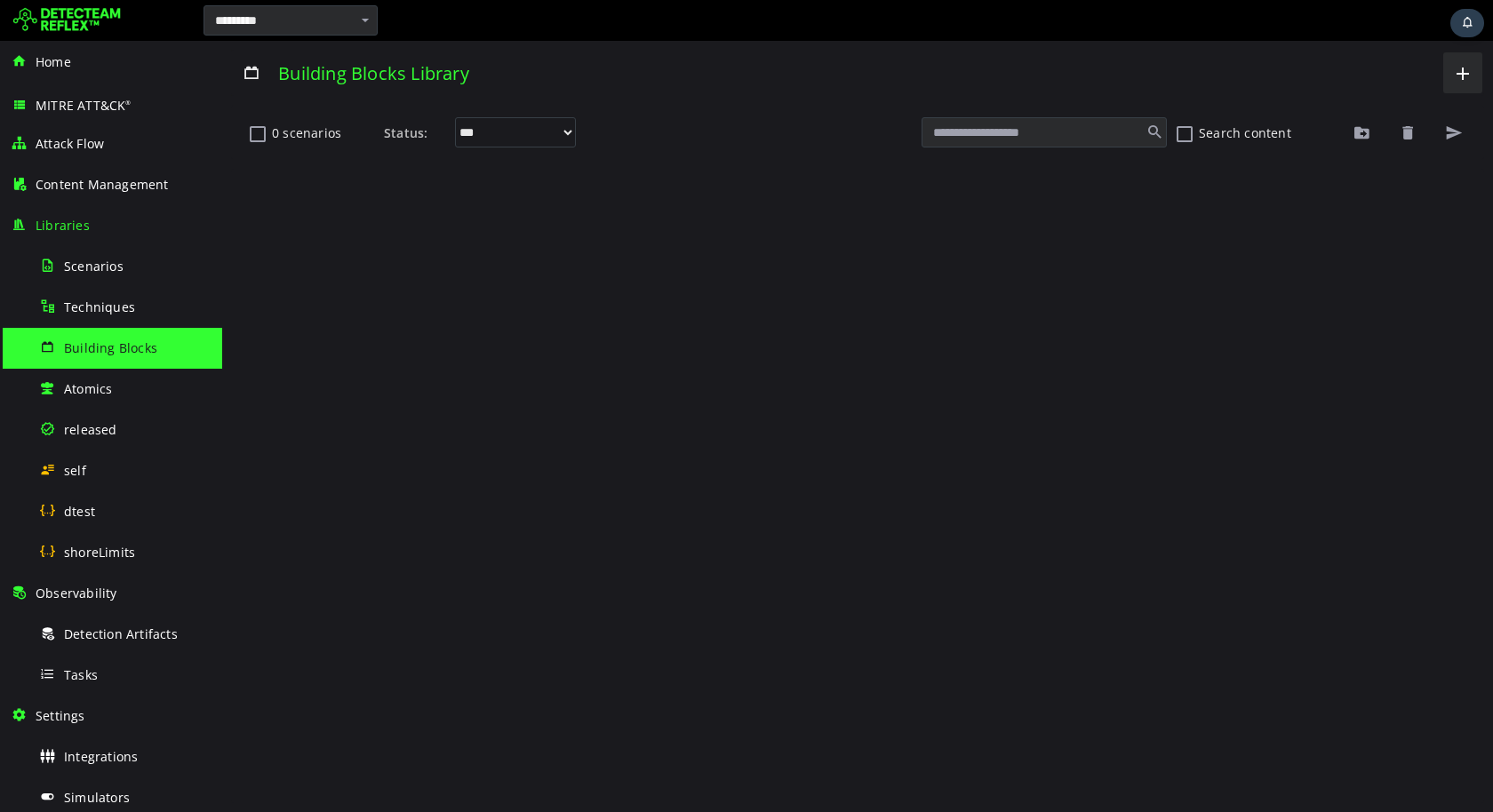 scroll, scrollTop: 0, scrollLeft: 0, axis: both 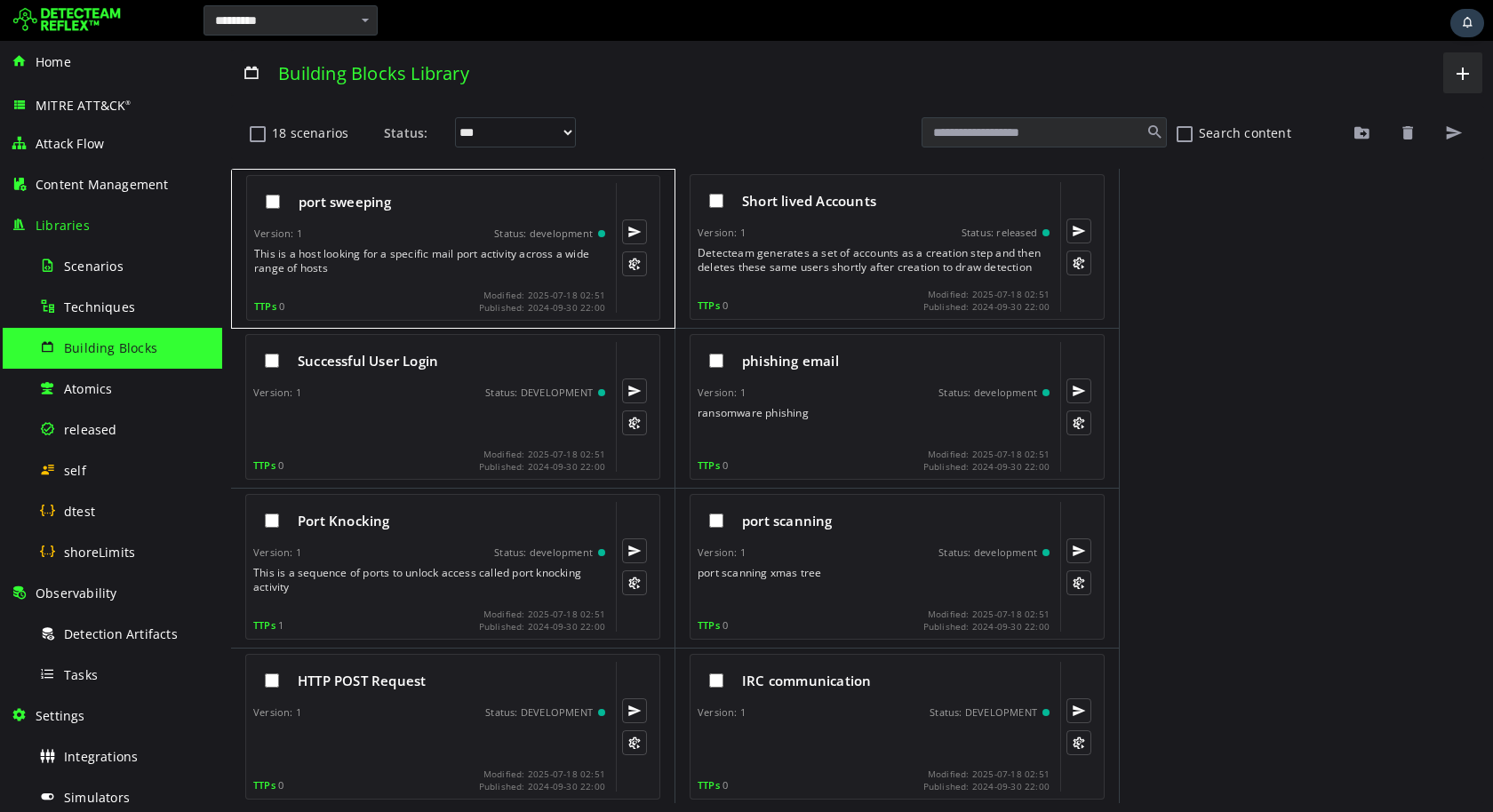 click on "This is a host looking for a specific mail port activity across a wide range of hosts" at bounding box center (431, 265) 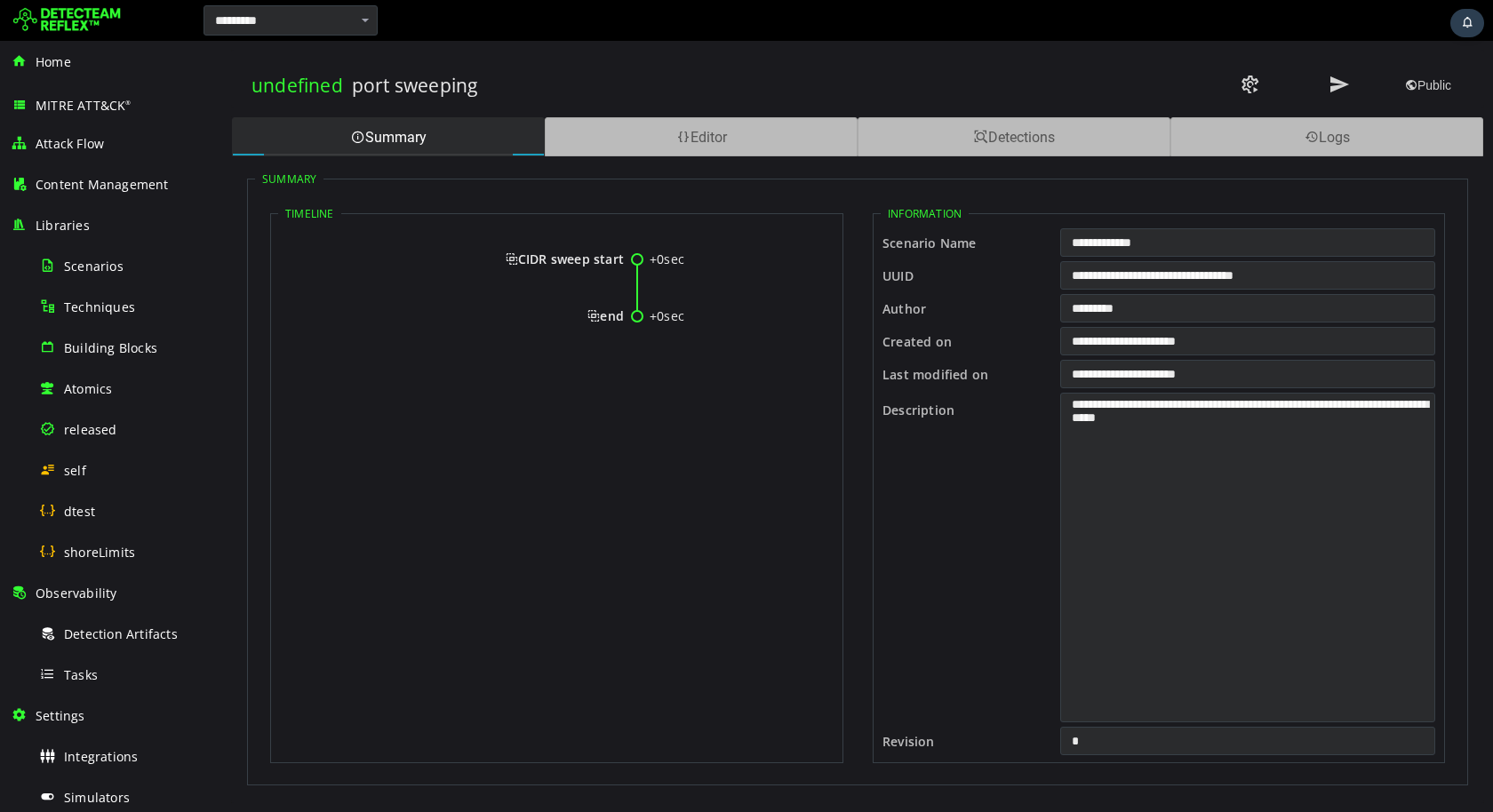 scroll, scrollTop: 0, scrollLeft: 0, axis: both 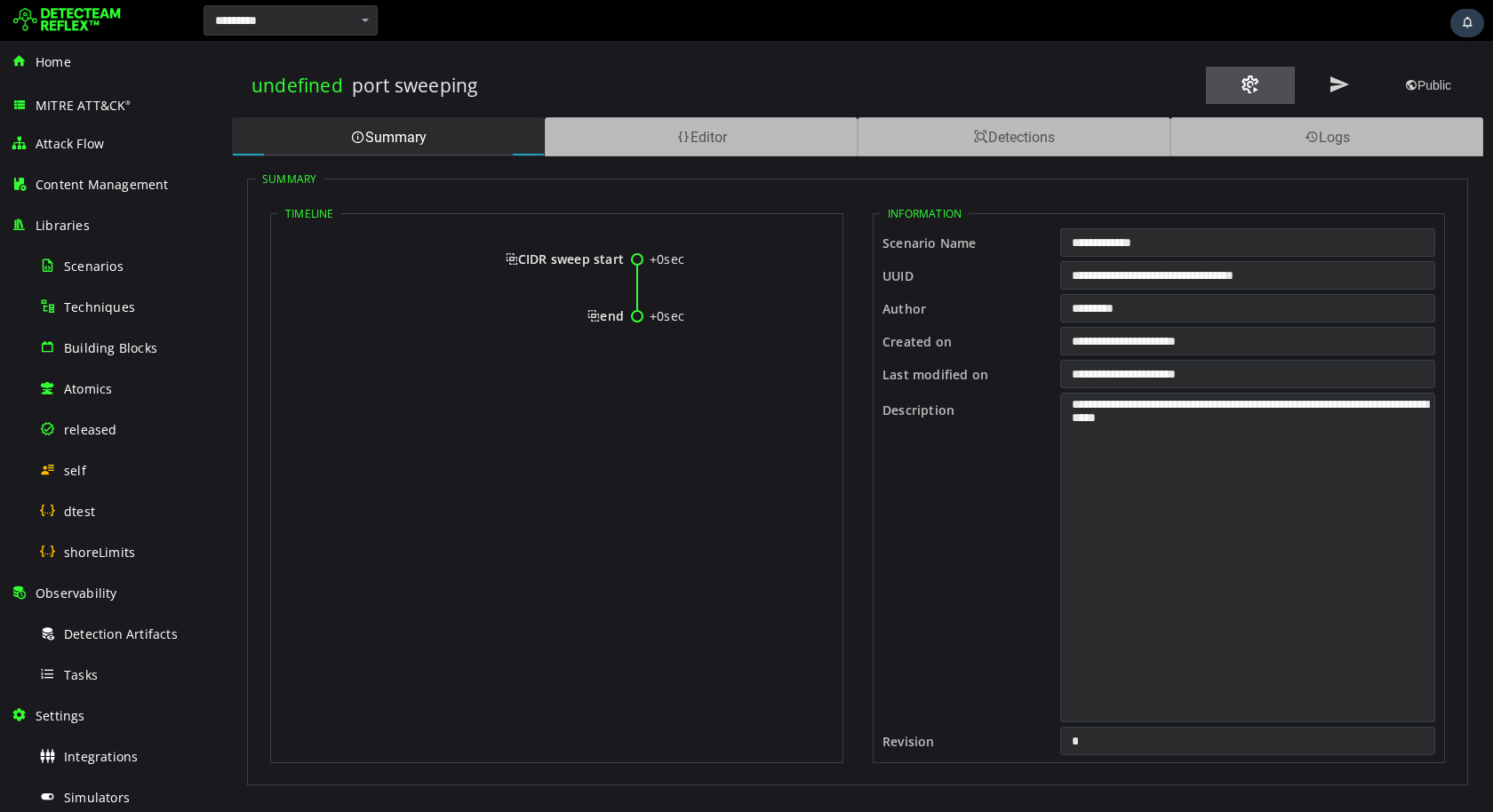 click at bounding box center (1250, 85) 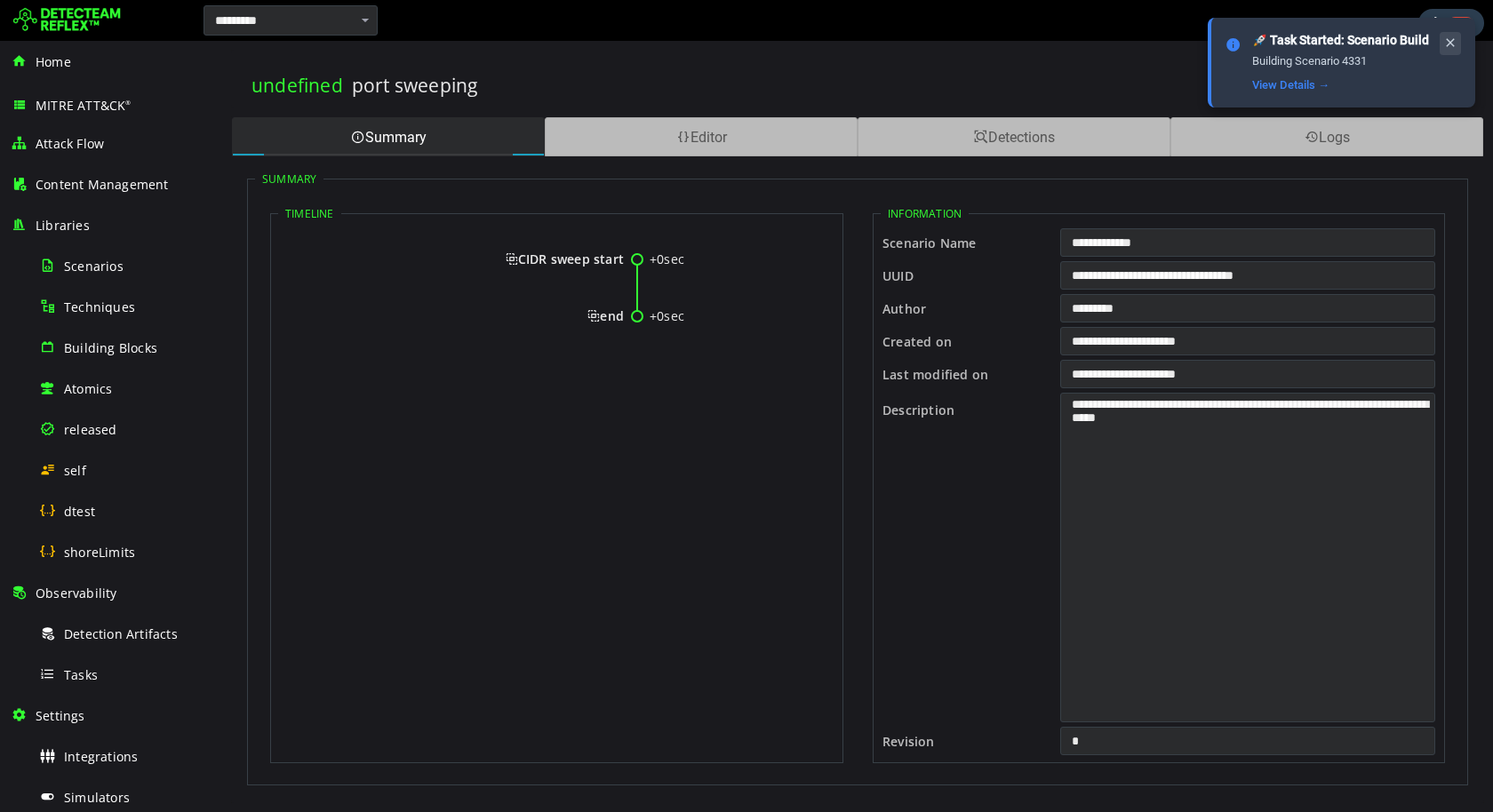 click at bounding box center [1450, 43] 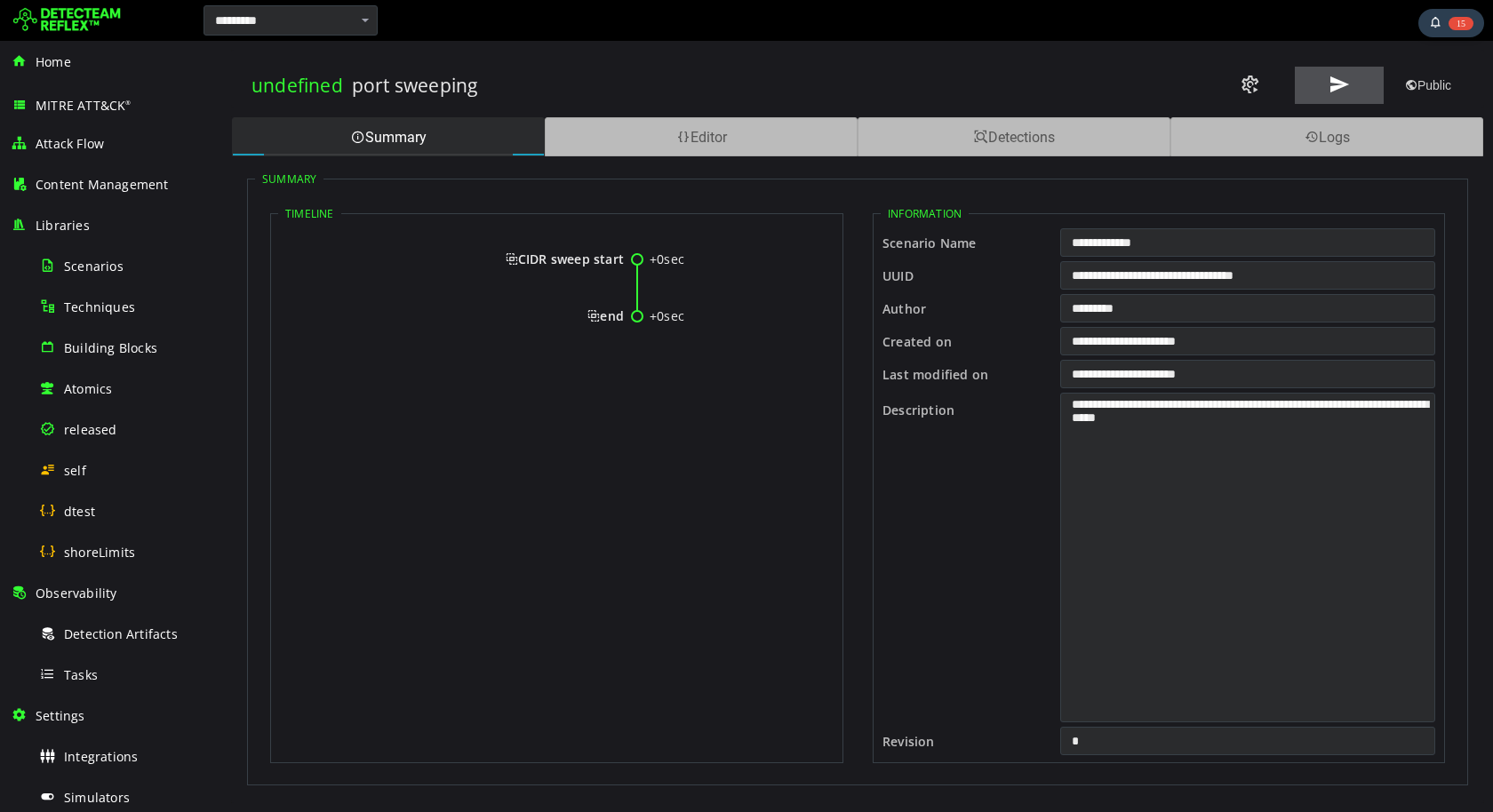 click at bounding box center (1339, 85) 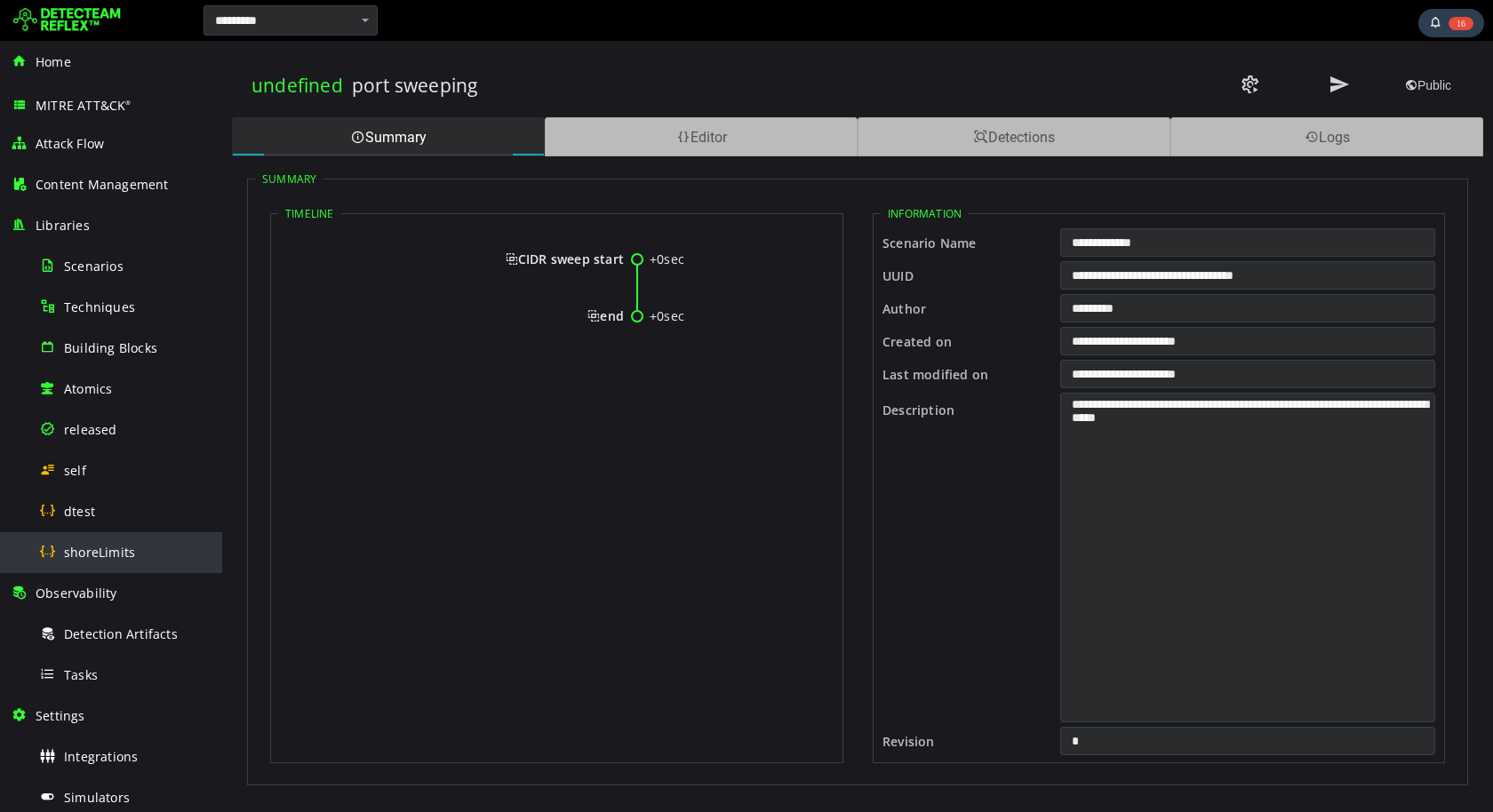 click on "shoreLimits" at bounding box center [125, 552] 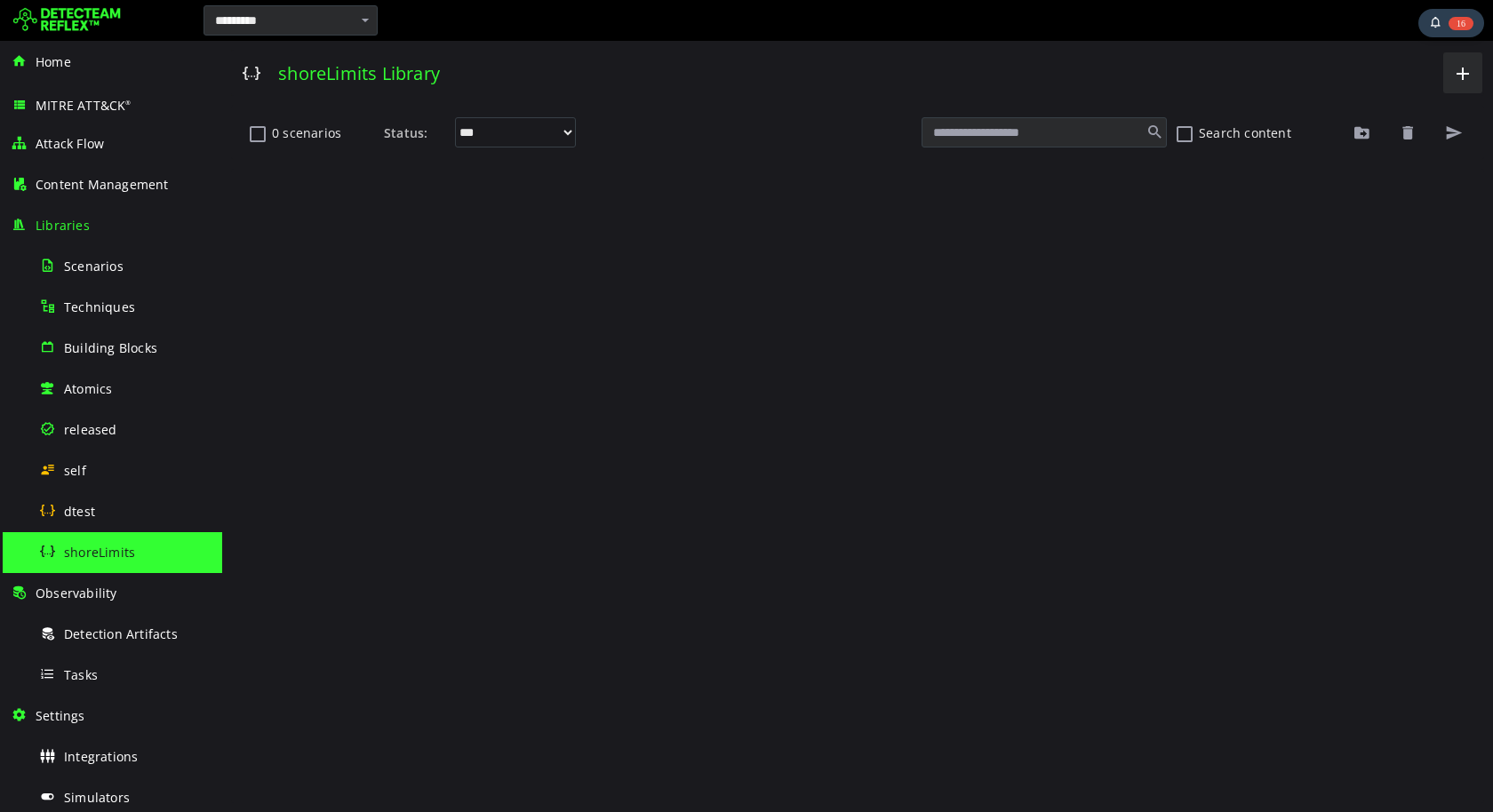 scroll, scrollTop: 0, scrollLeft: 0, axis: both 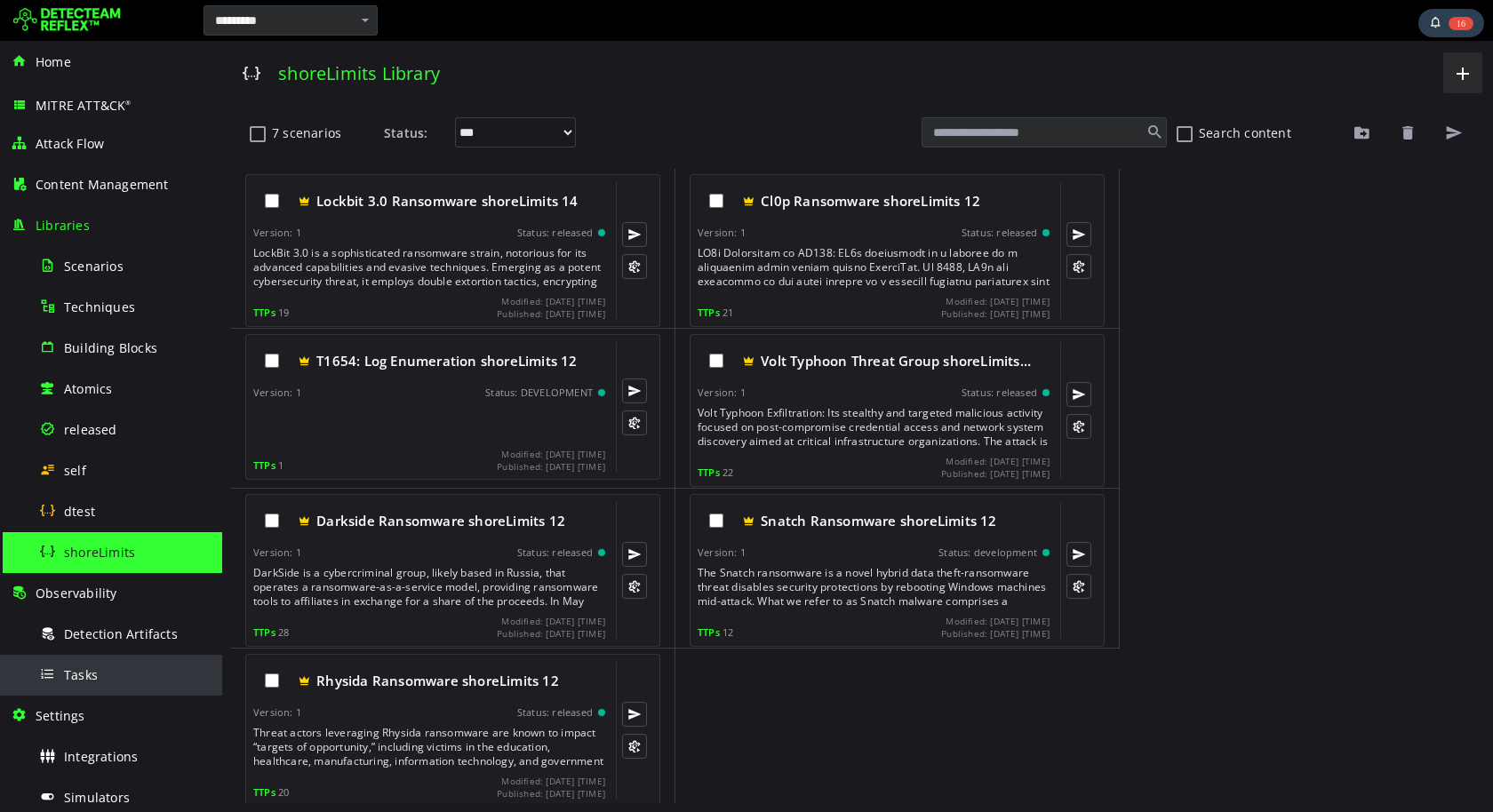 click on "Tasks" at bounding box center [81, 674] 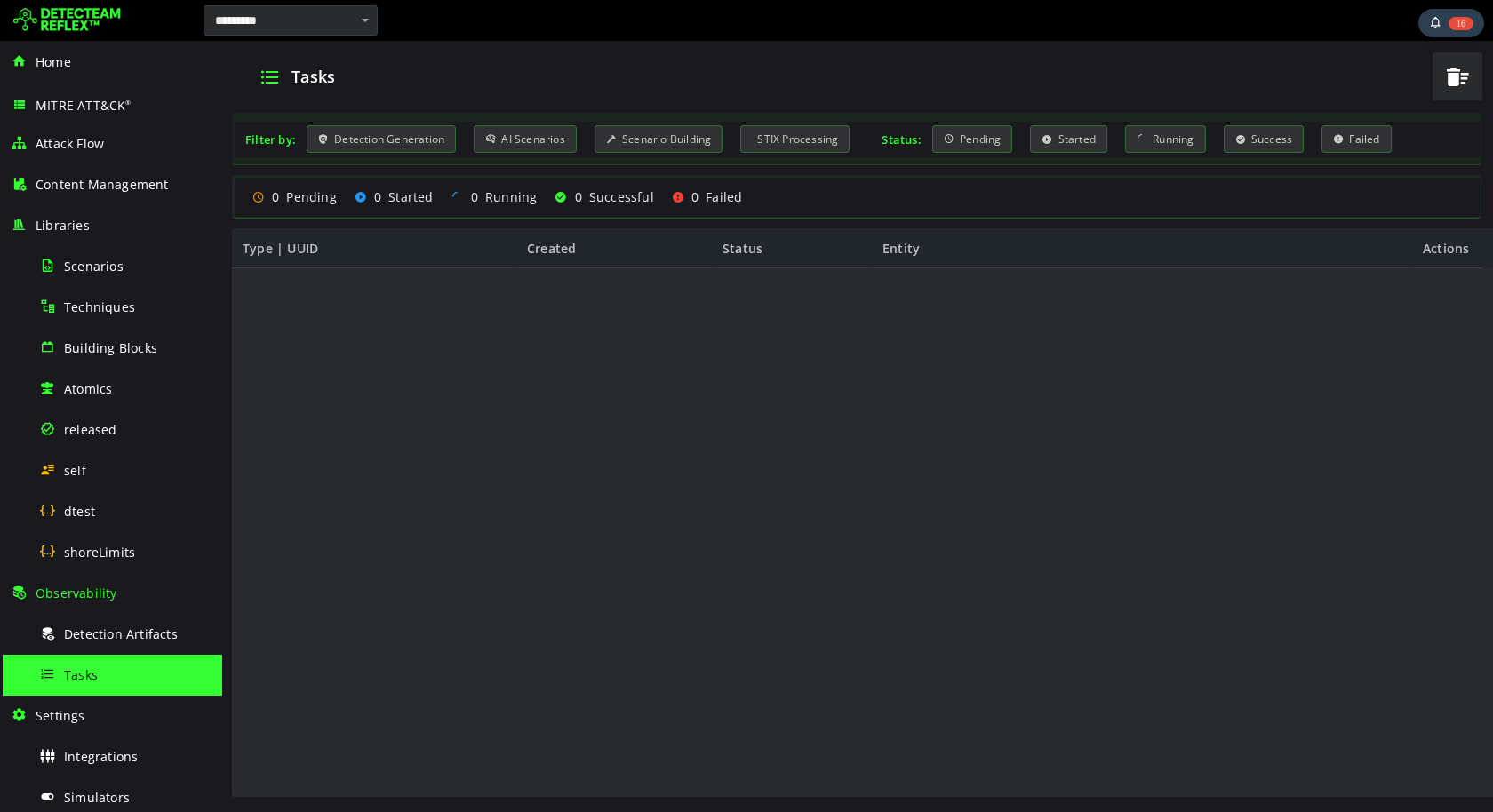 scroll, scrollTop: 0, scrollLeft: 0, axis: both 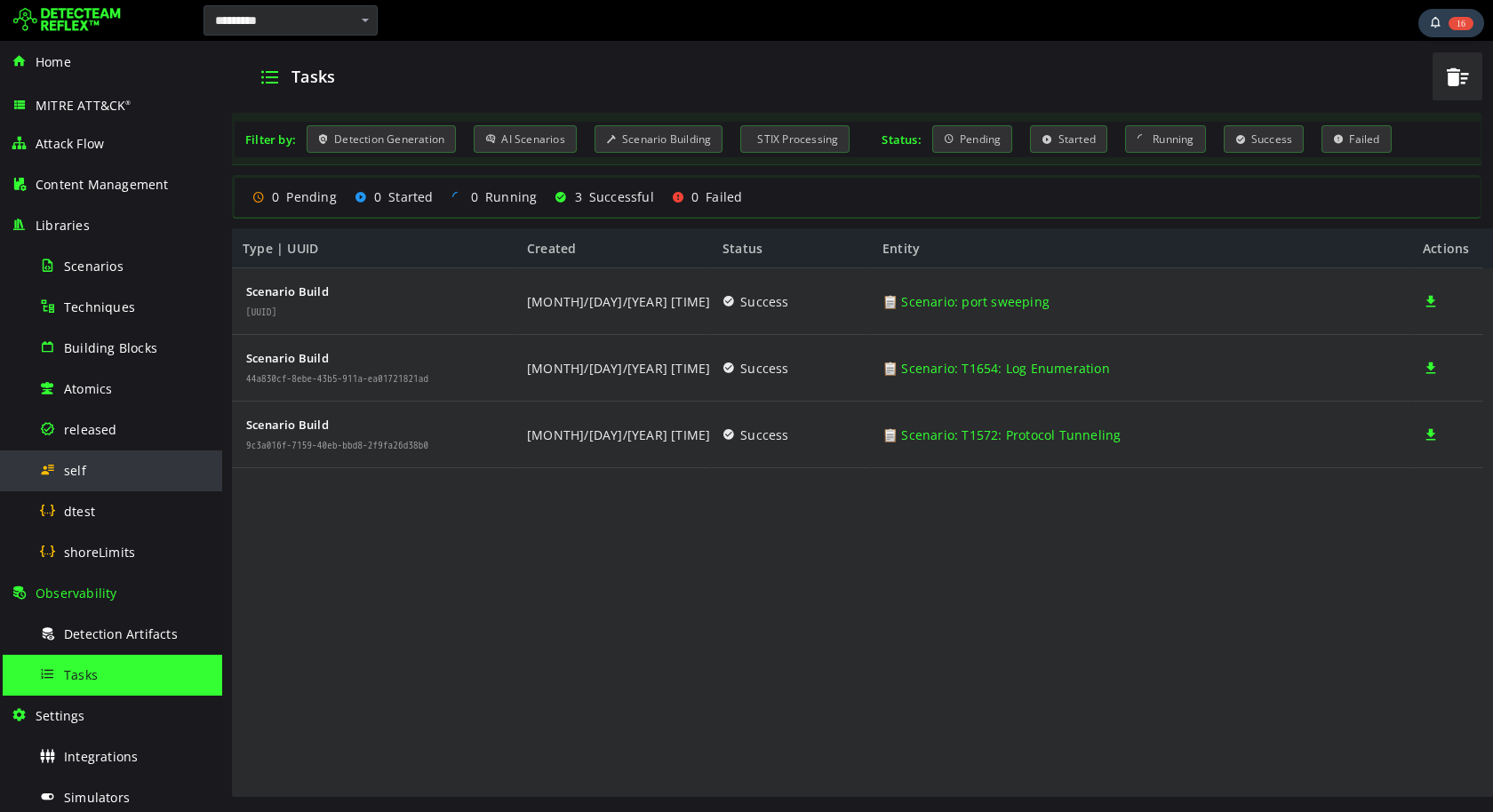 click on "self" at bounding box center [125, 470] 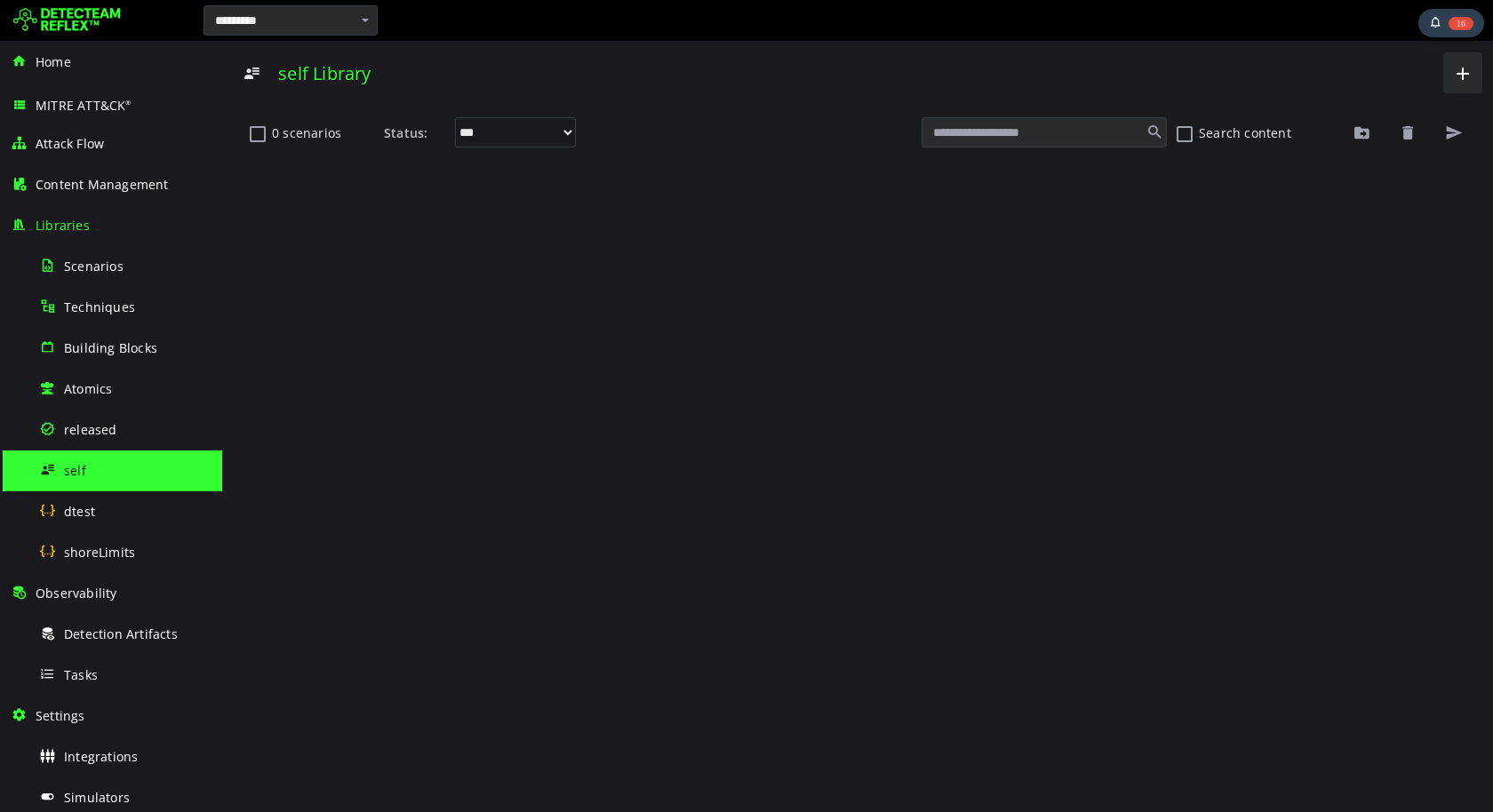 scroll, scrollTop: 0, scrollLeft: 0, axis: both 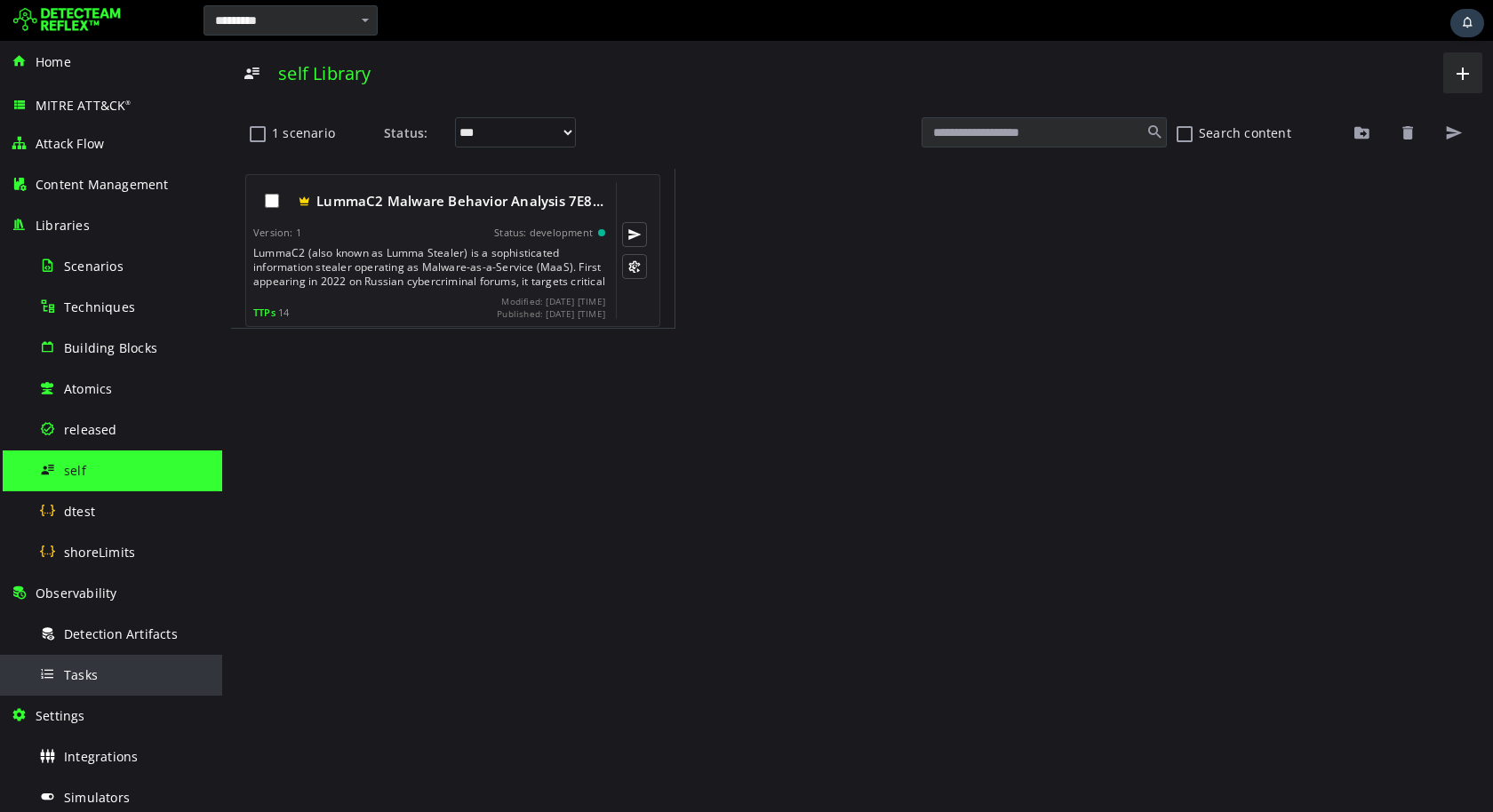 click on "Tasks" at bounding box center [125, 674] 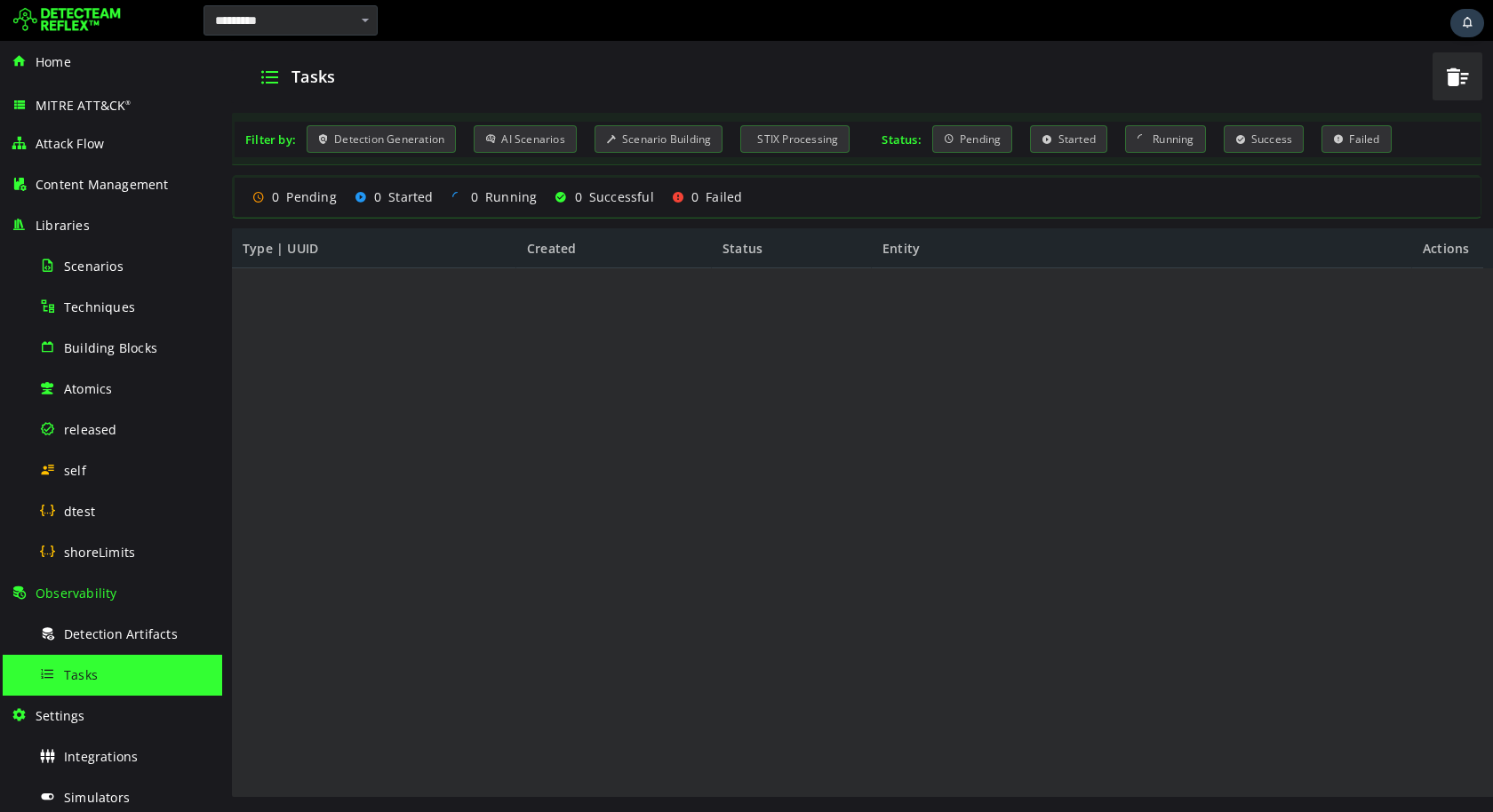 scroll, scrollTop: 0, scrollLeft: 0, axis: both 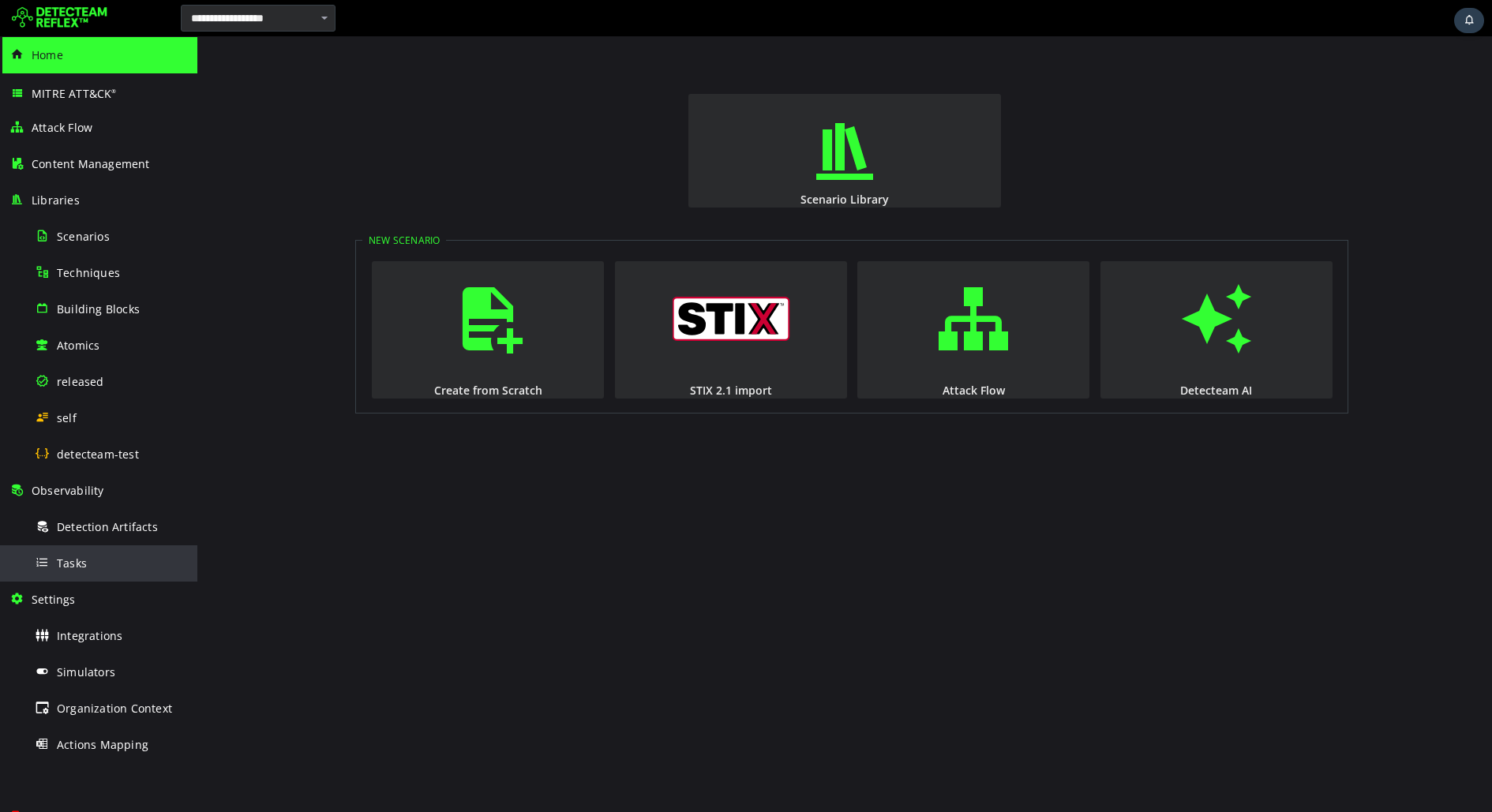 click on "Tasks" at bounding box center (72, 563) 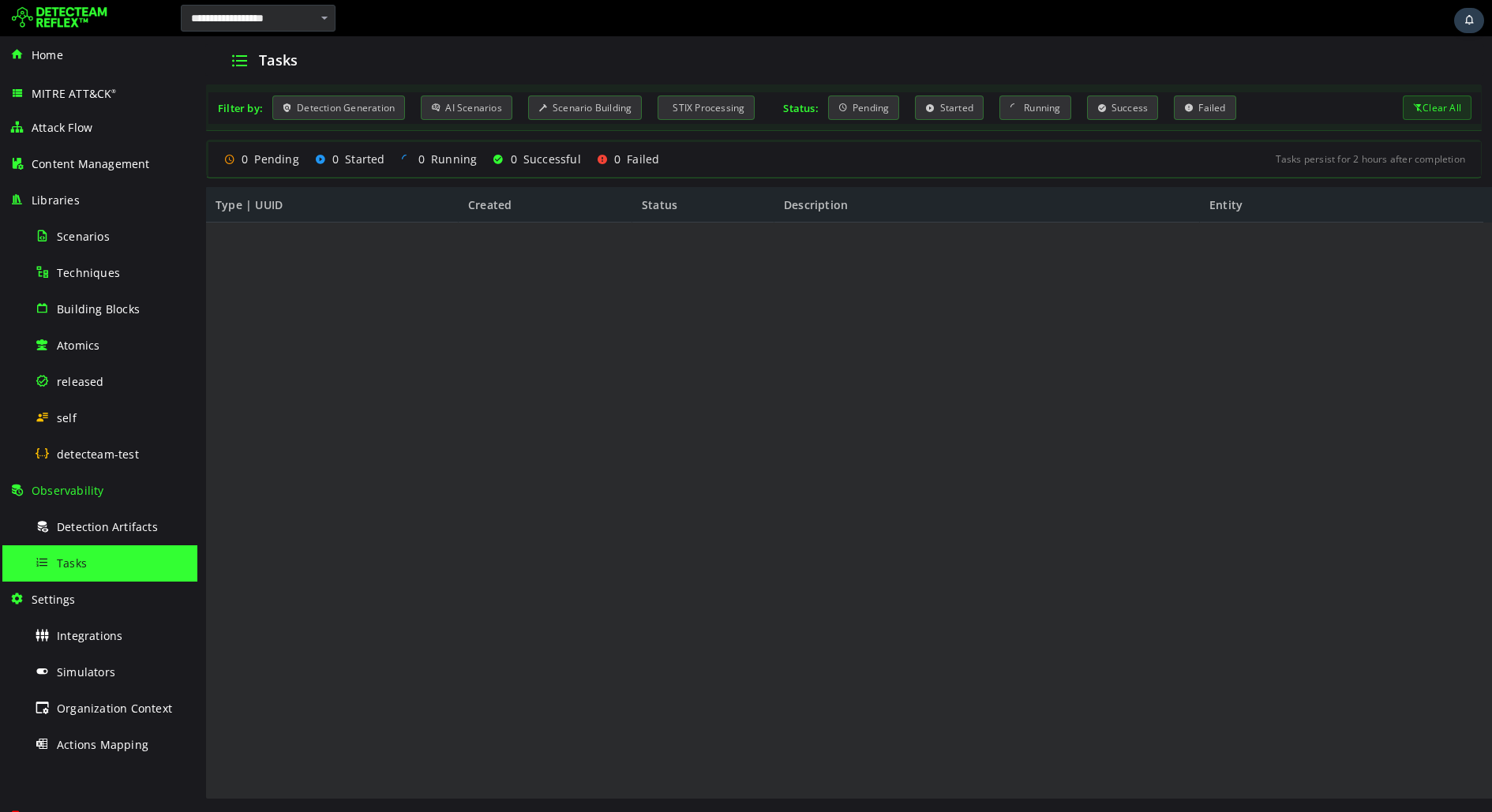 scroll, scrollTop: 0, scrollLeft: 0, axis: both 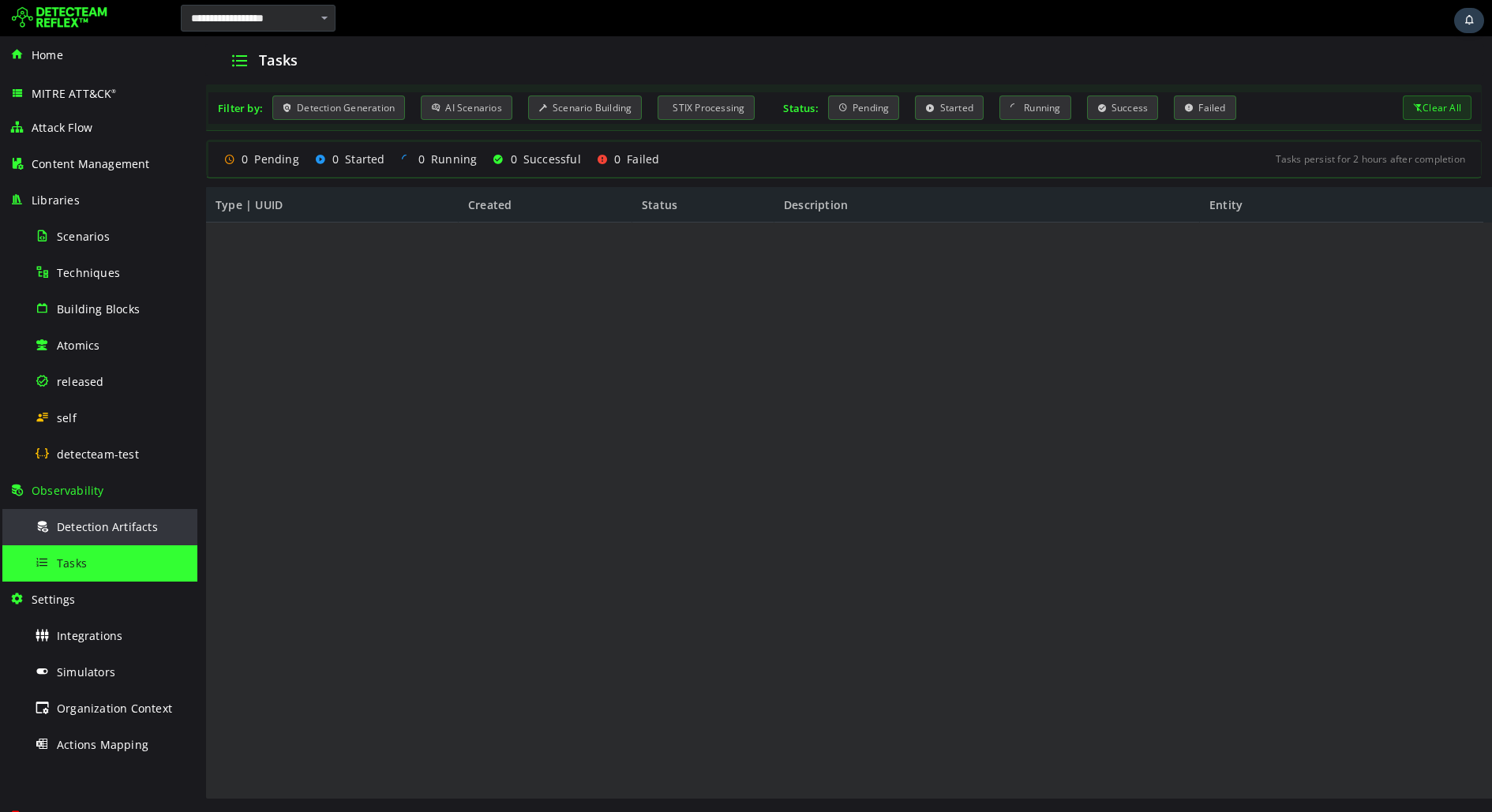 click on "Detection Artifacts" at bounding box center [107, 526] 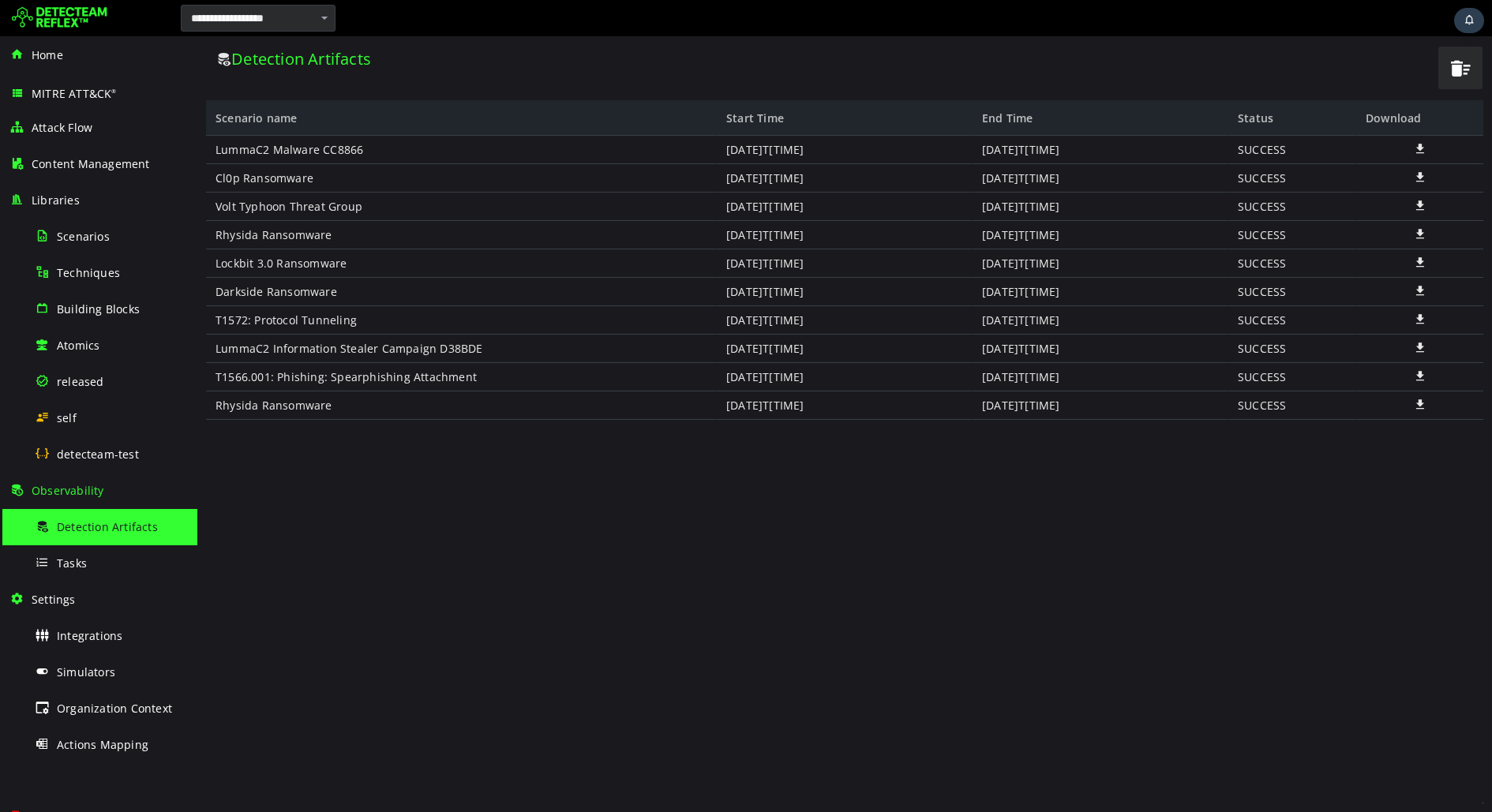 scroll, scrollTop: 0, scrollLeft: 0, axis: both 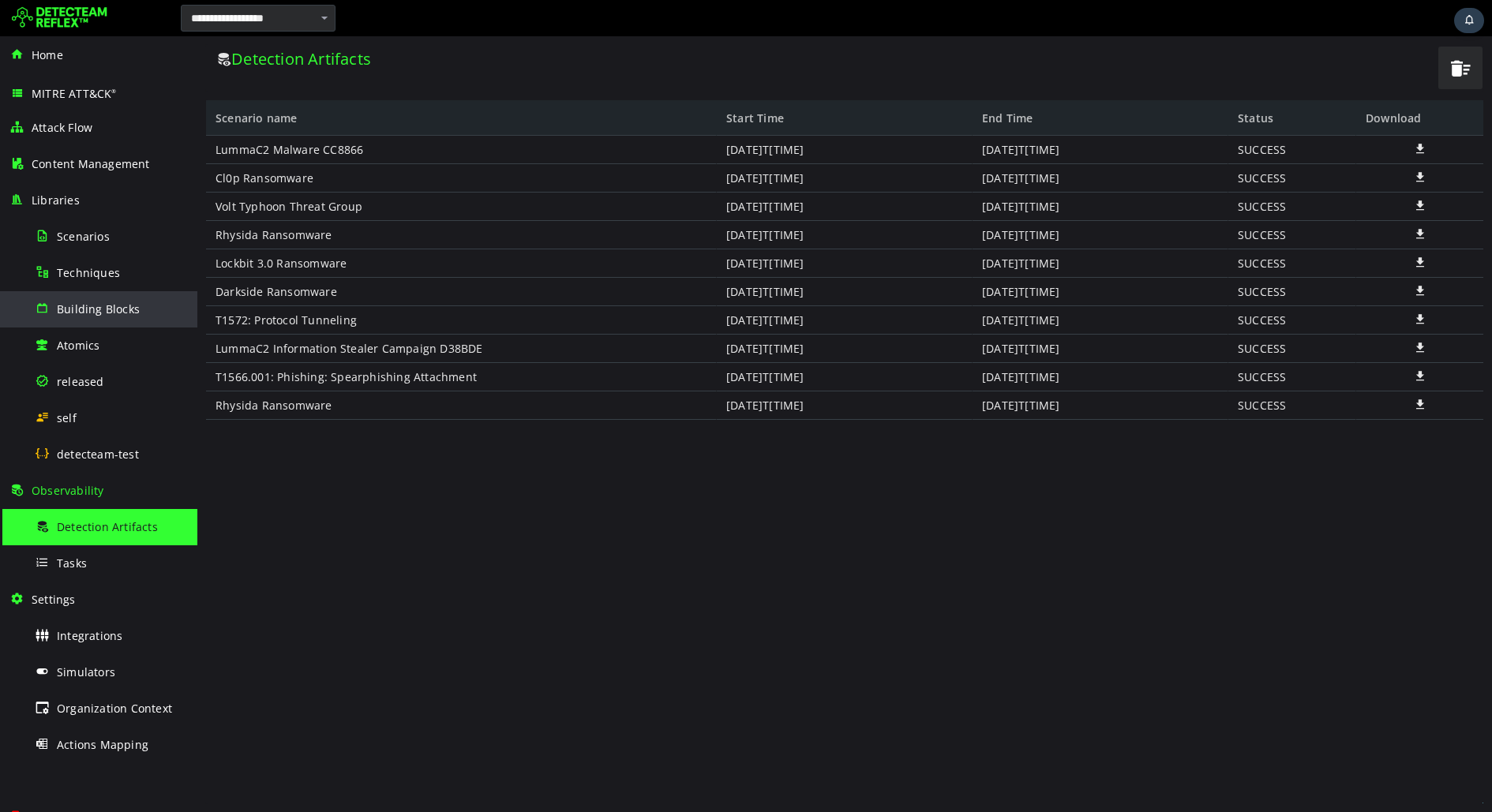 click on "Building Blocks" at bounding box center (98, 309) 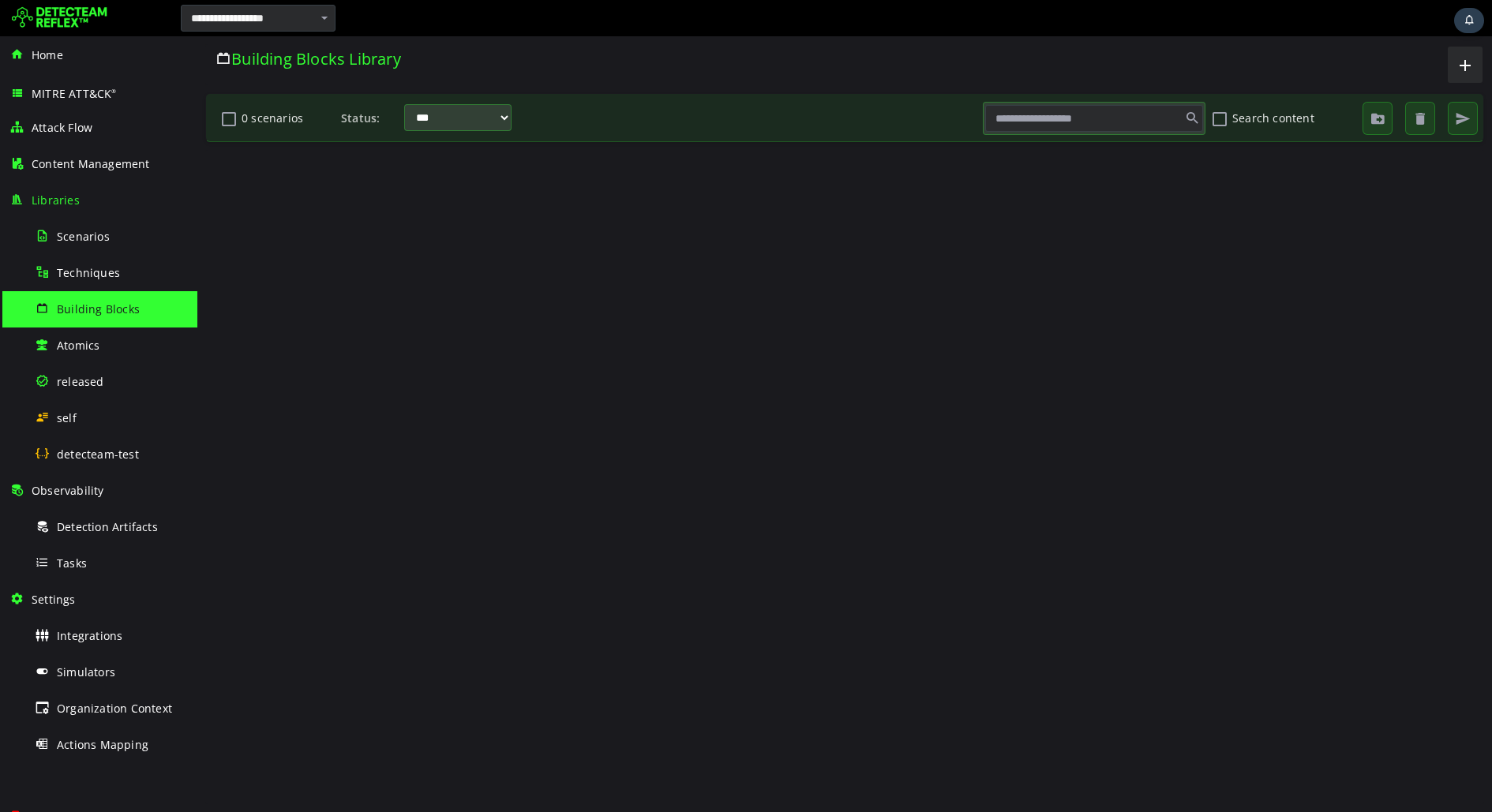scroll, scrollTop: 0, scrollLeft: 0, axis: both 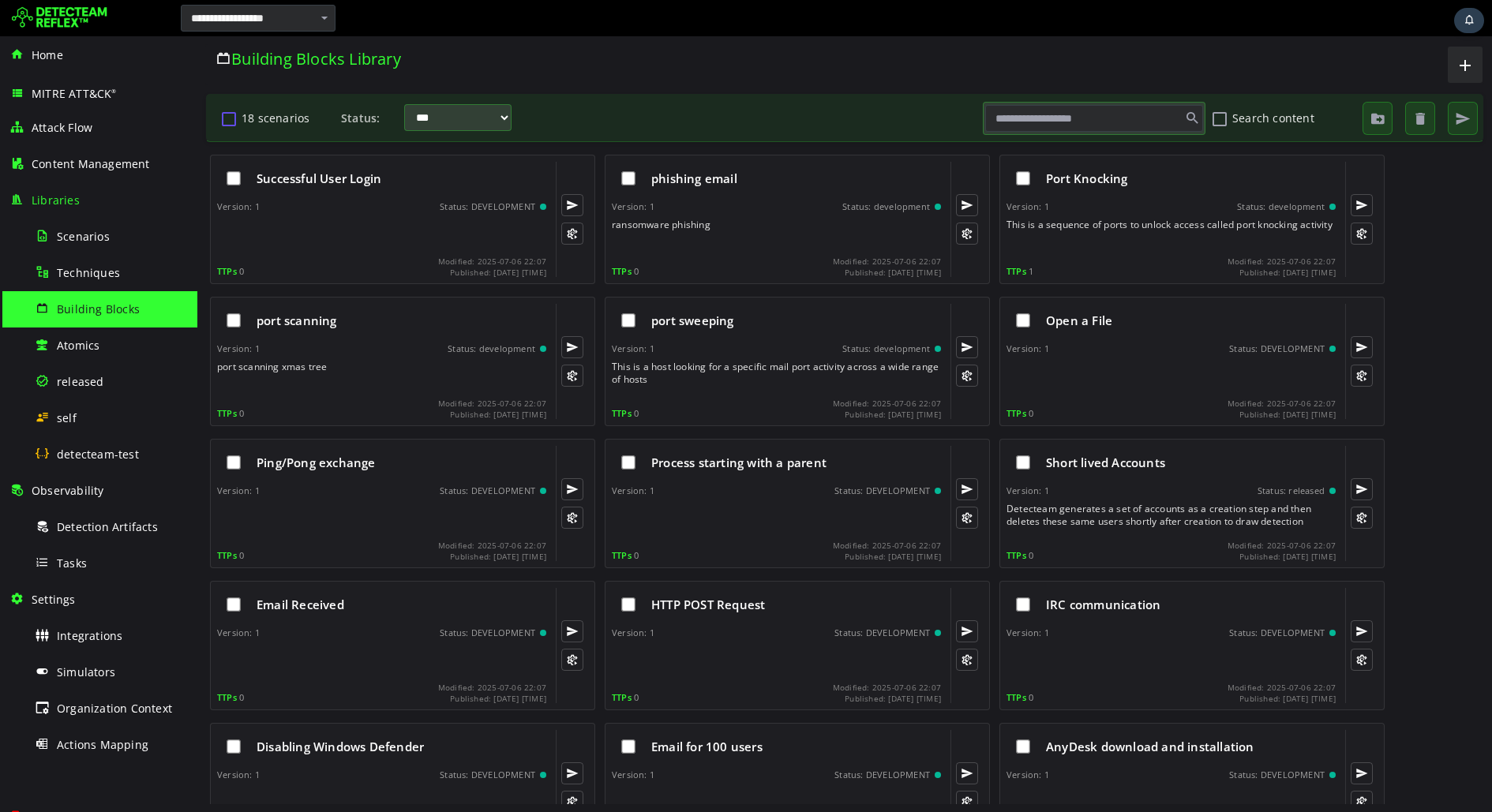 click at bounding box center (229, 118) 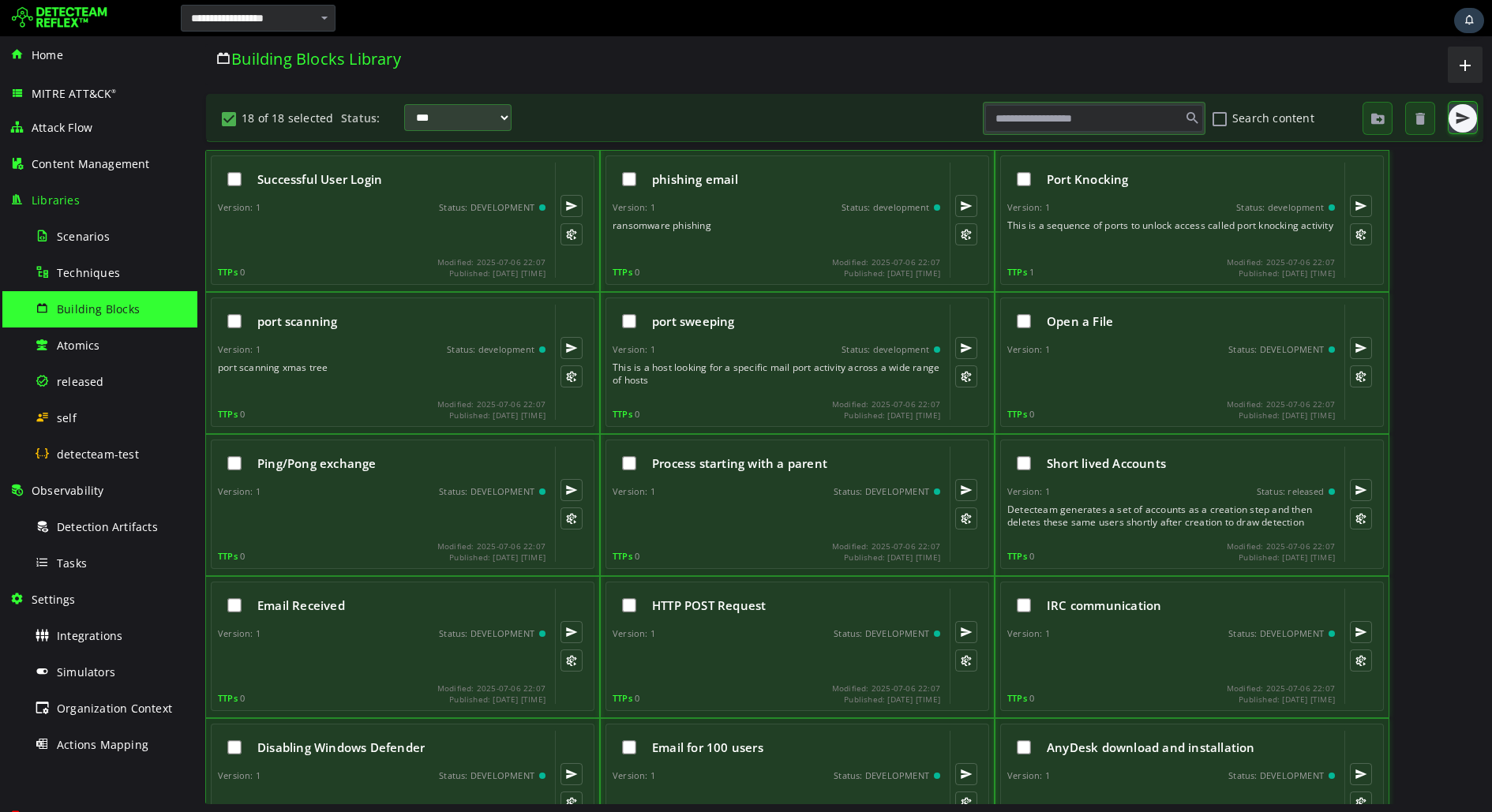 click at bounding box center [1463, 118] 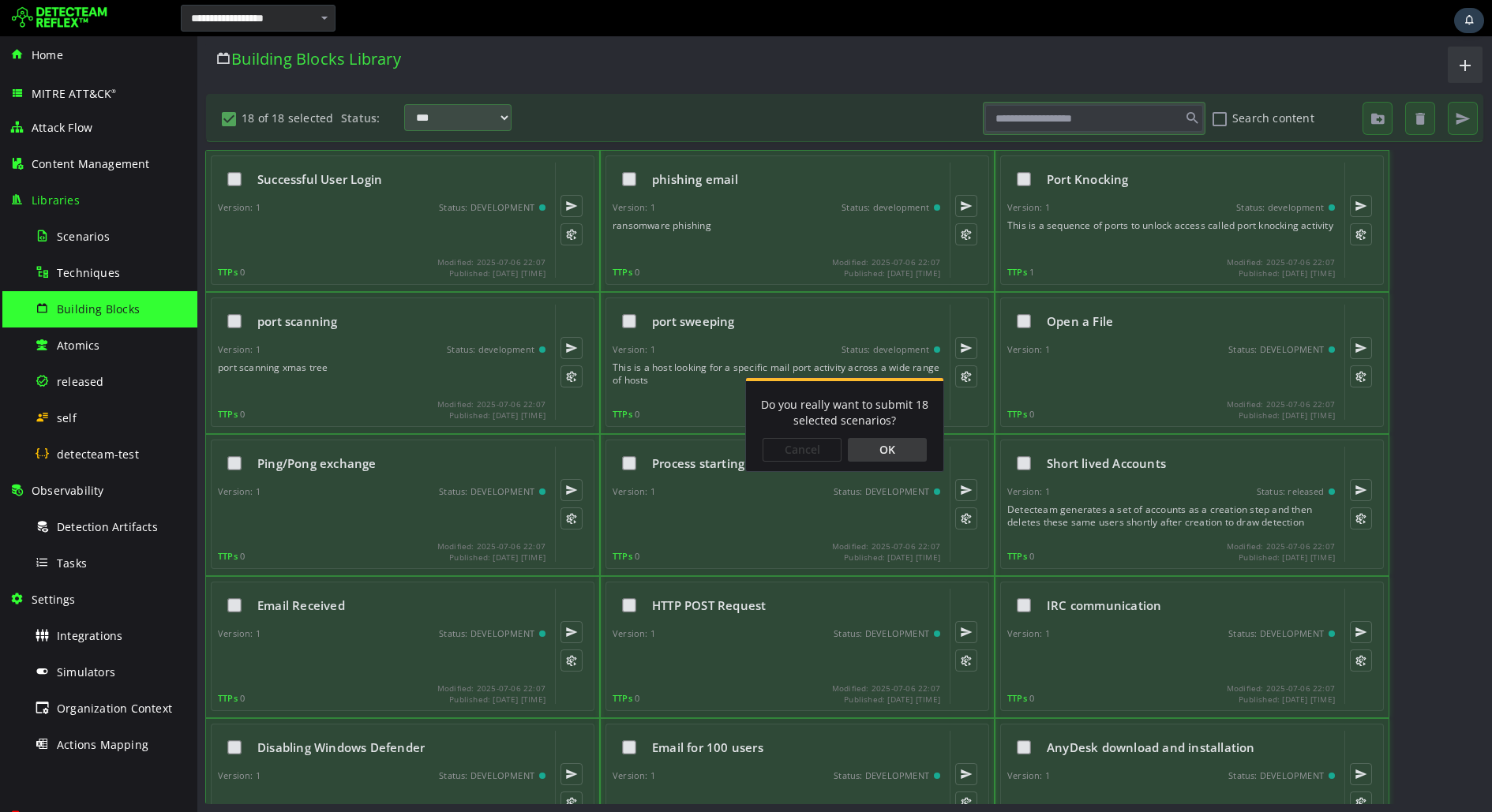click on "OK" at bounding box center [887, 450] 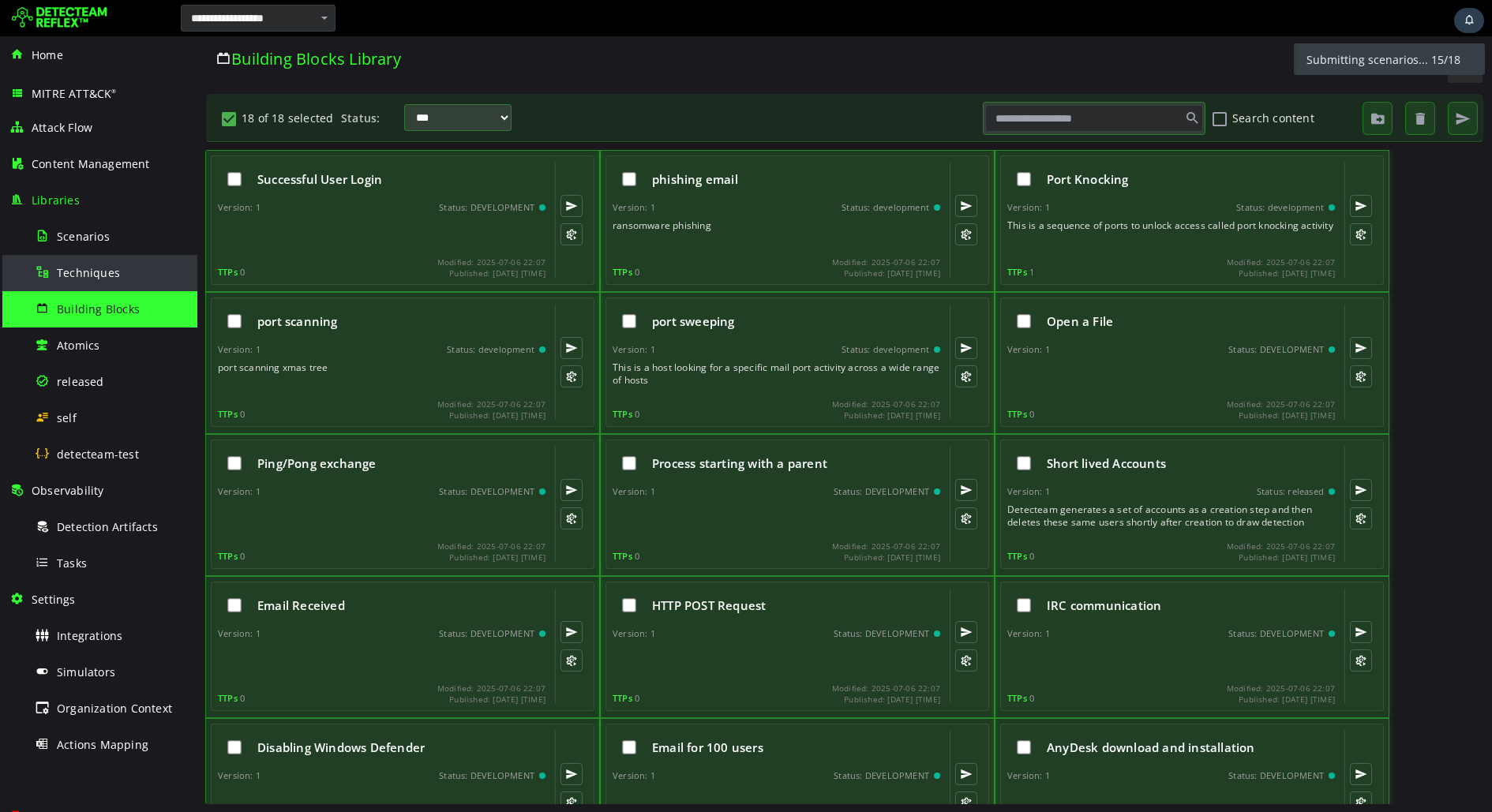click on "Techniques" at bounding box center (111, 272) 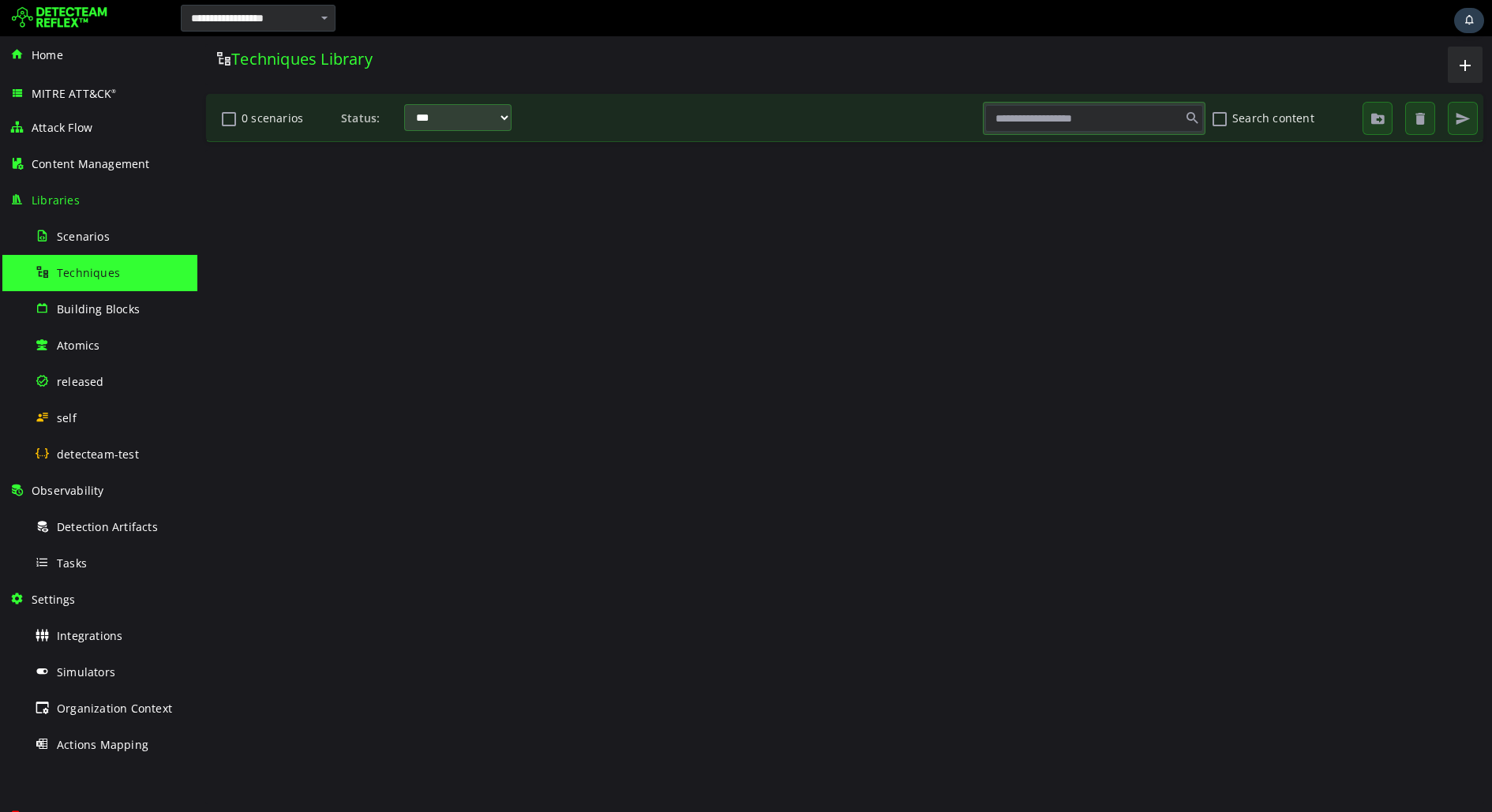 scroll, scrollTop: 0, scrollLeft: 0, axis: both 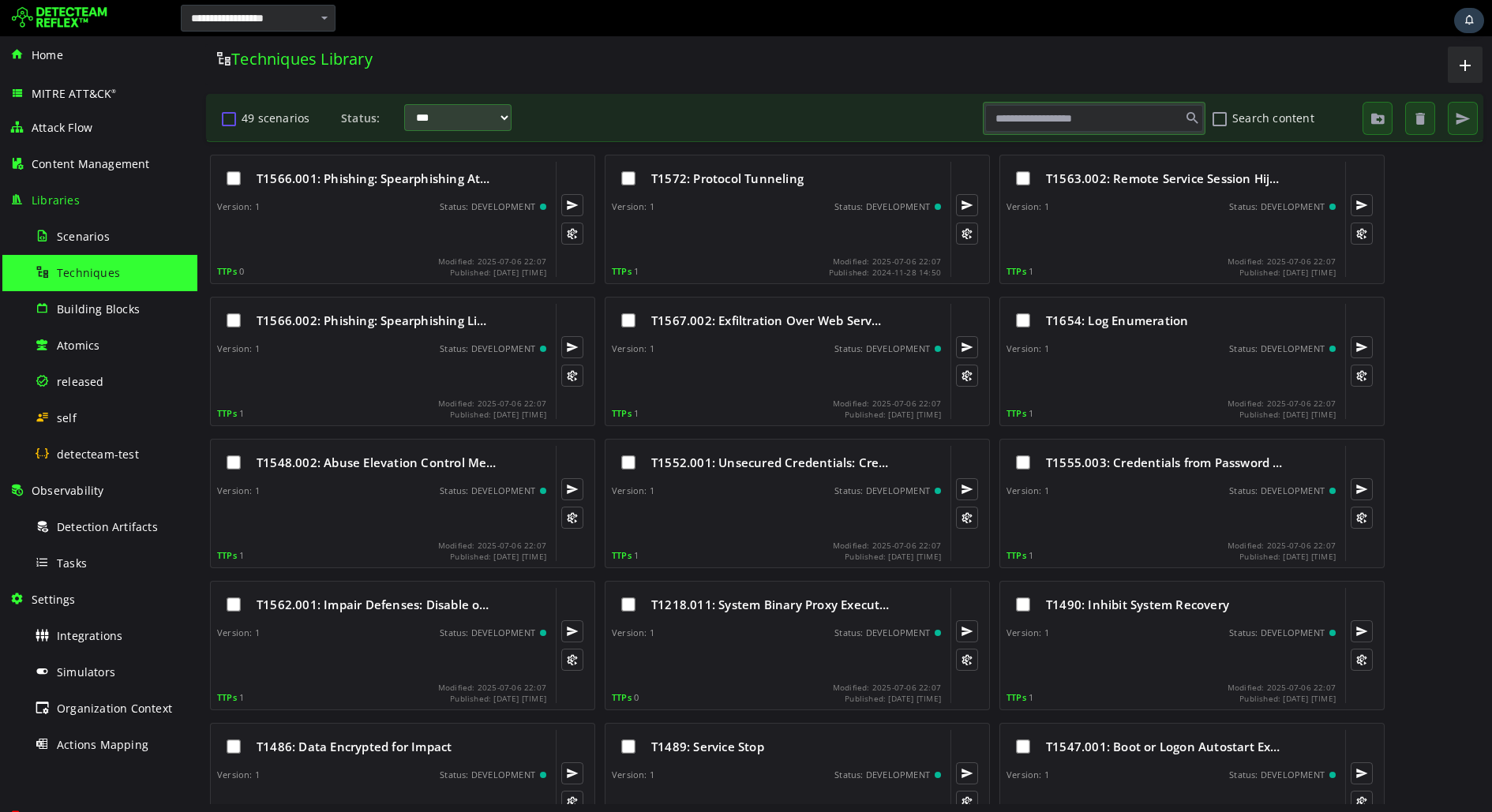 click at bounding box center (229, 118) 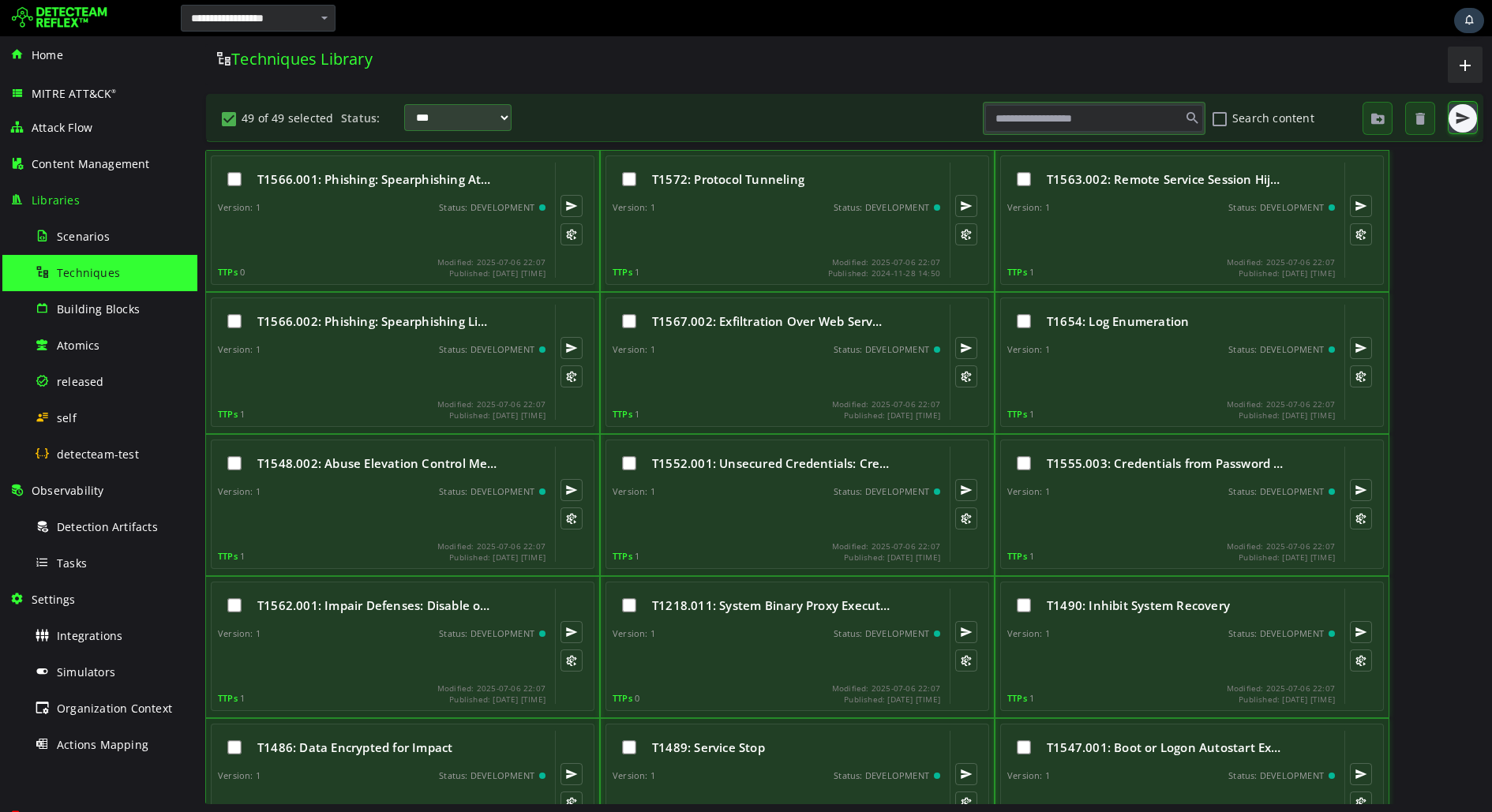 click at bounding box center (1463, 118) 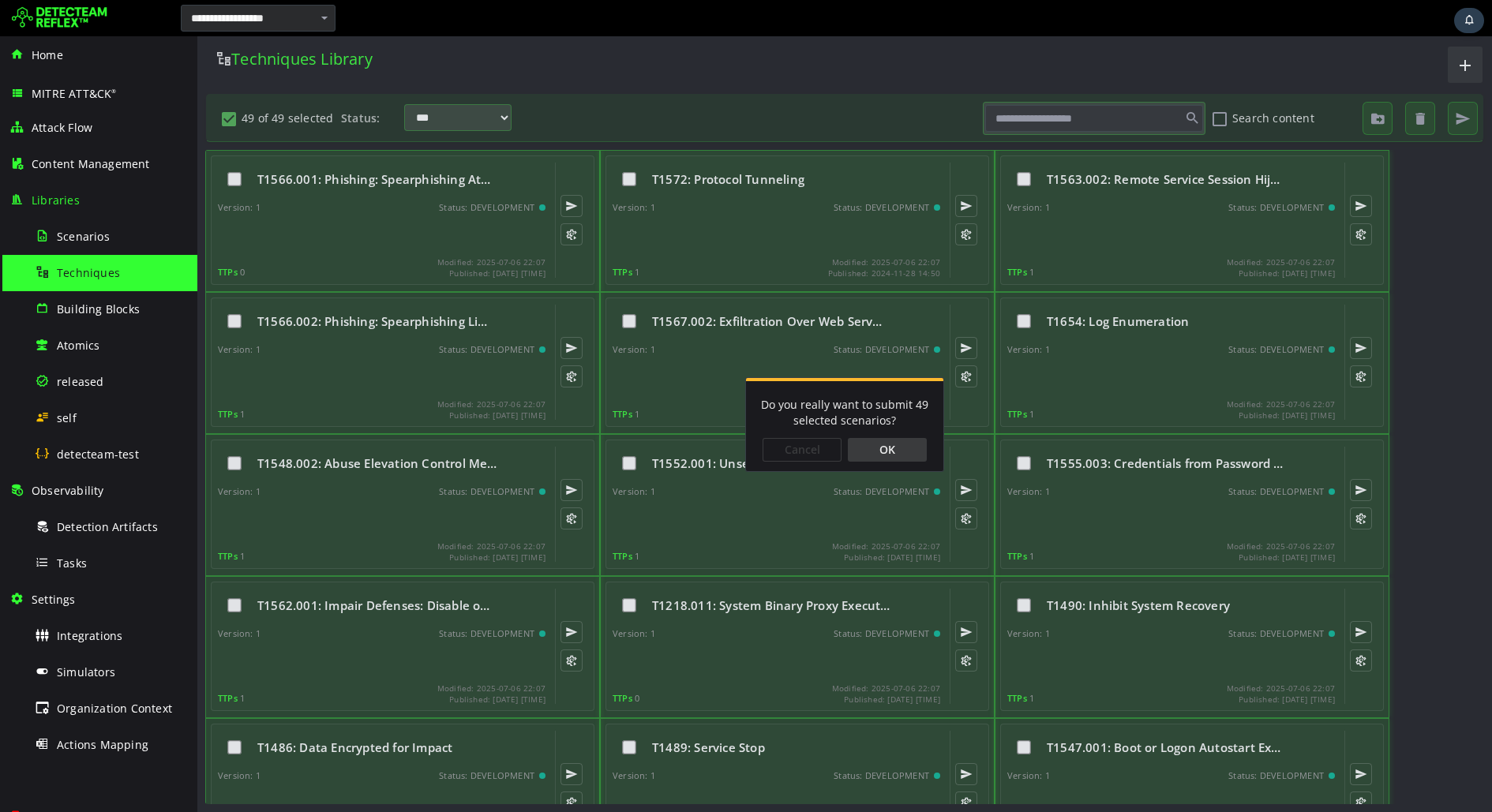 click on "Cancel OK" at bounding box center (845, 450) 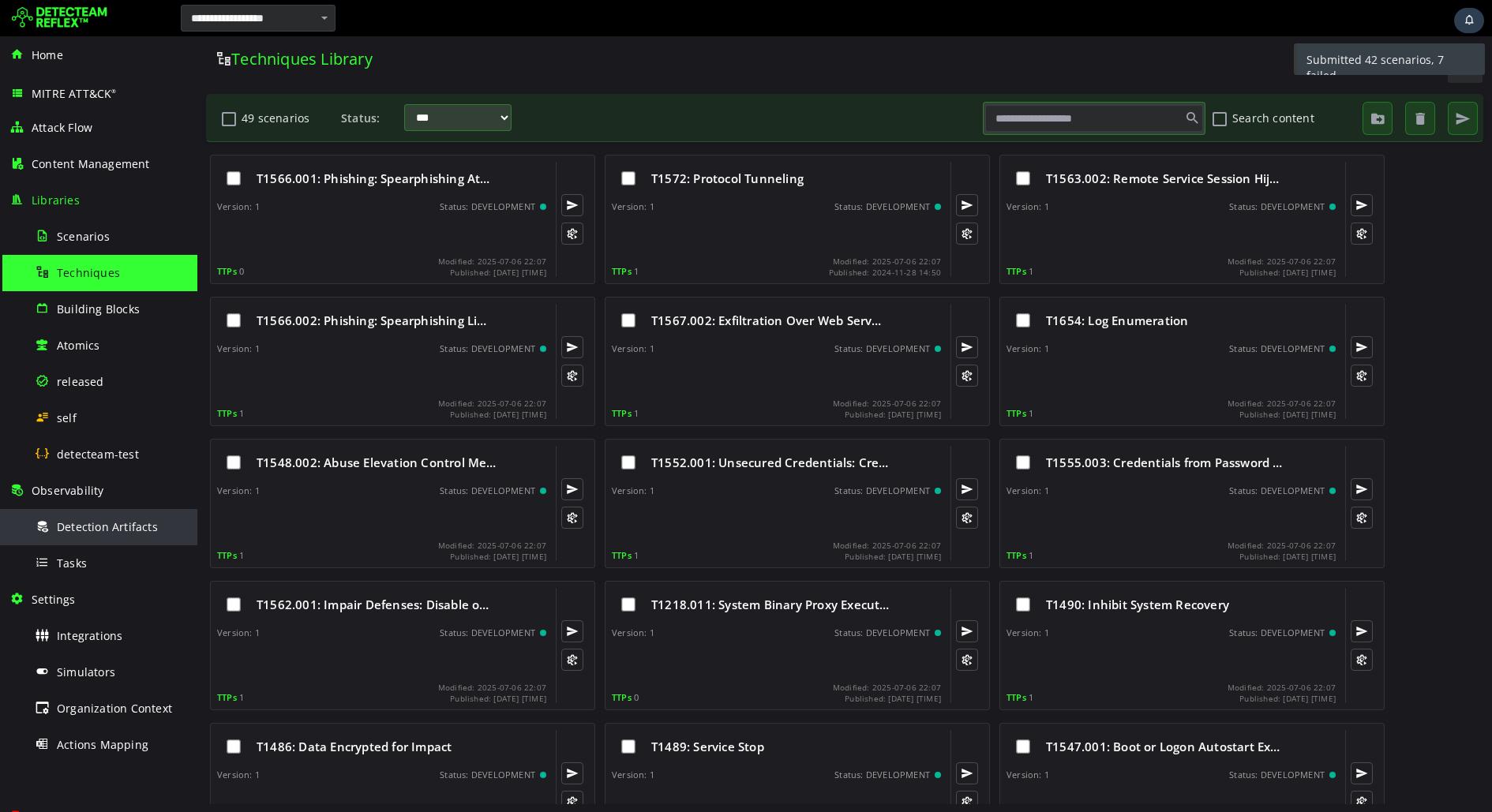 click on "Detection Artifacts" at bounding box center [111, 526] 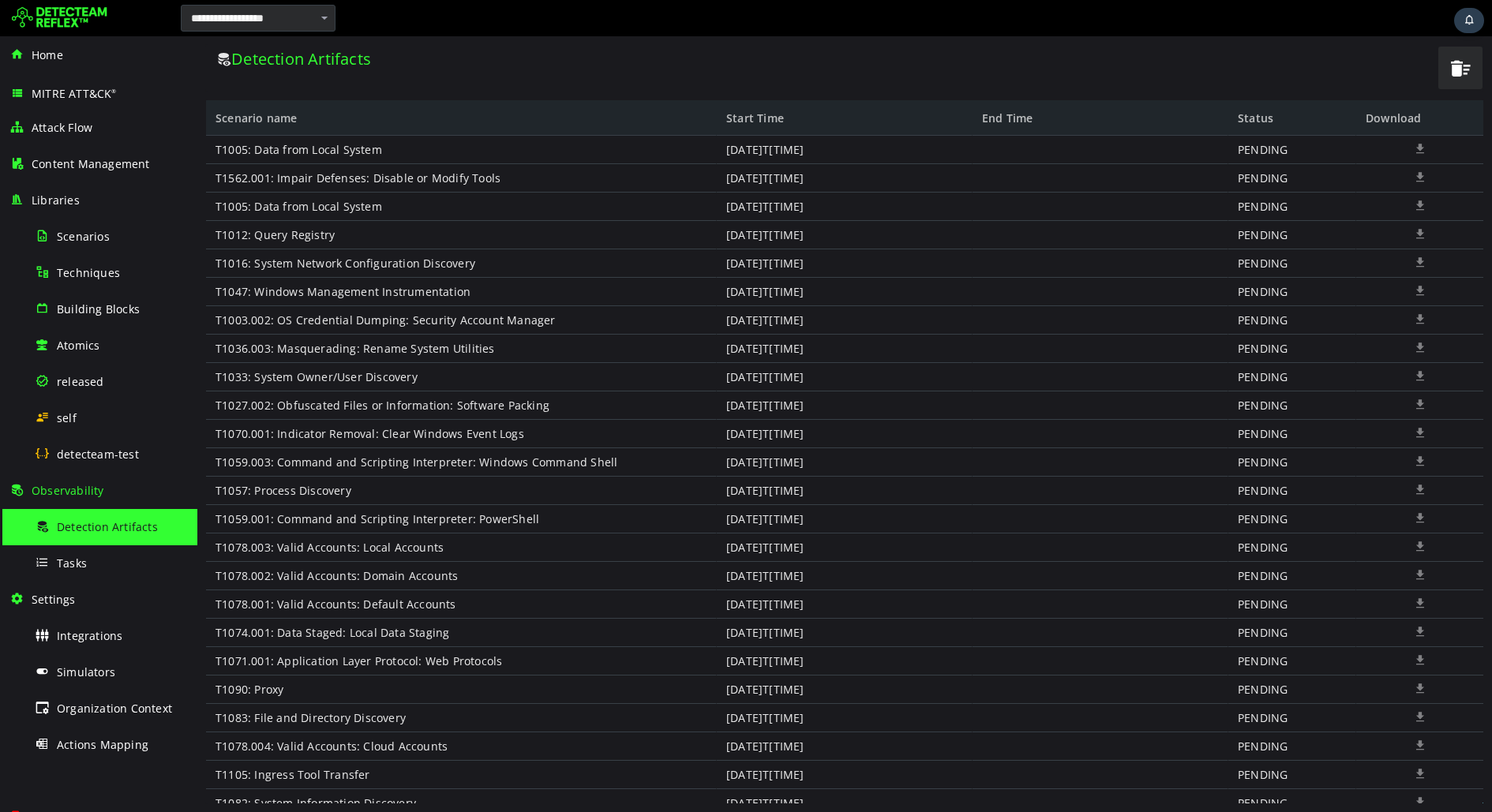 scroll, scrollTop: 0, scrollLeft: 0, axis: both 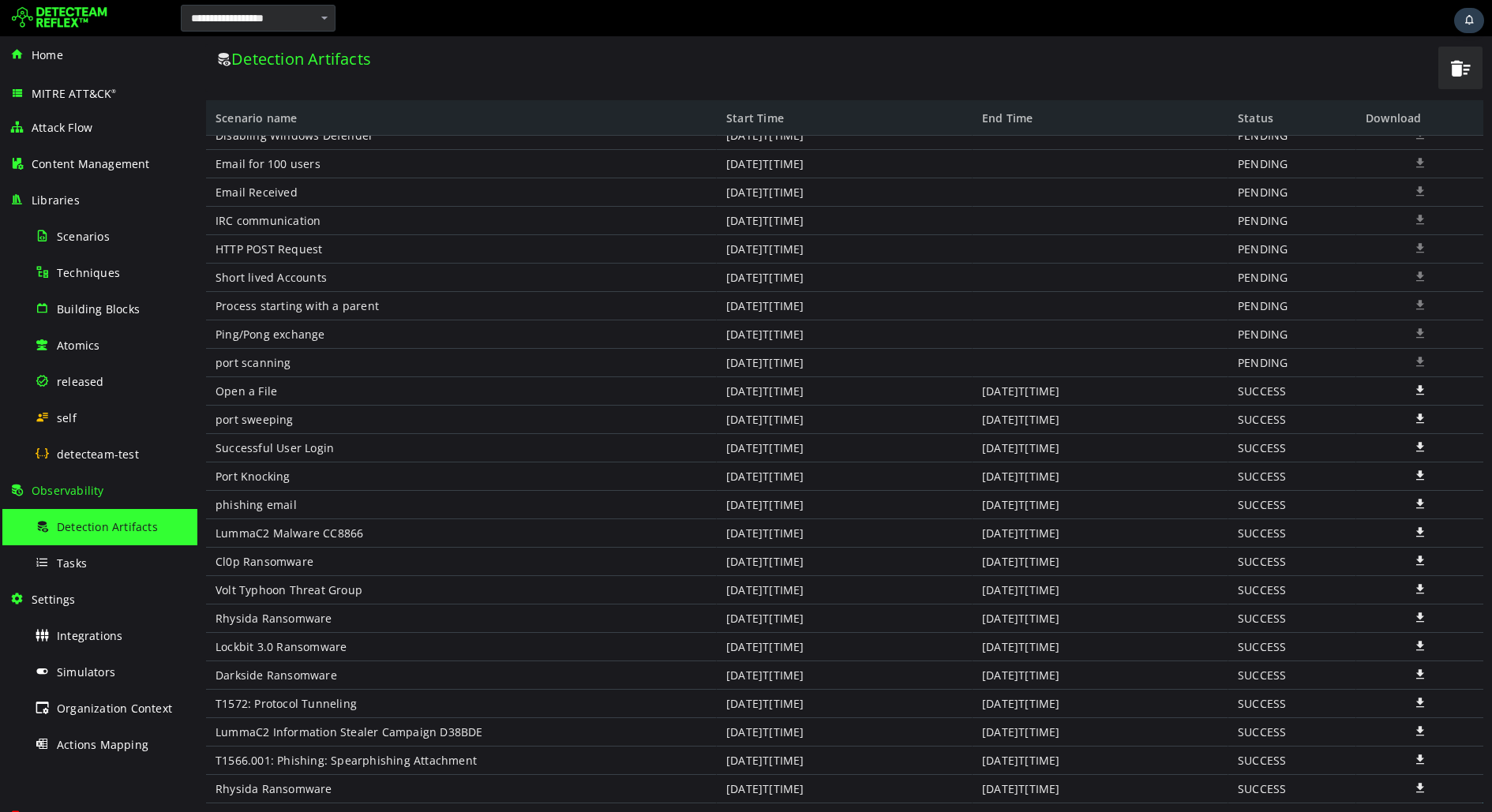 click on "Detection Artifacts Scenario name Start Time End Time Status Download Disabling Windows Defender Email for 100 users Email Received IRC communication HTTP POST Request Short lived Accounts Process starting with a parent Ping/Pong exchange port scanning Open a File port sweeping Successful User Login Port Knocking phishing email LummaC2 Malware CC8866 Cl0p Ransomware Volt Typhoon Threat Group Rhysida Ransomware Lockbit 3.0 Ransomware Darkside Ransomware T1572: Protocol Tunneling LummaC2 Information Stealer Campaign D38BDE T1566.001: Phishing: Spearphishing Attachment Rhysida Ransomware 2025-07-18T12:31:22 2025-07-18T12:31:21 2025-07-18T12:31:21 2025-07-18T12:31:21 2025-07-18T12:31:21 2025-07-18T12:31:21 2025-07-18T12:31:21 2025-07-18T12:31:21 2025-07-18T12:31:21 2025-07-18T12:31:21 2025-07-18T12:31:20 2025-07-18T12:31:20 2025-07-18T12:31:20 2025-07-18T12:31:20 2025-07-17T22:38:59 2025-07-17T22:18:44 2025-07-17T22:18:43 2025-07-17T22:18:43 2025-07-17T22:18:43 2025-07-17T22:18:43 2025-07-17T22:16:17 PENDING" at bounding box center (845, 424) 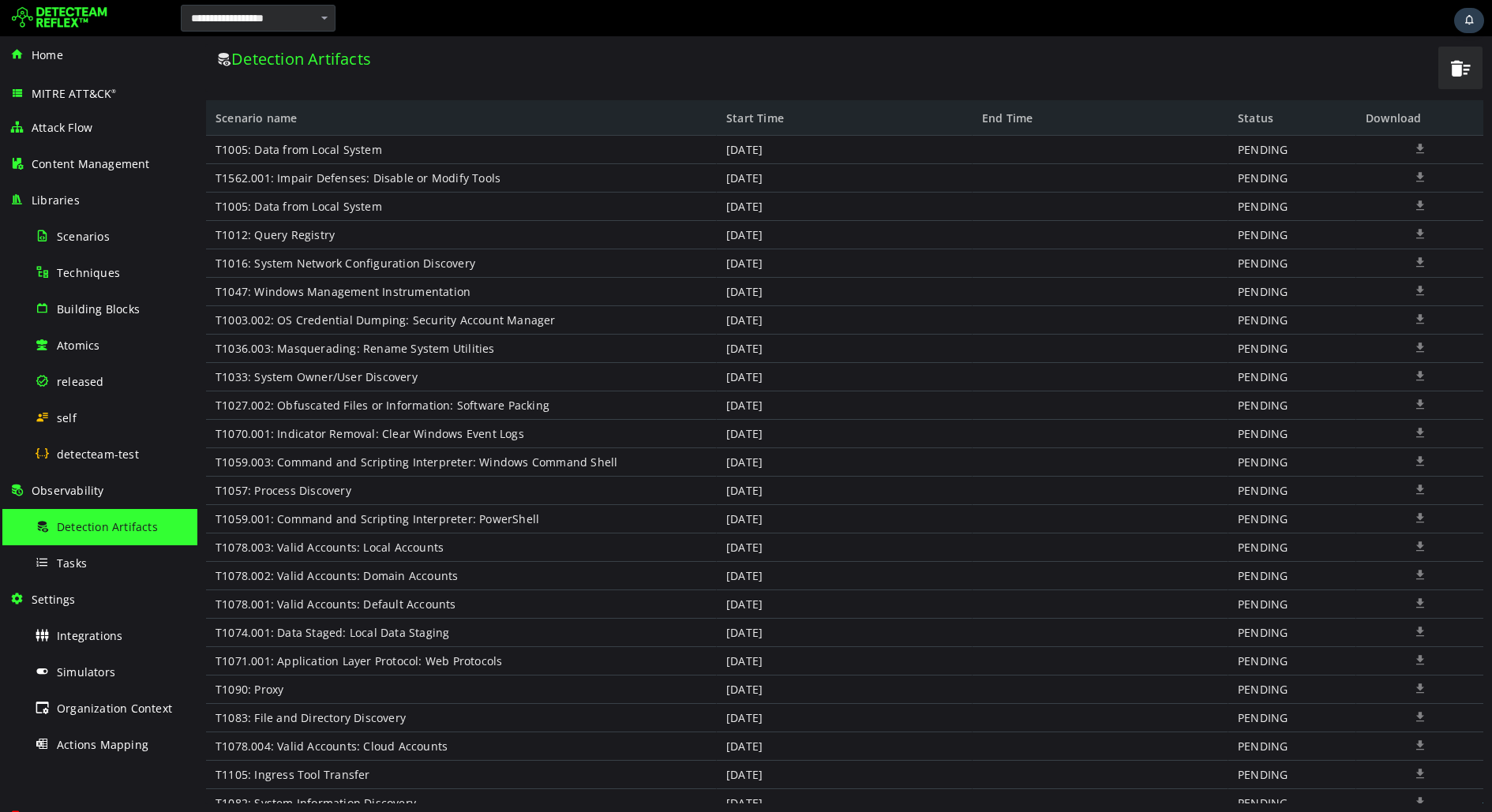 scroll, scrollTop: 0, scrollLeft: 0, axis: both 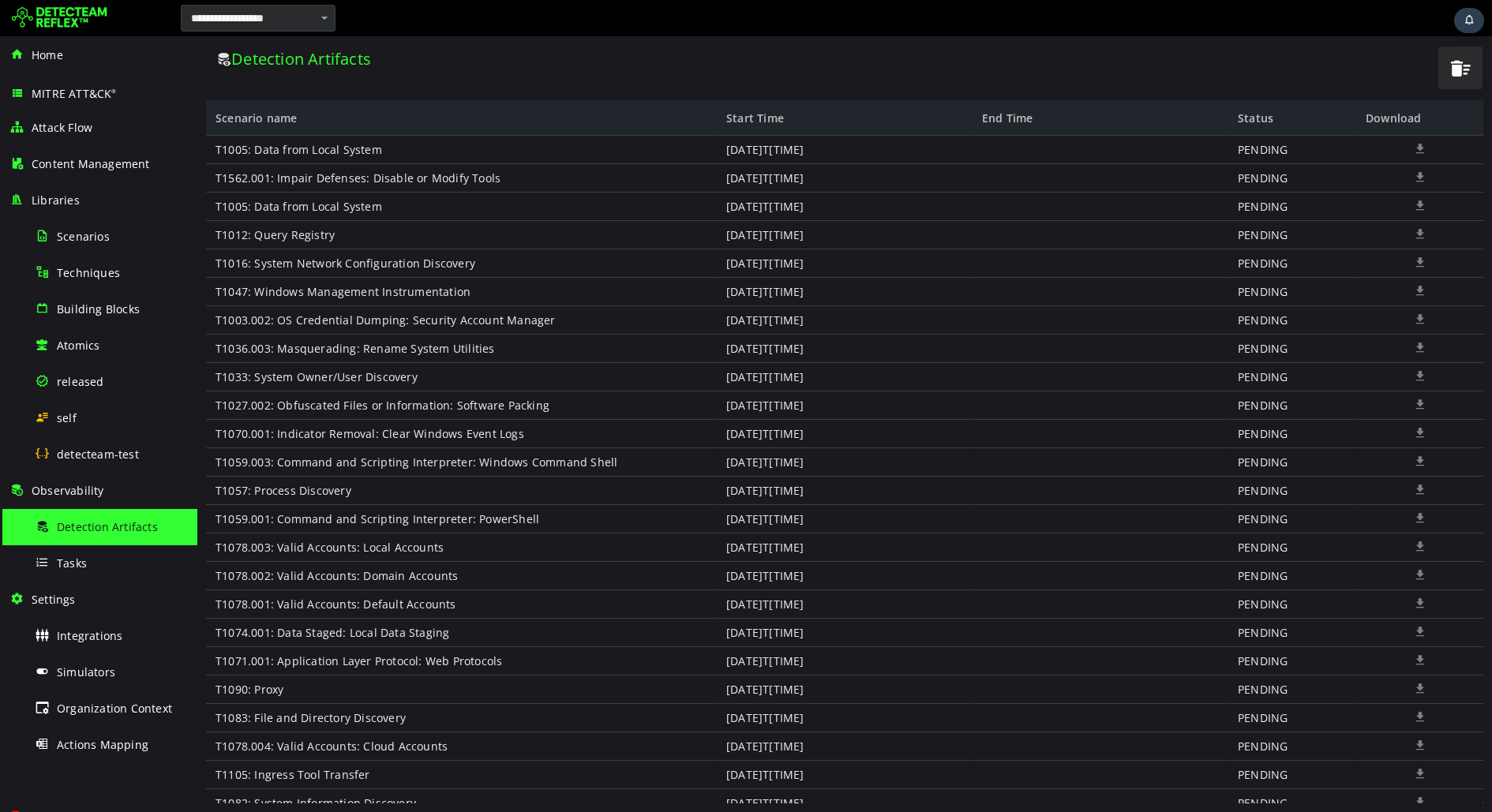 click on "Detection Artifacts" at bounding box center (821, 58) 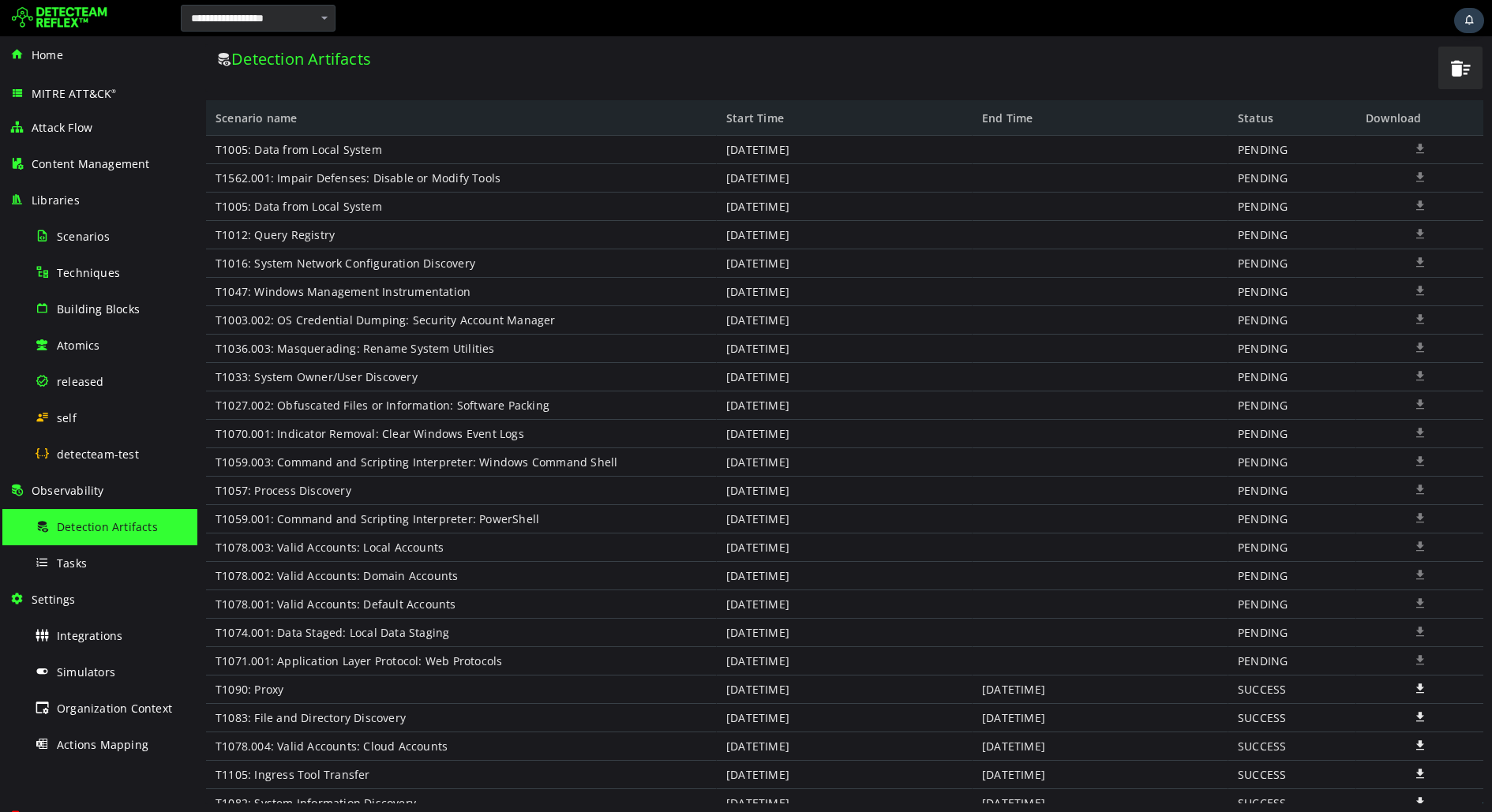 scroll, scrollTop: 0, scrollLeft: 0, axis: both 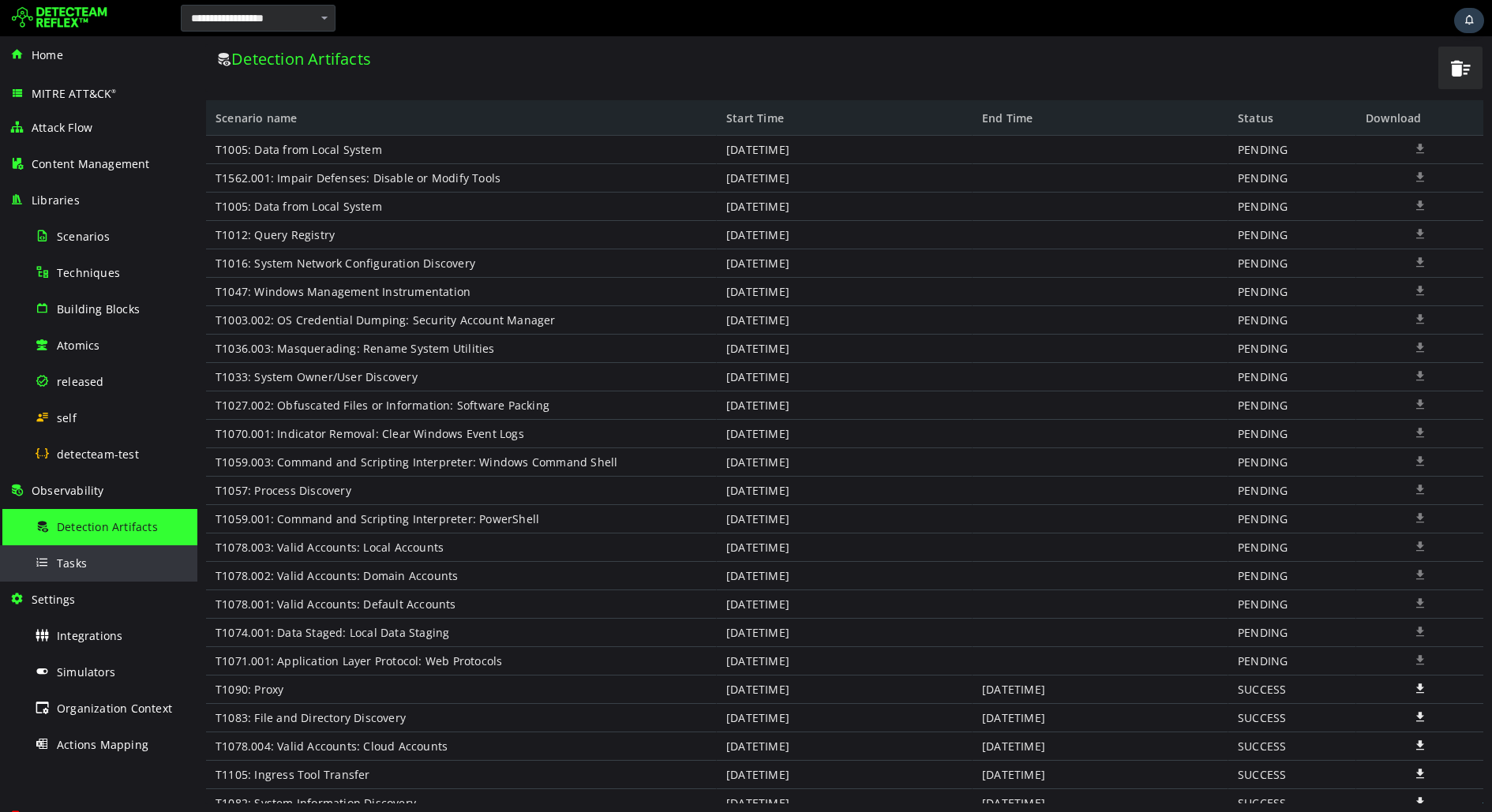 click on "Tasks" at bounding box center (111, 563) 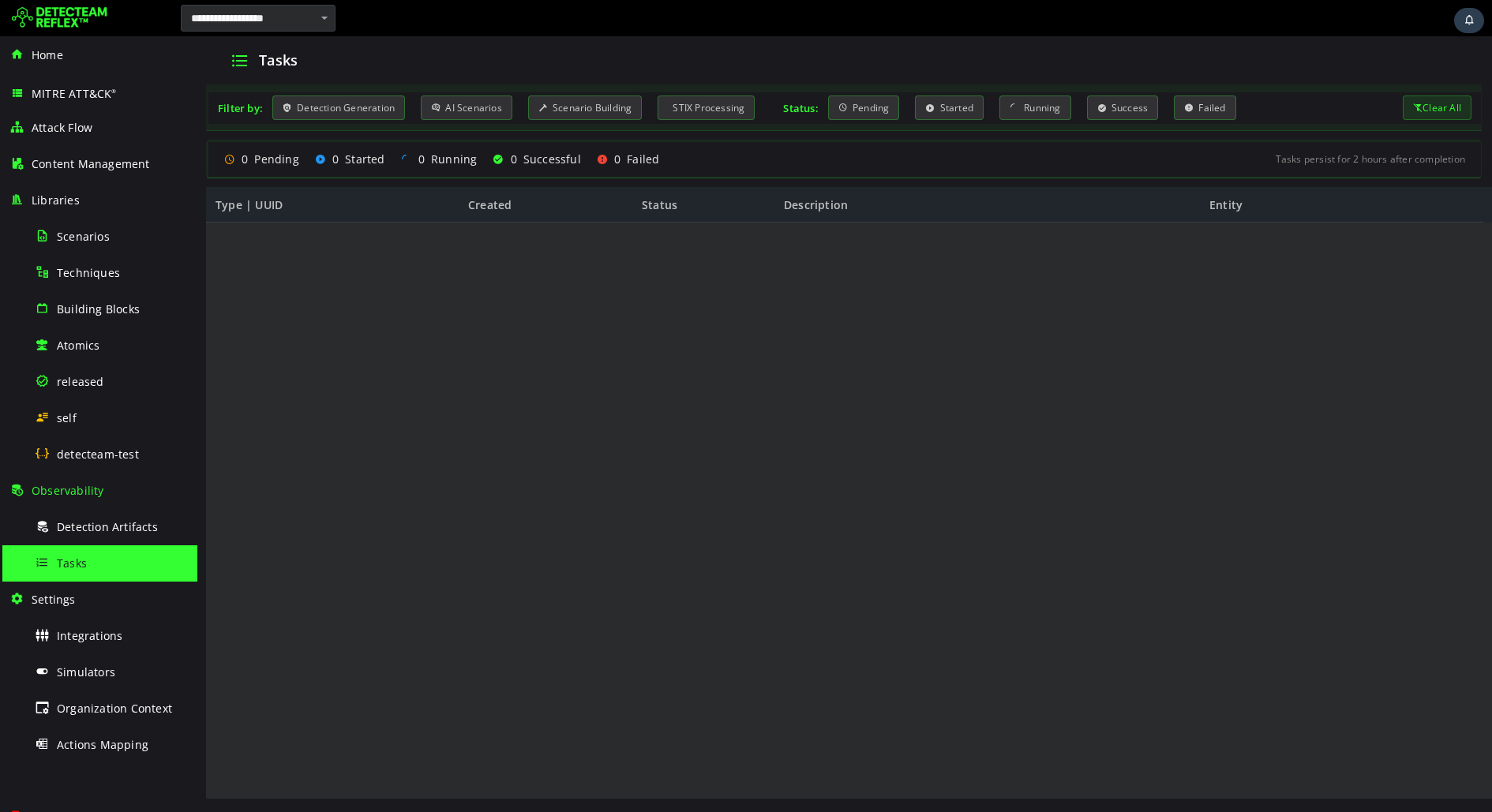 scroll, scrollTop: 0, scrollLeft: 0, axis: both 